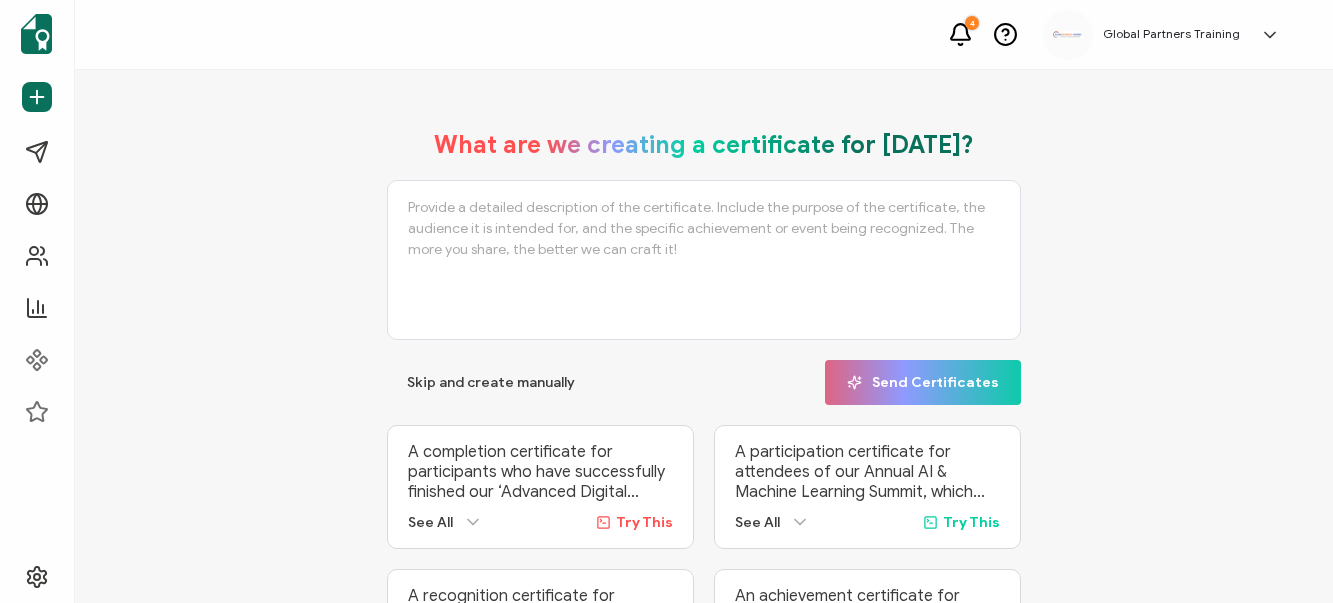 scroll, scrollTop: 0, scrollLeft: 0, axis: both 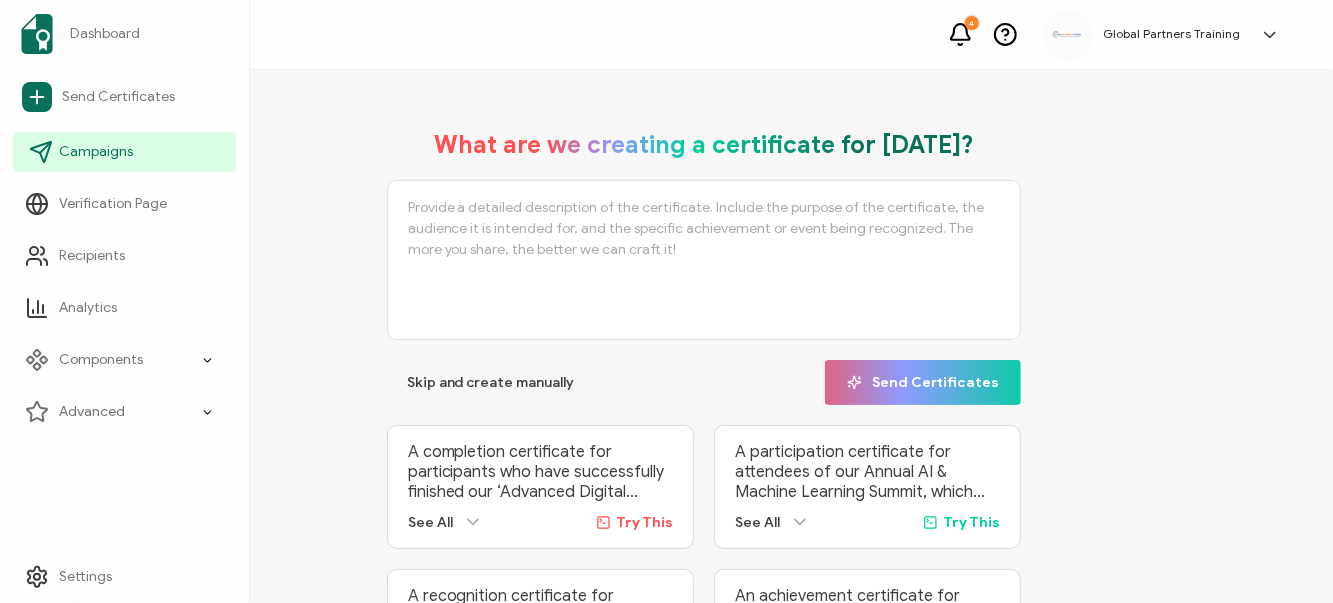 click on "Campaigns" at bounding box center [96, 152] 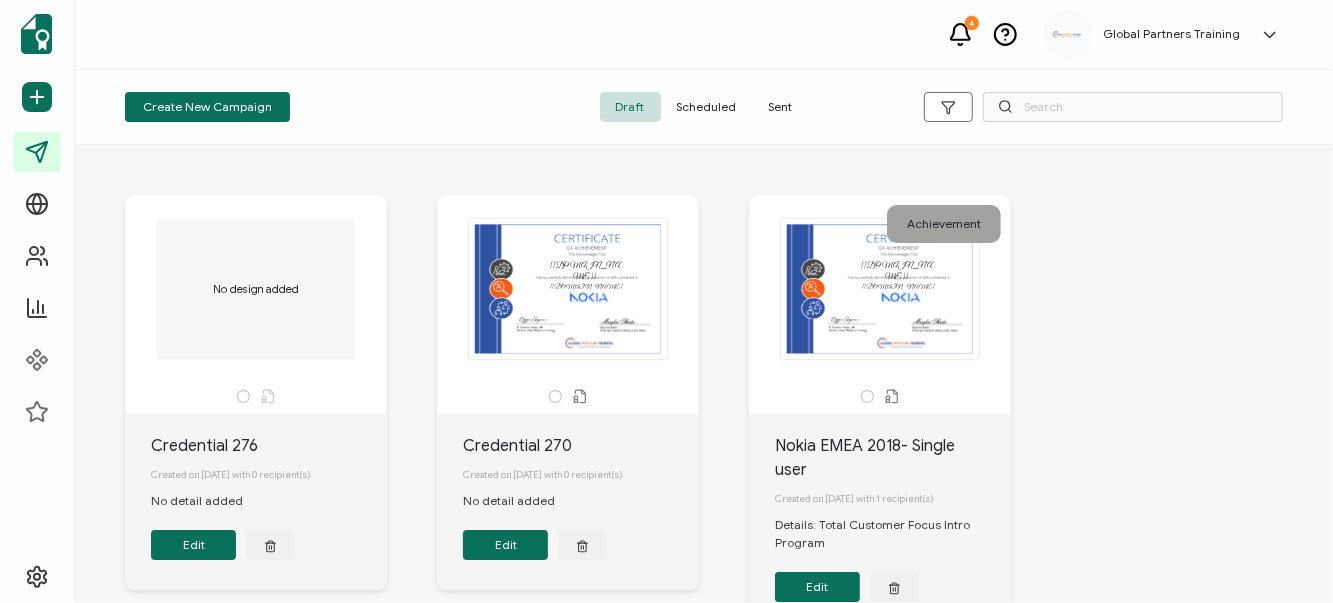 click on "Sent" at bounding box center (781, 107) 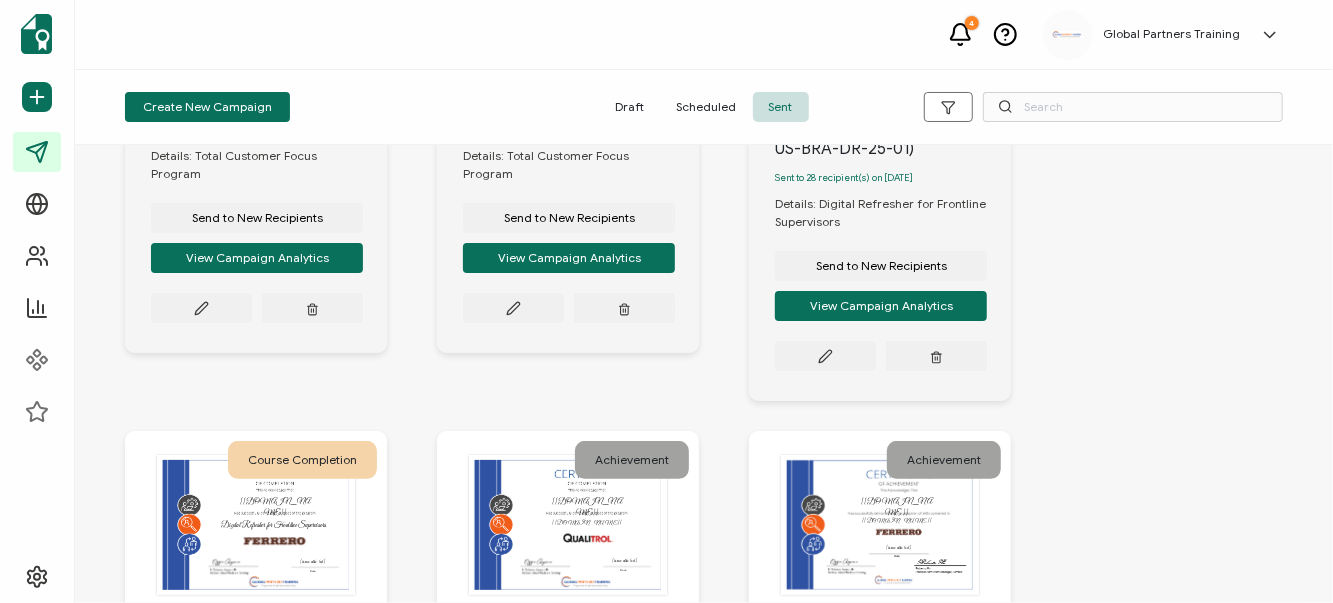 scroll, scrollTop: 418, scrollLeft: 0, axis: vertical 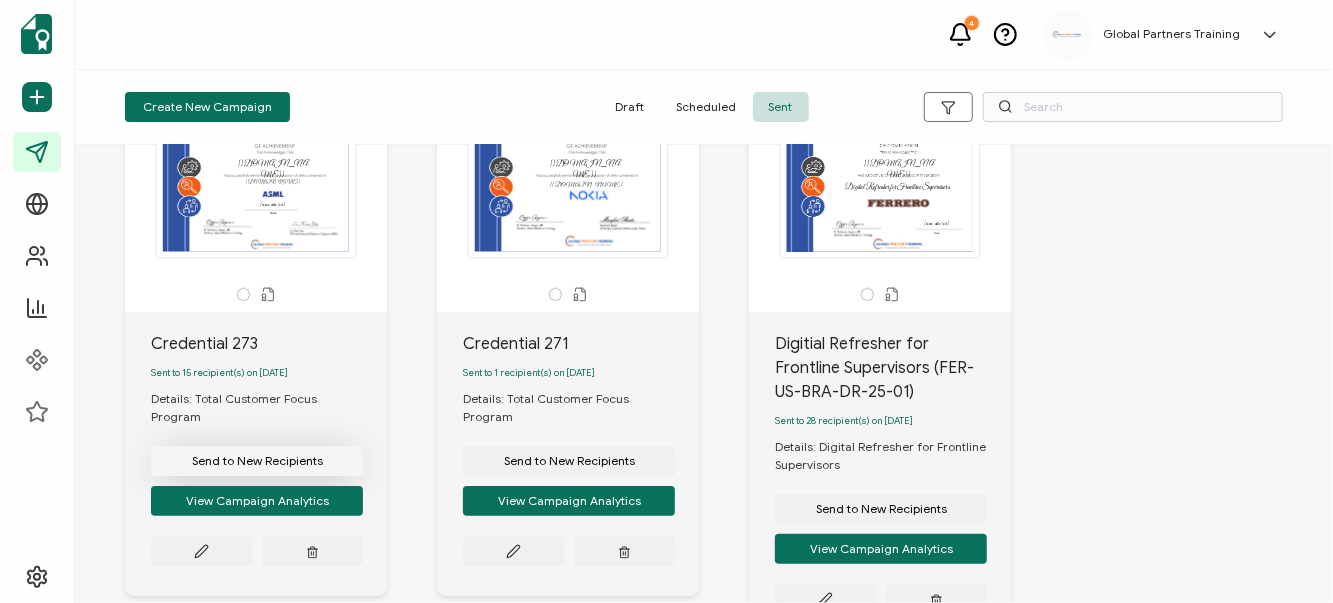 click on "Send to New Recipients" at bounding box center (257, 461) 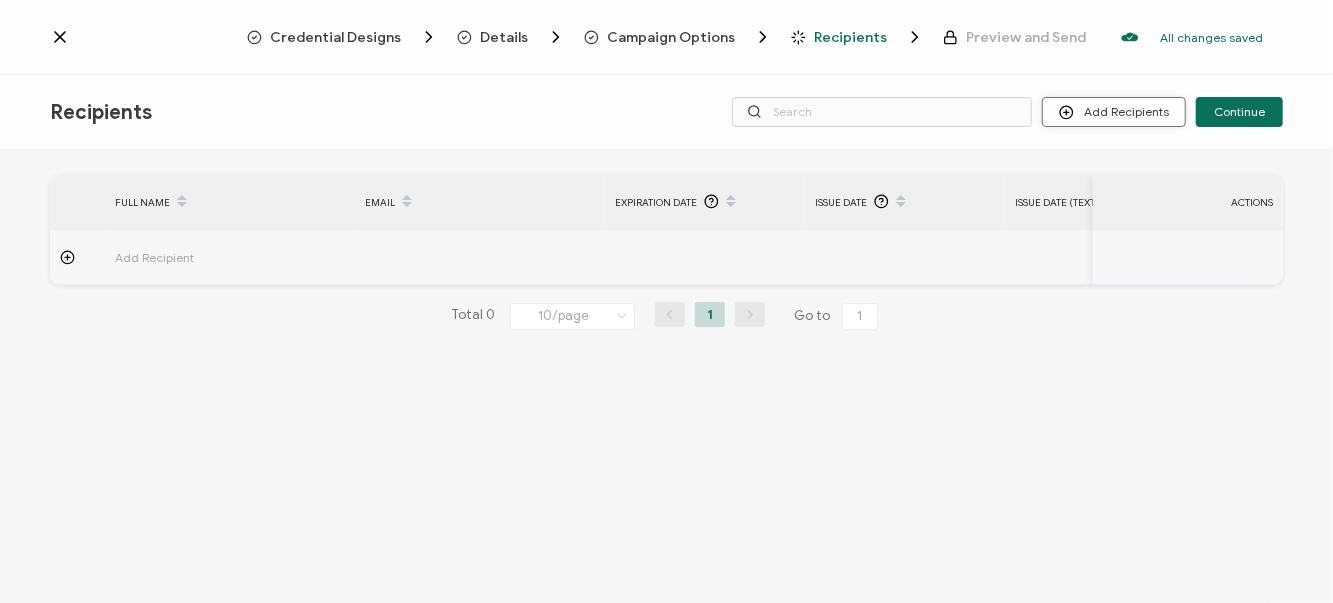 click on "Add Recipients" at bounding box center (1114, 112) 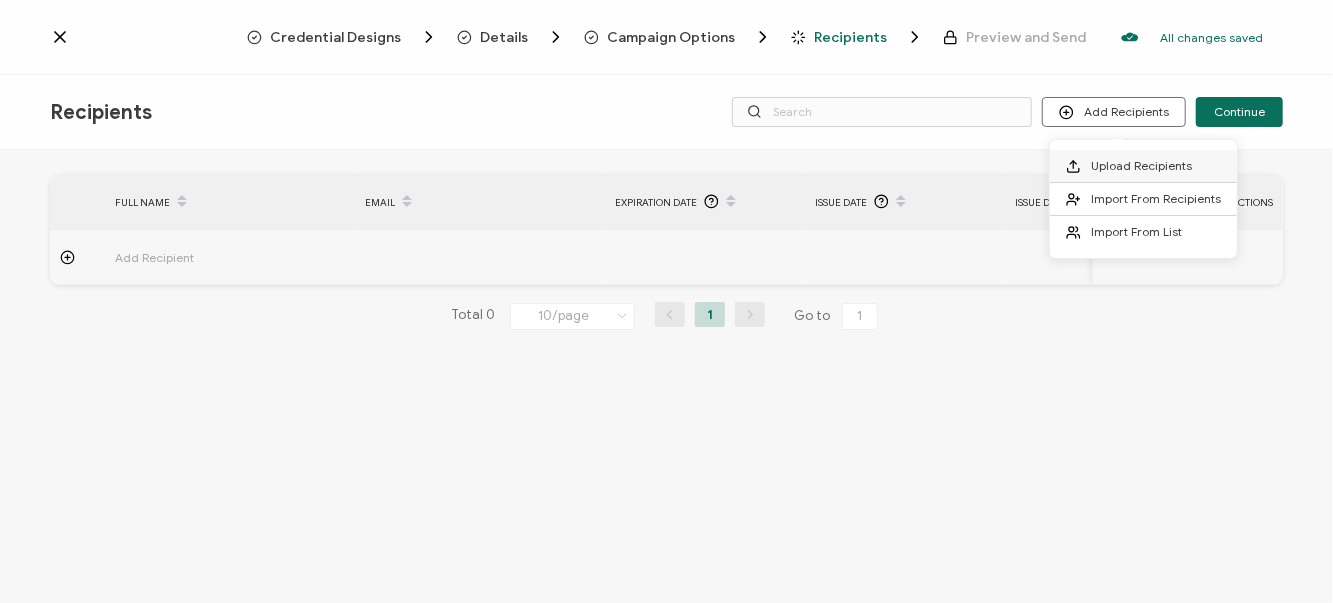 click on "Upload Recipients" at bounding box center [1141, 165] 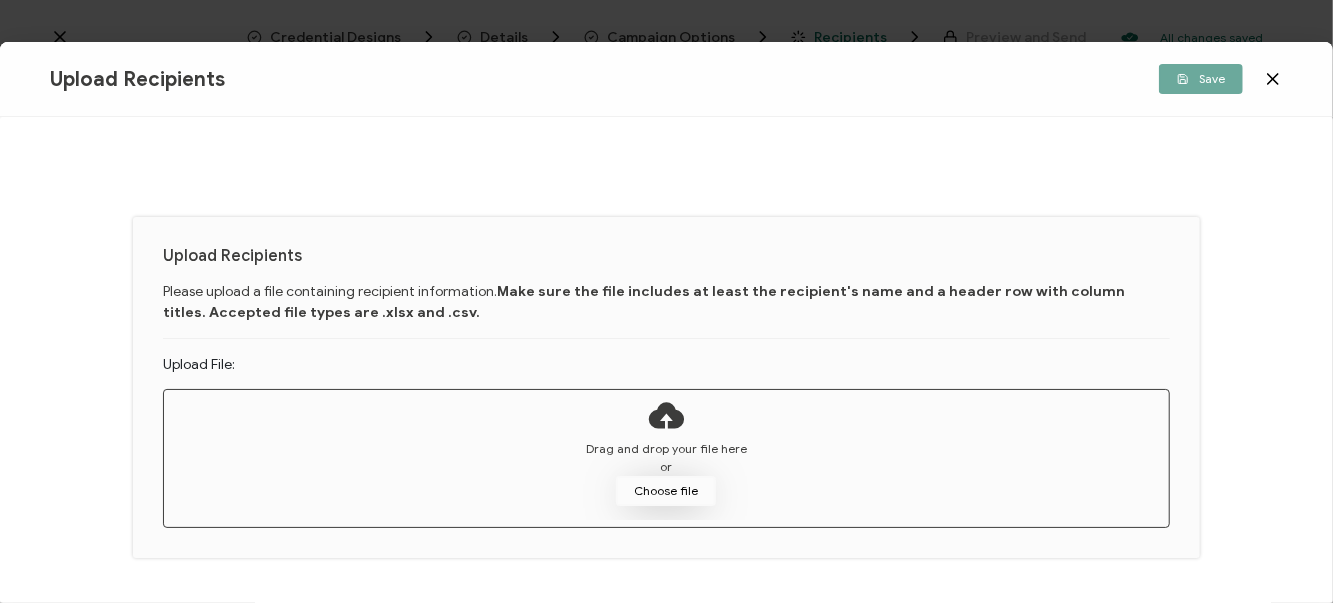 click on "Choose file" at bounding box center (666, 491) 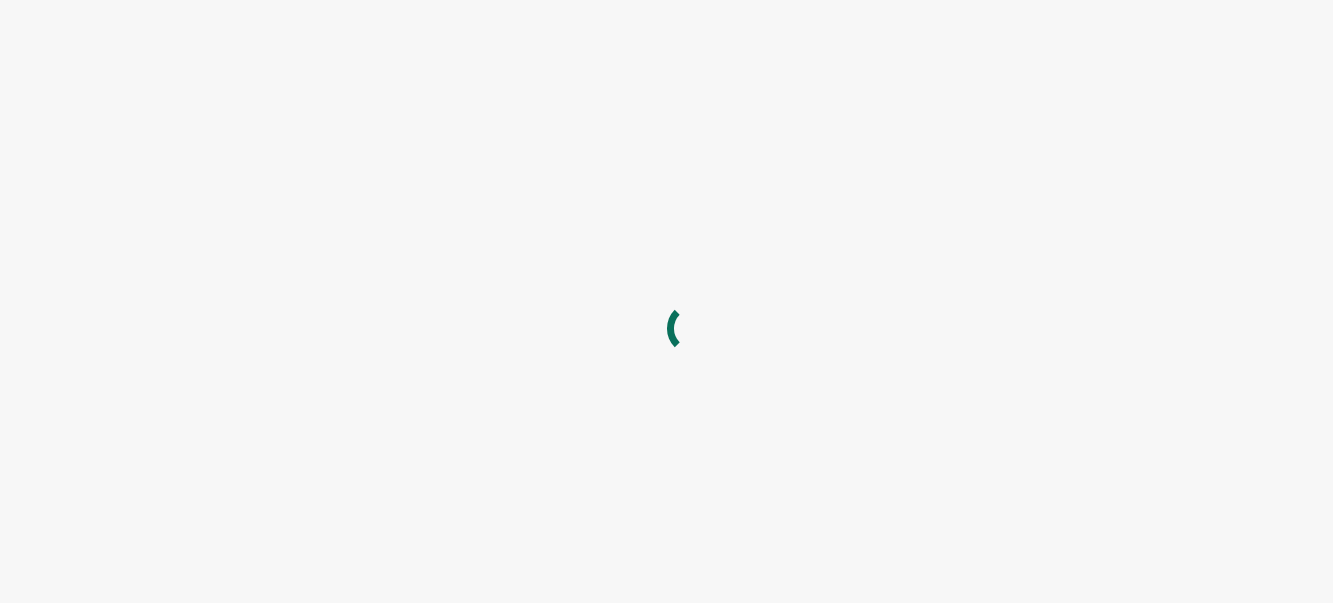 scroll, scrollTop: 0, scrollLeft: 0, axis: both 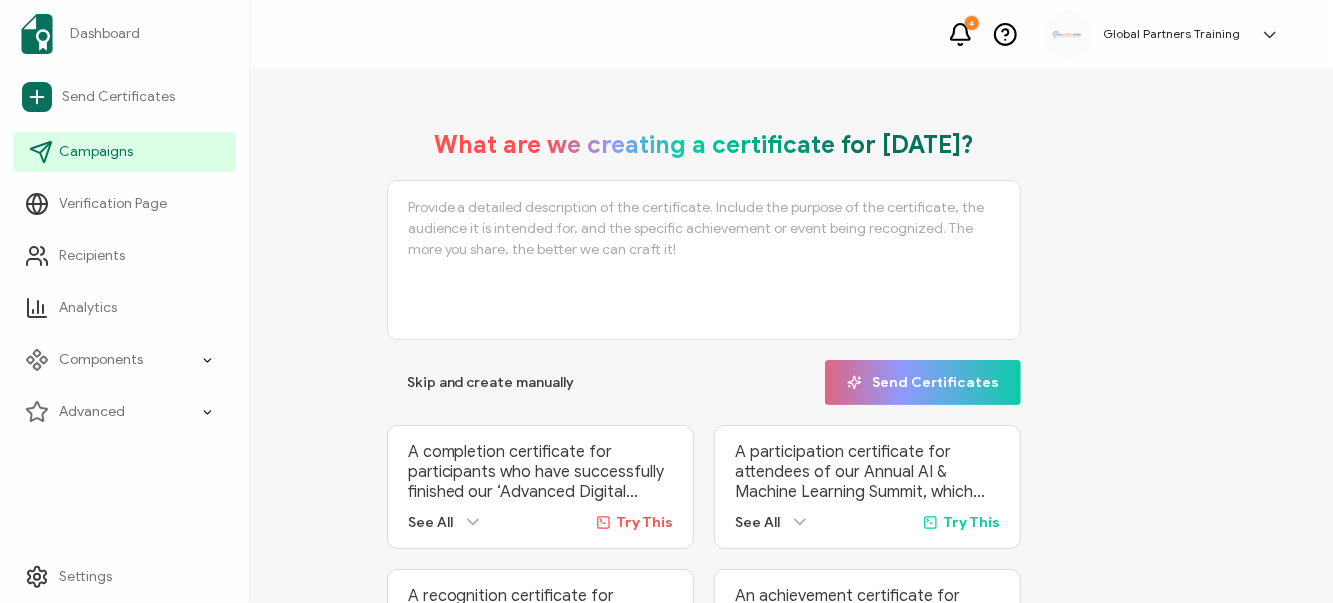 click on "Campaigns" at bounding box center (96, 152) 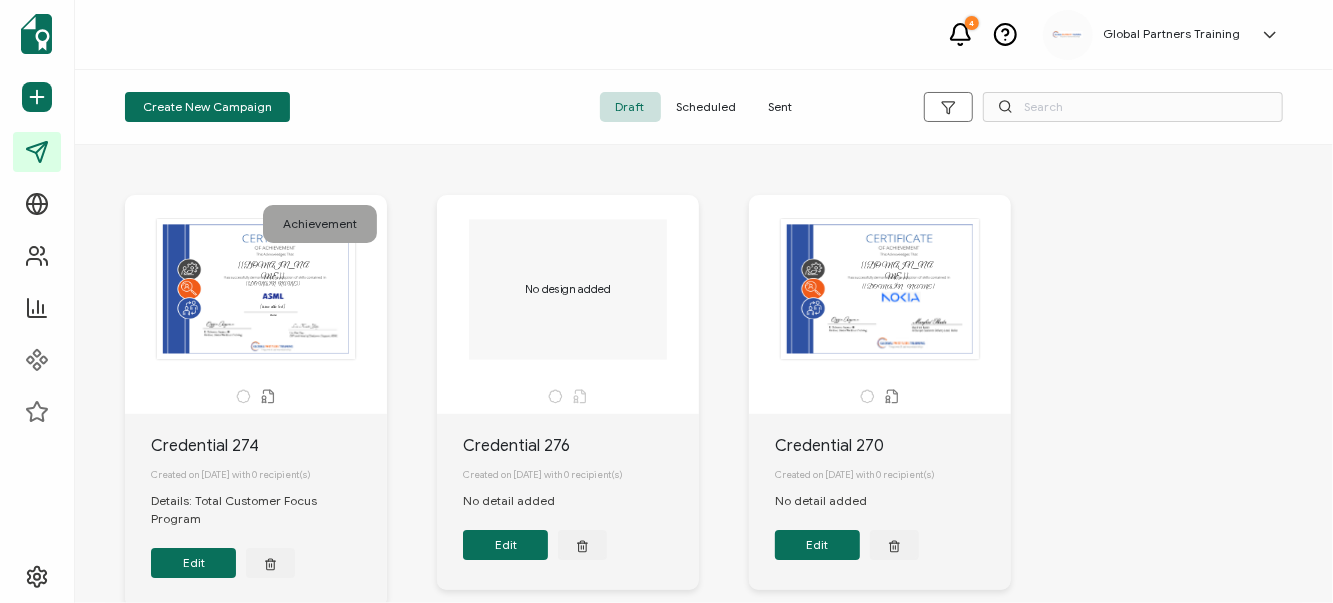 click on "Sent" at bounding box center (781, 107) 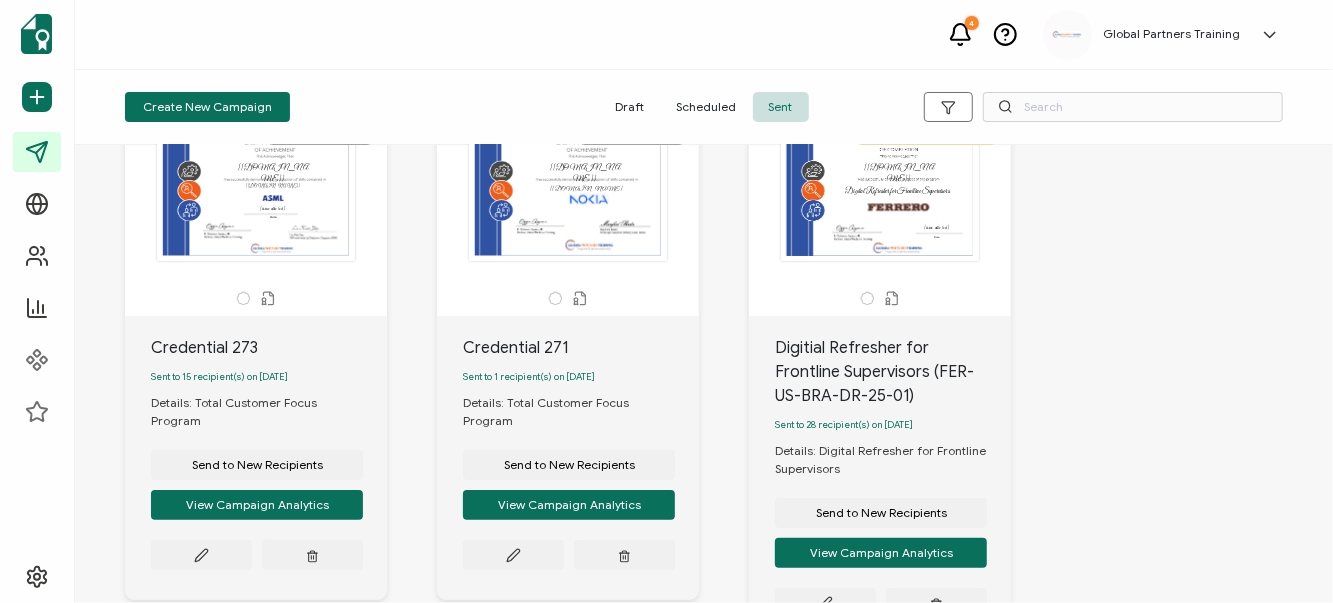 scroll, scrollTop: 142, scrollLeft: 0, axis: vertical 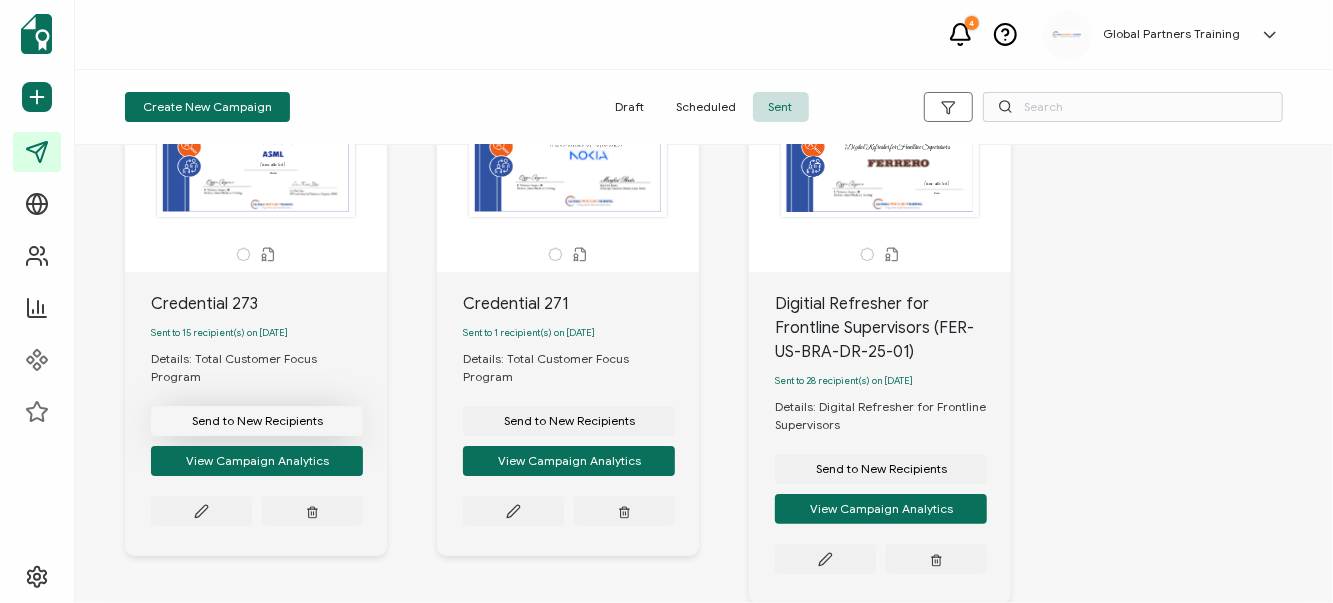 click on "Send to New Recipients" at bounding box center (257, 421) 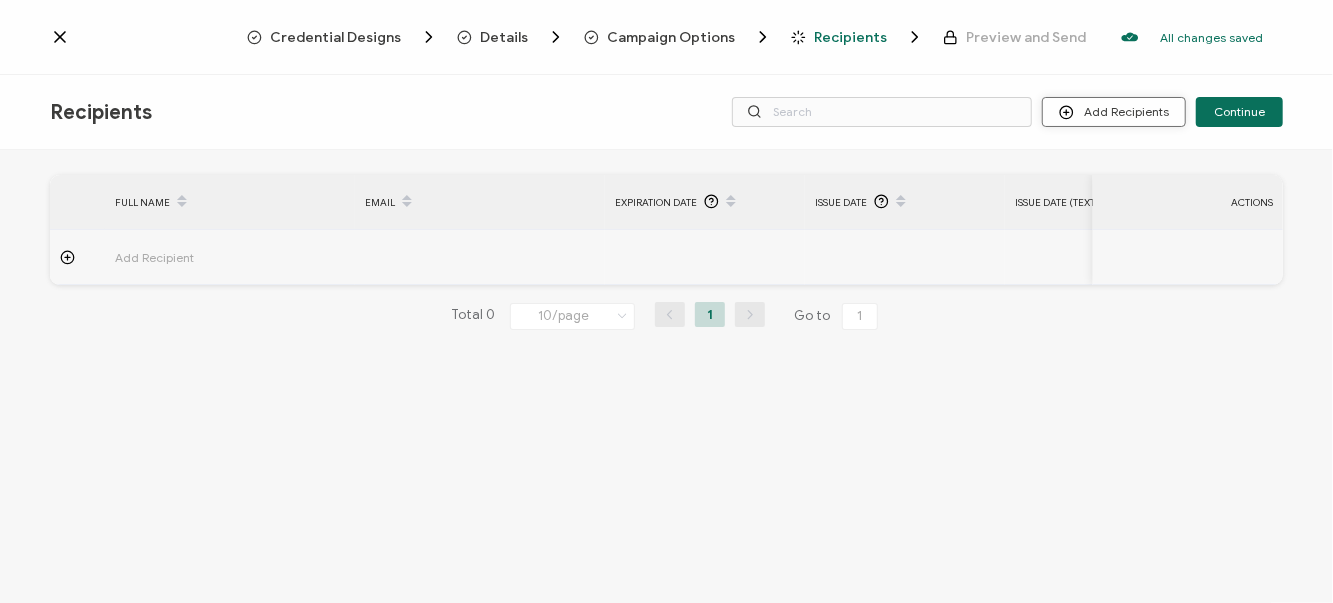click on "Add Recipients" at bounding box center [1114, 112] 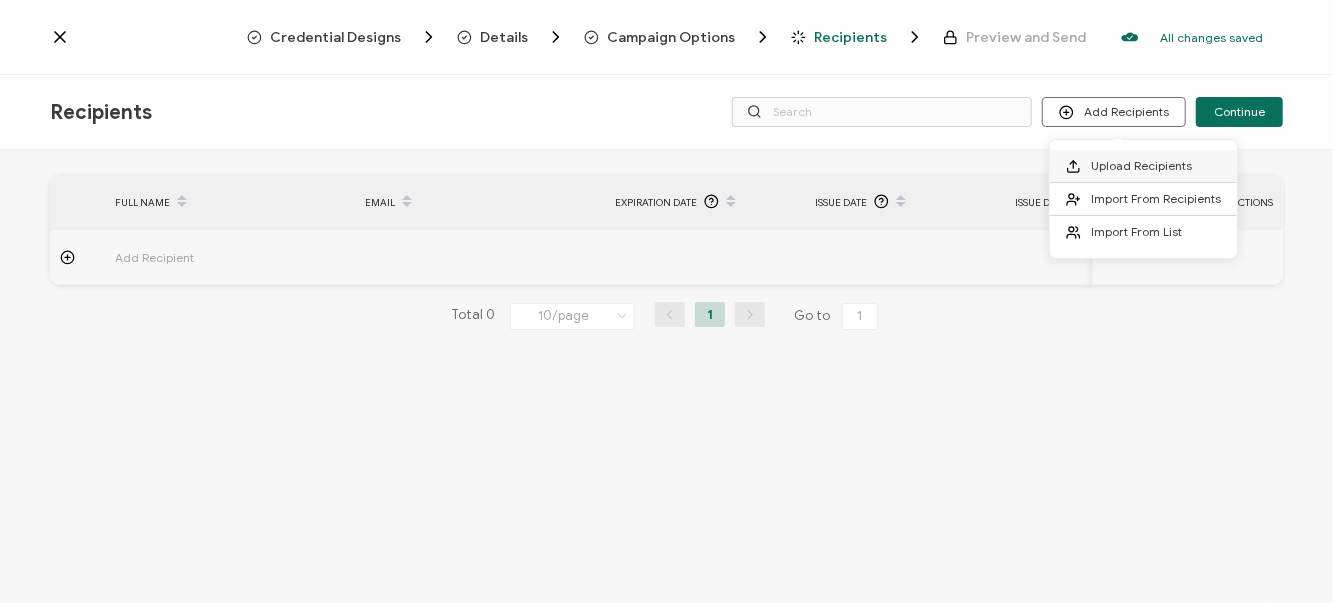 click on "Upload Recipients" at bounding box center [1143, 166] 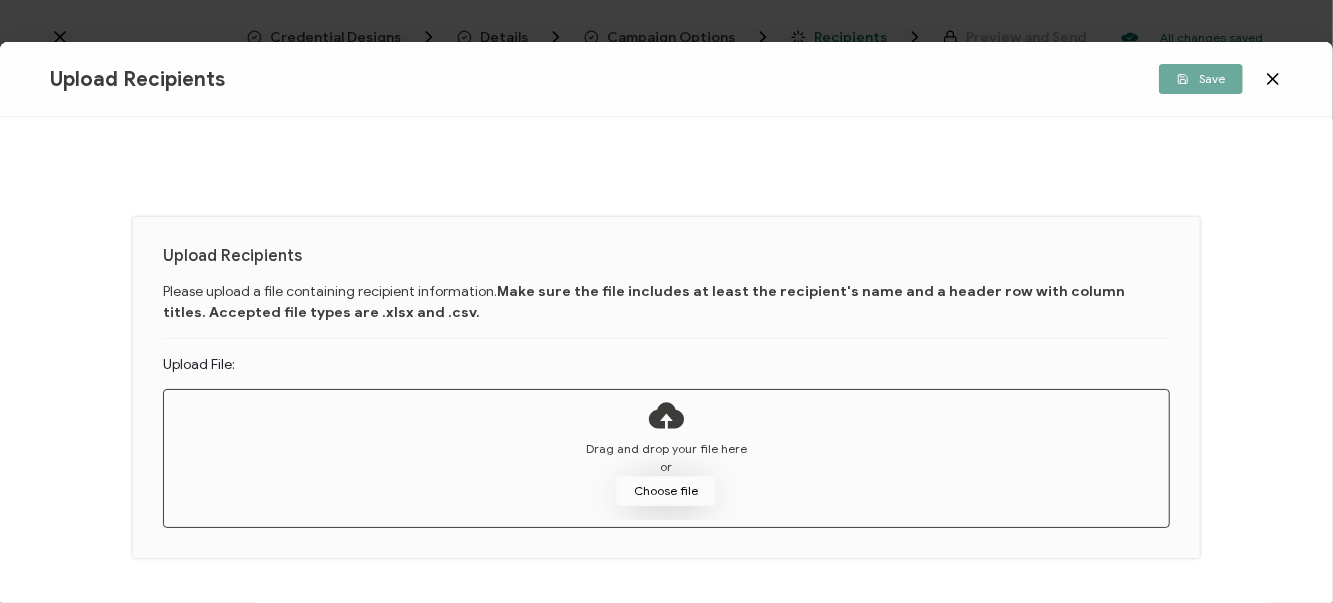 click on "Choose file" at bounding box center [666, 491] 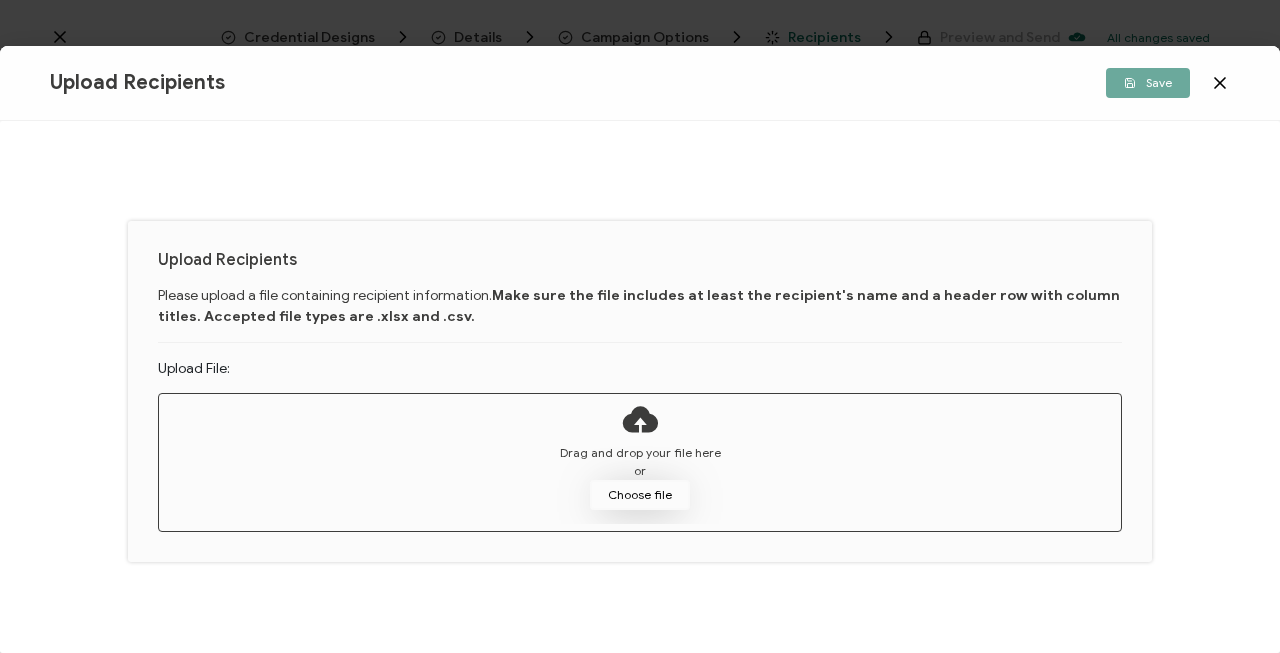 click on "Choose file" at bounding box center [640, 495] 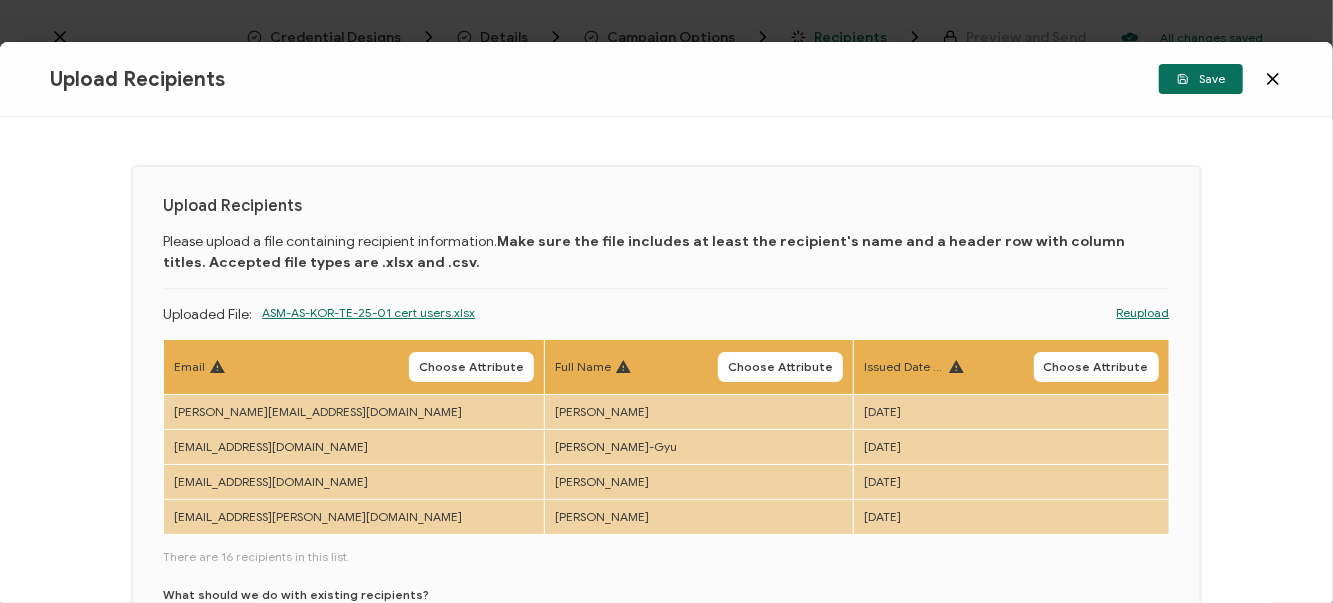 click on "Email       Choose Attribute" at bounding box center [354, 367] 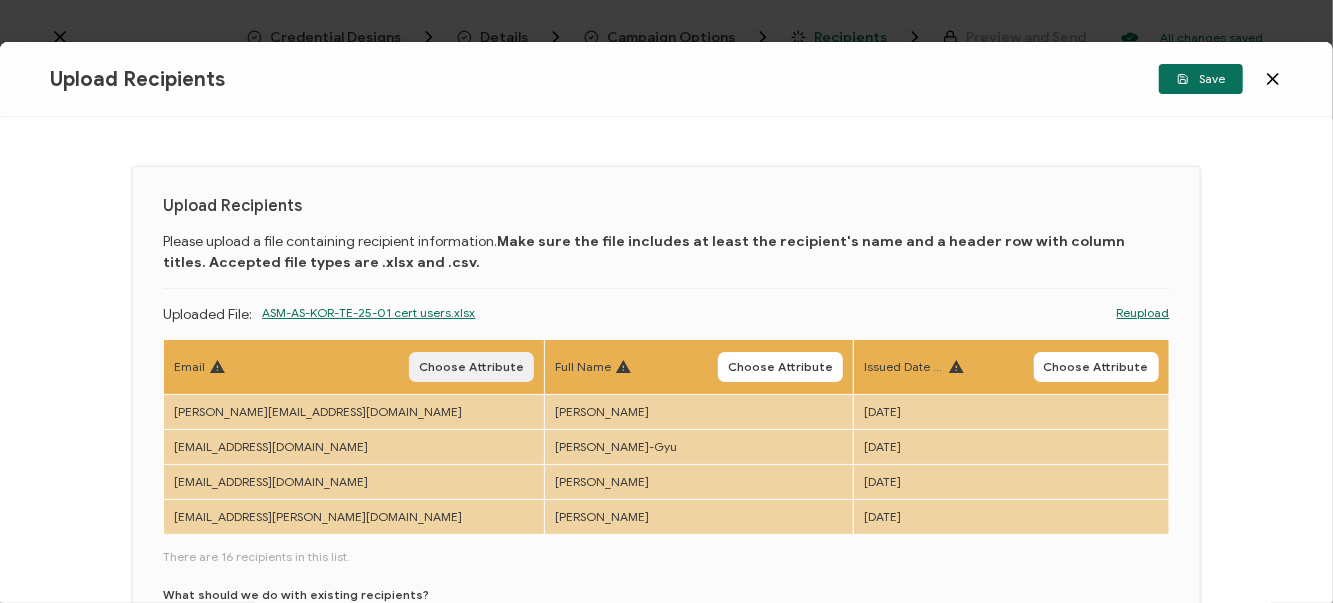 click on "Choose Attribute" at bounding box center [471, 367] 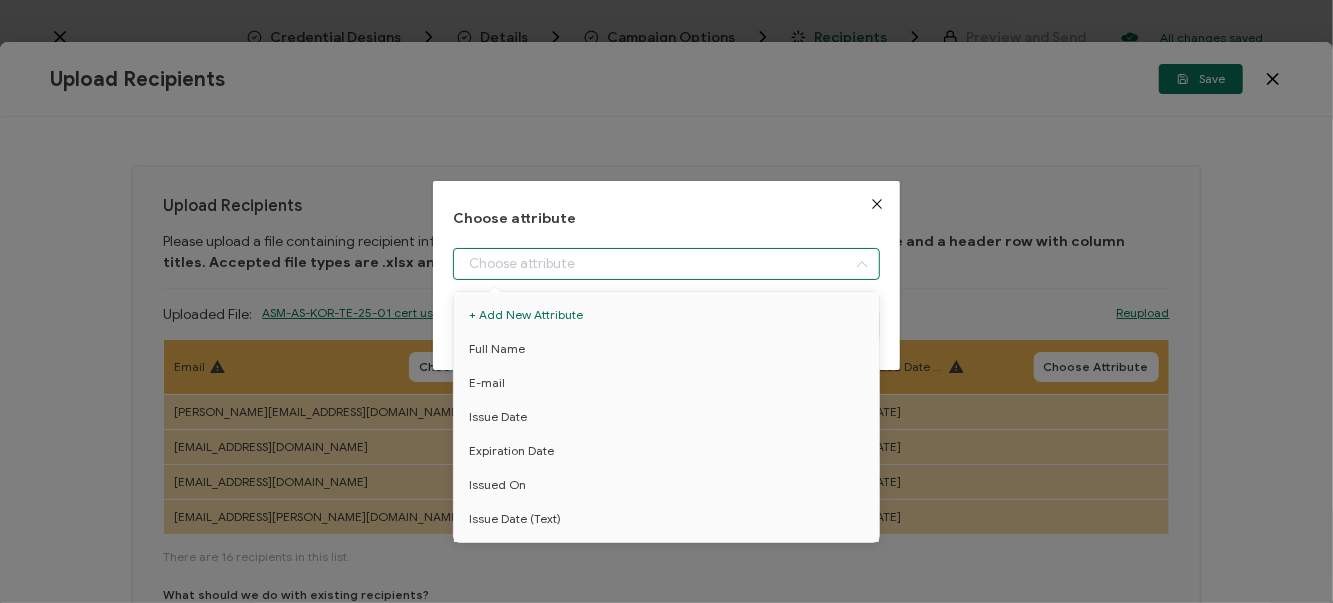click at bounding box center (666, 264) 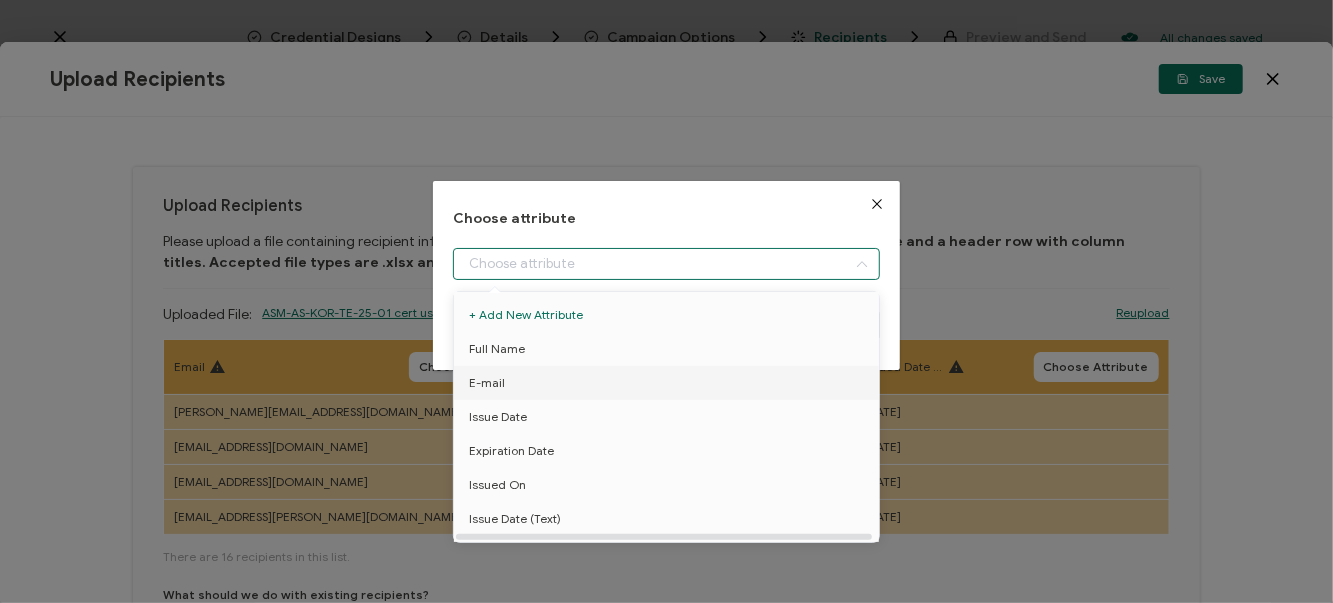click on "E-mail" at bounding box center (487, 383) 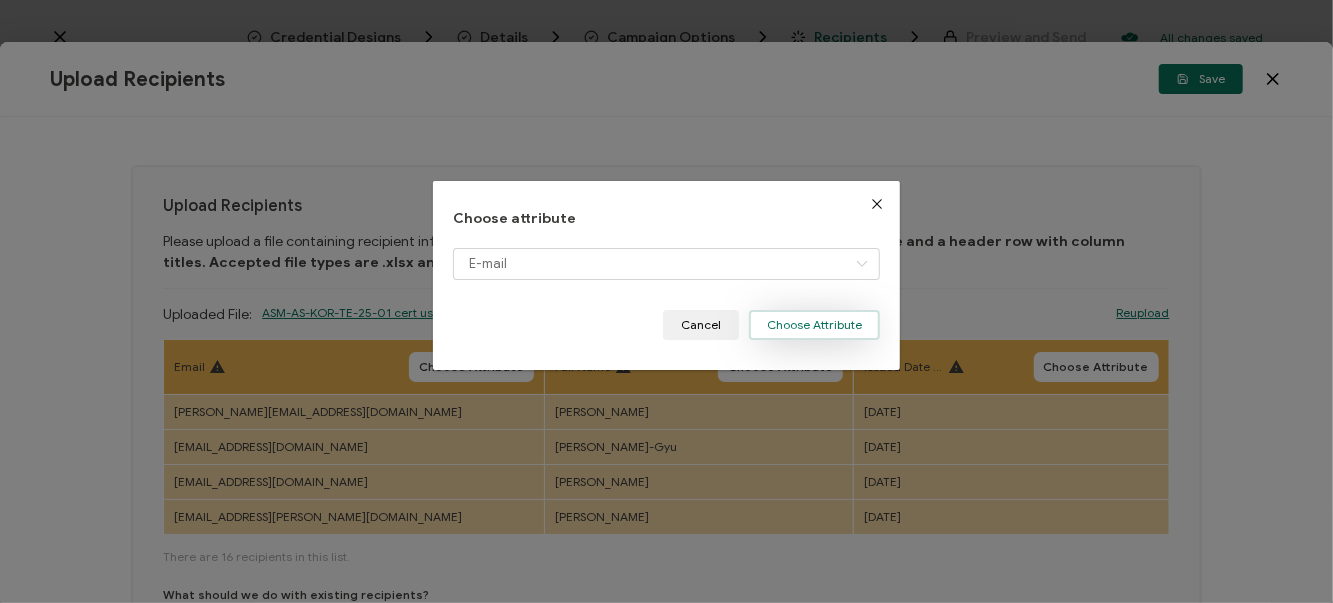 click on "Choose Attribute" at bounding box center [814, 325] 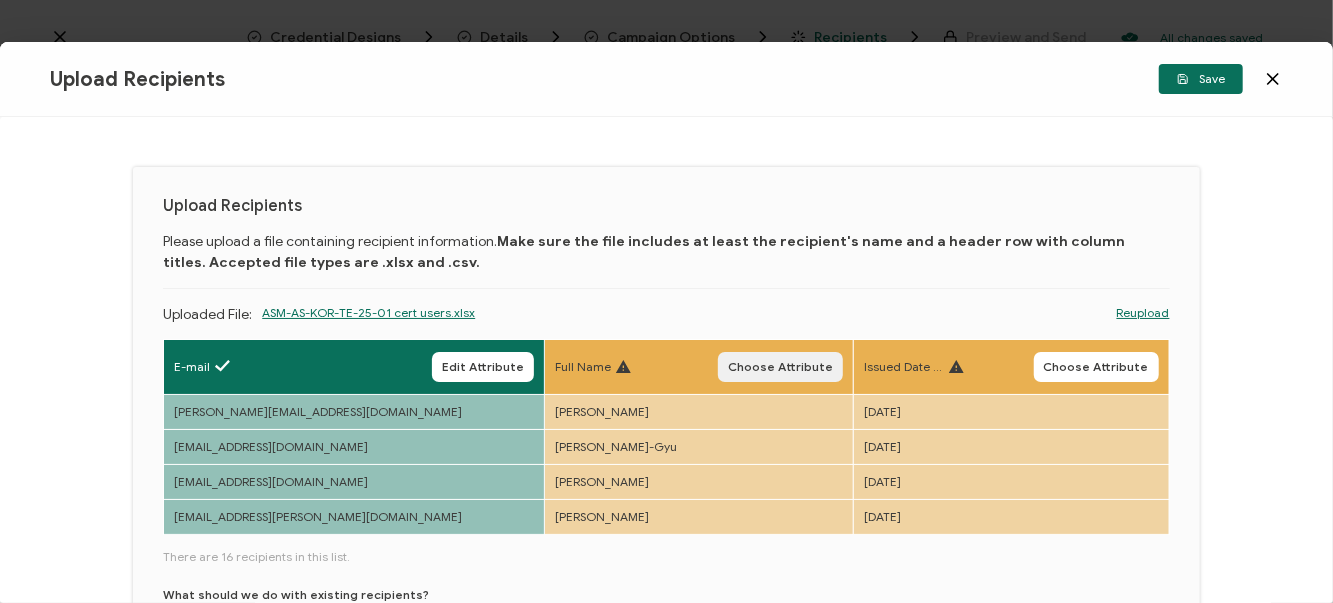 click on "Choose Attribute" at bounding box center [780, 367] 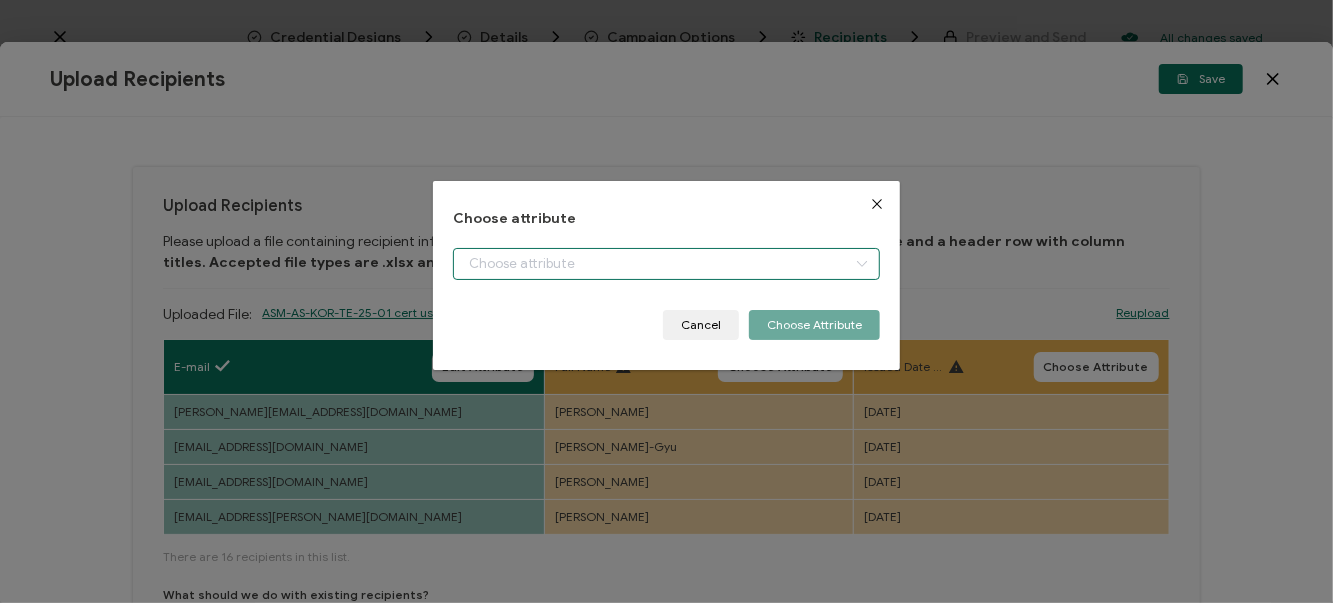 click at bounding box center (666, 264) 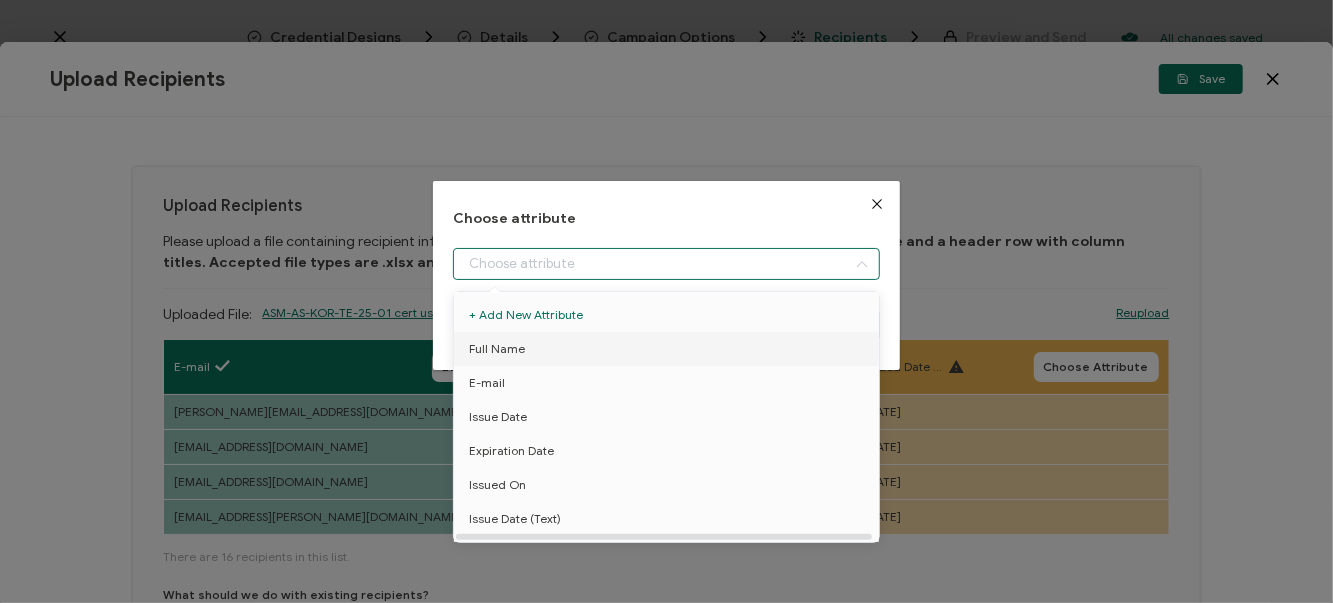 click on "Full Name" at bounding box center (497, 349) 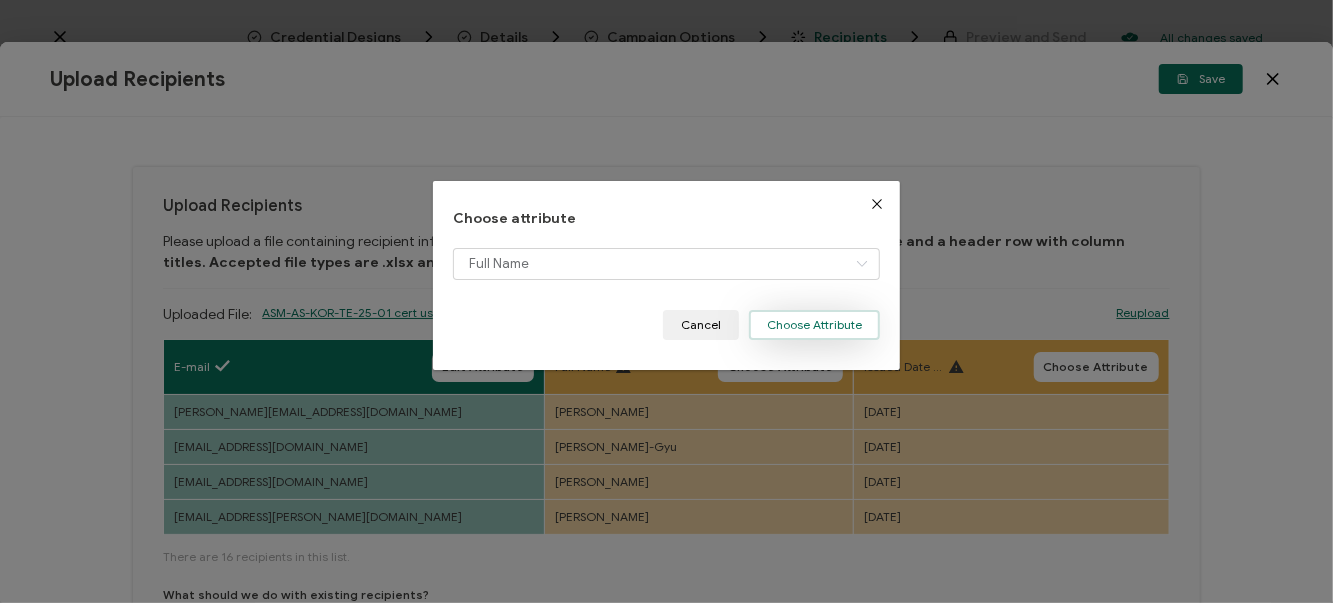 click on "Choose Attribute" at bounding box center (814, 325) 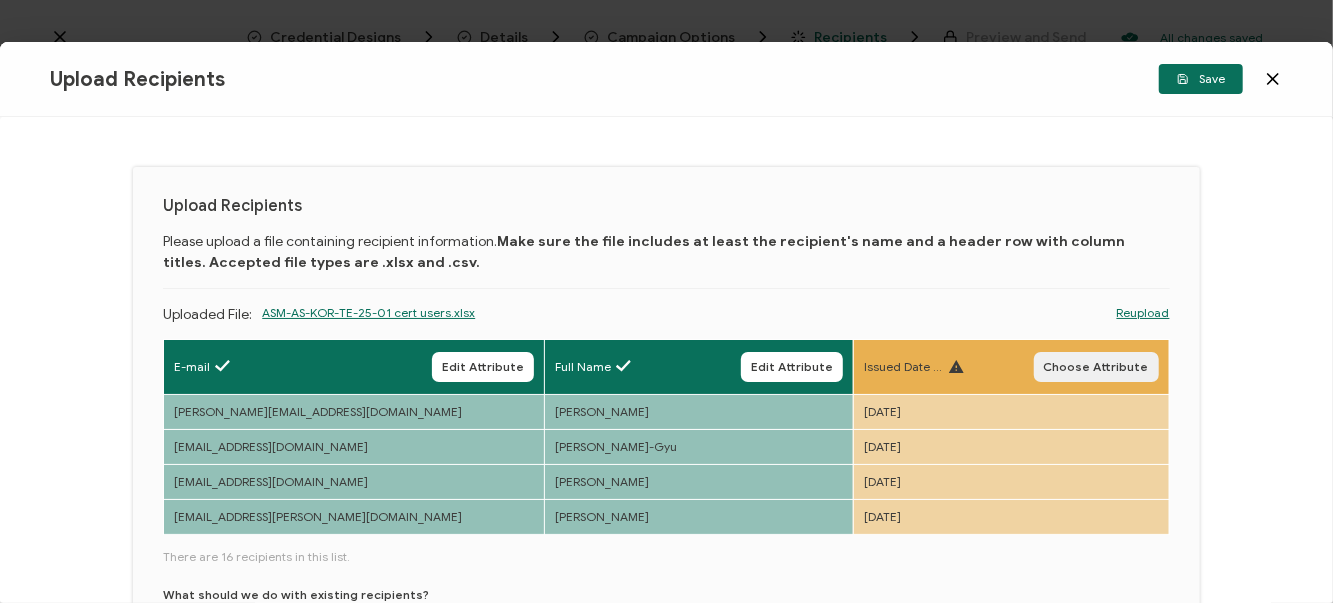 click on "Choose Attribute" at bounding box center (1096, 367) 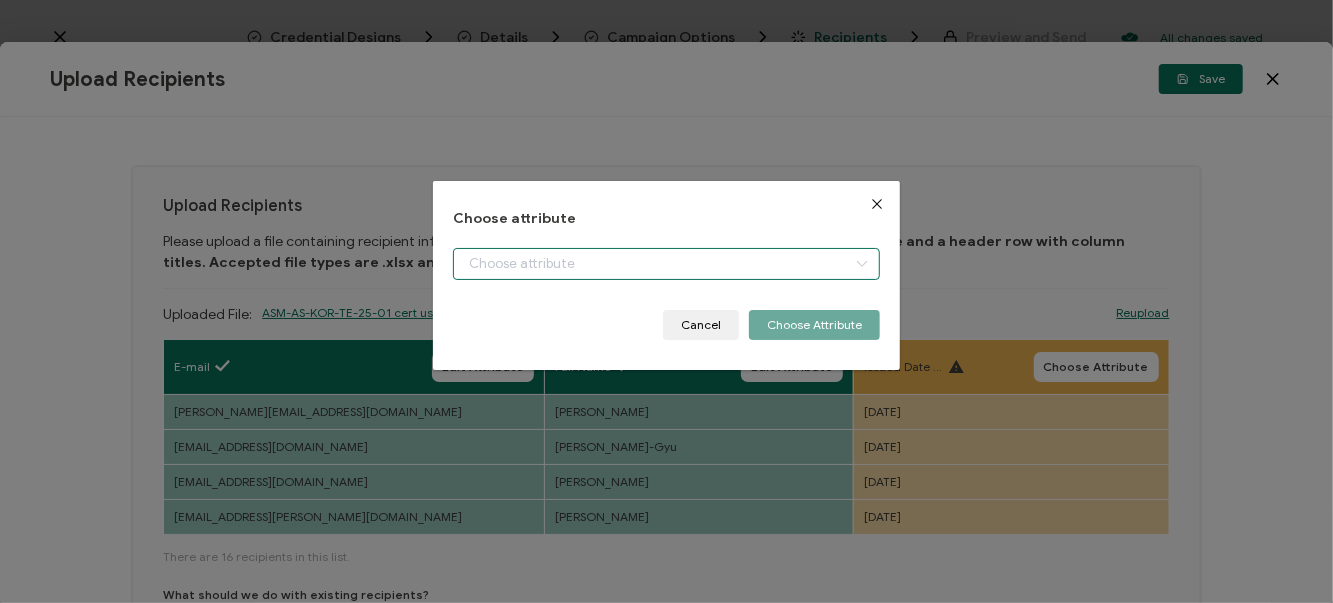 click at bounding box center [666, 264] 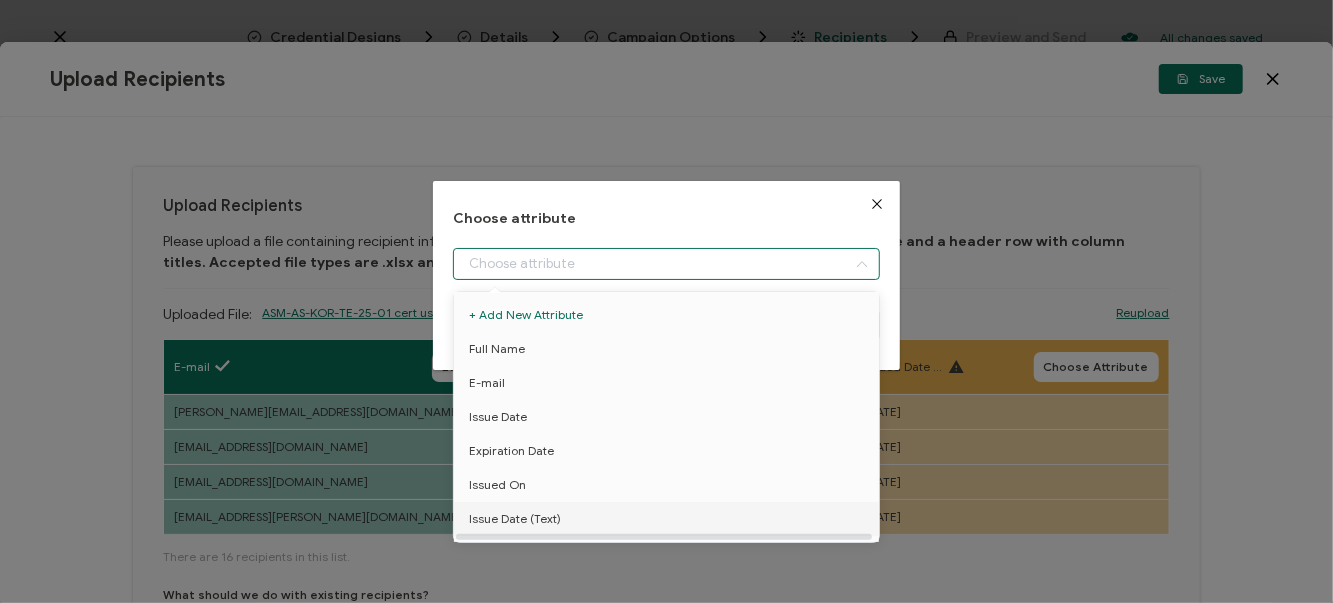 click on "Issue Date (Text)" at bounding box center (515, 519) 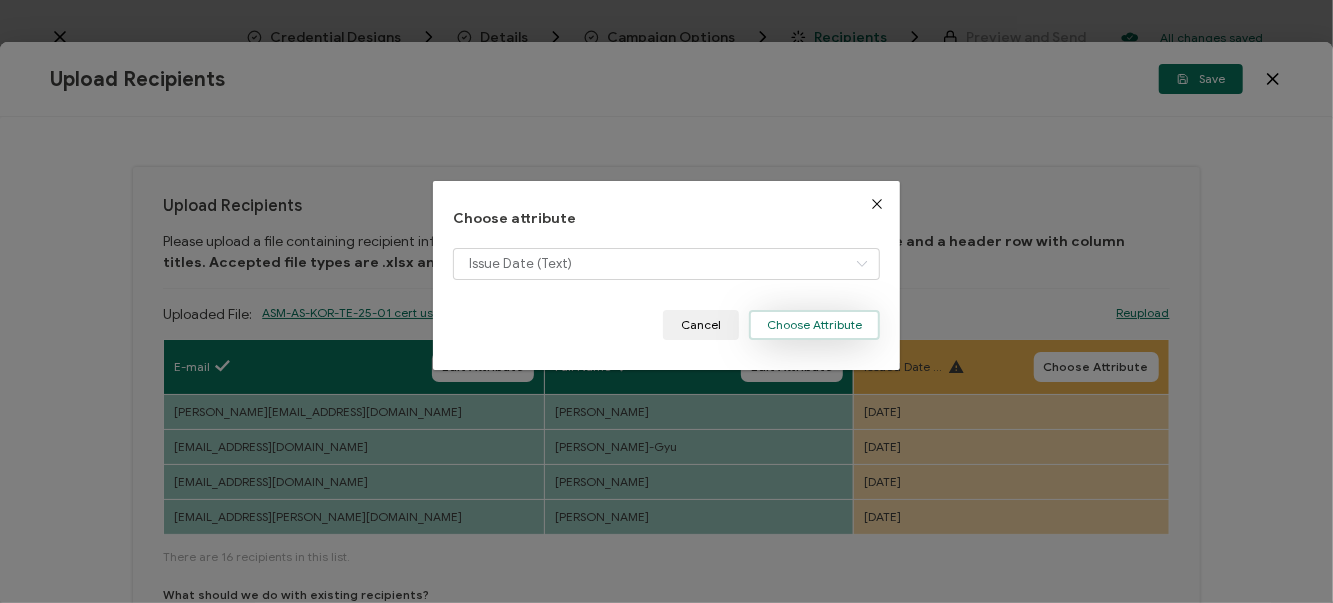 click on "Choose Attribute" at bounding box center (814, 325) 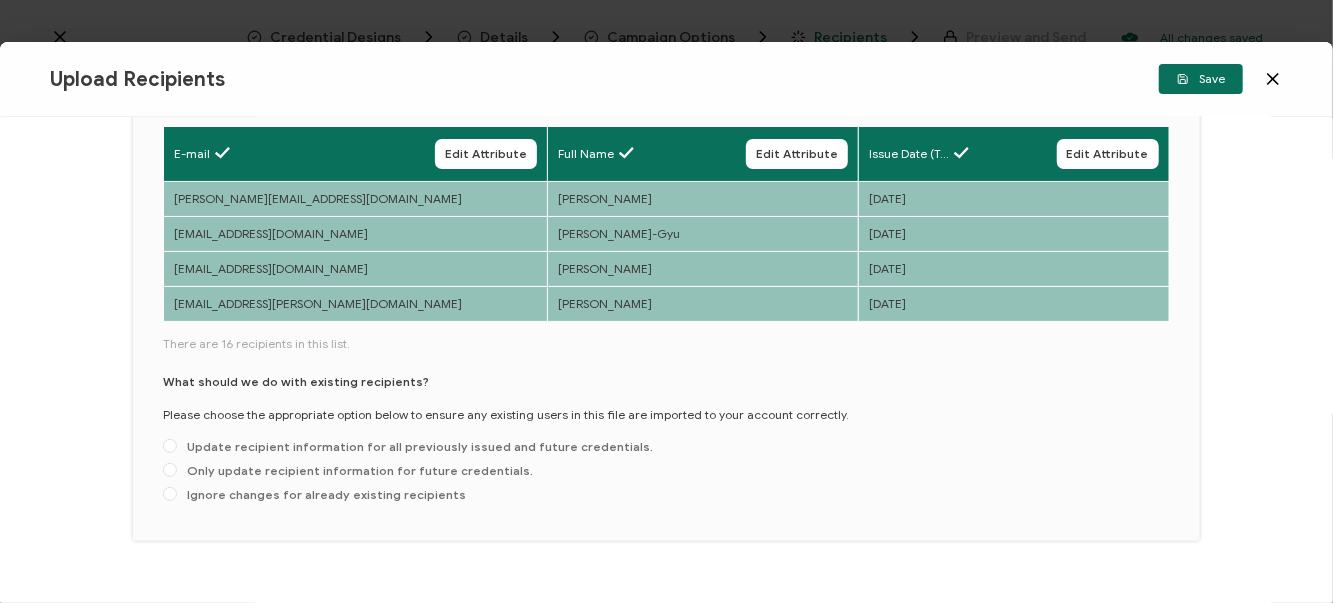 scroll, scrollTop: 250, scrollLeft: 0, axis: vertical 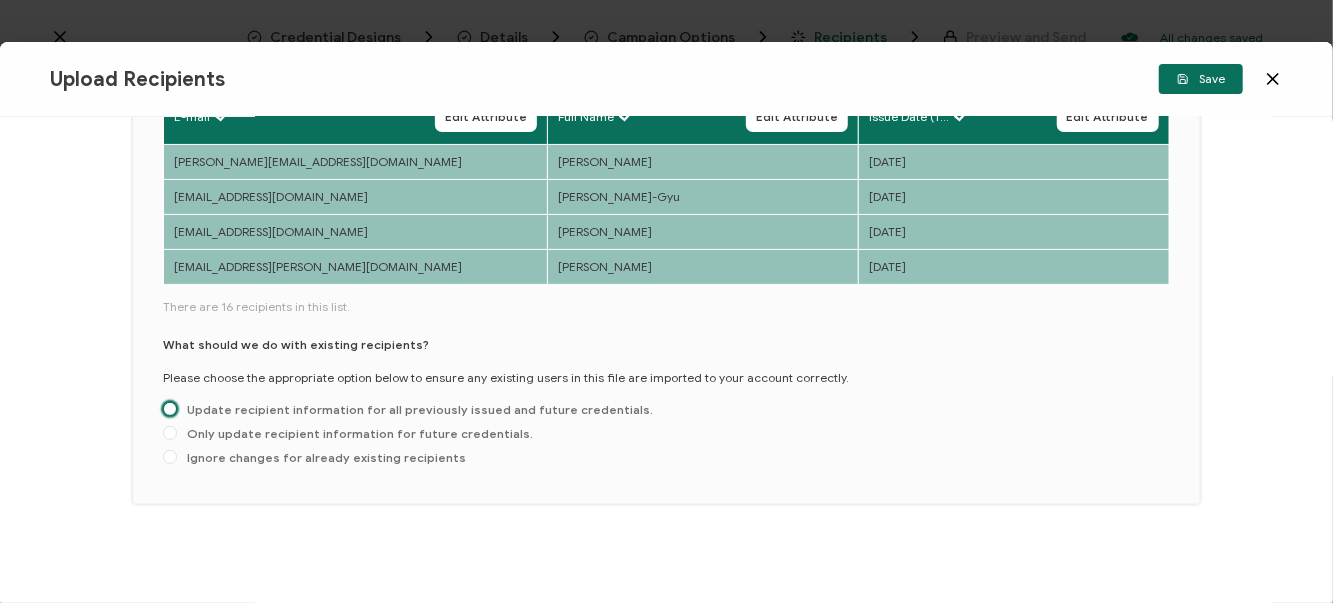 click at bounding box center (170, 409) 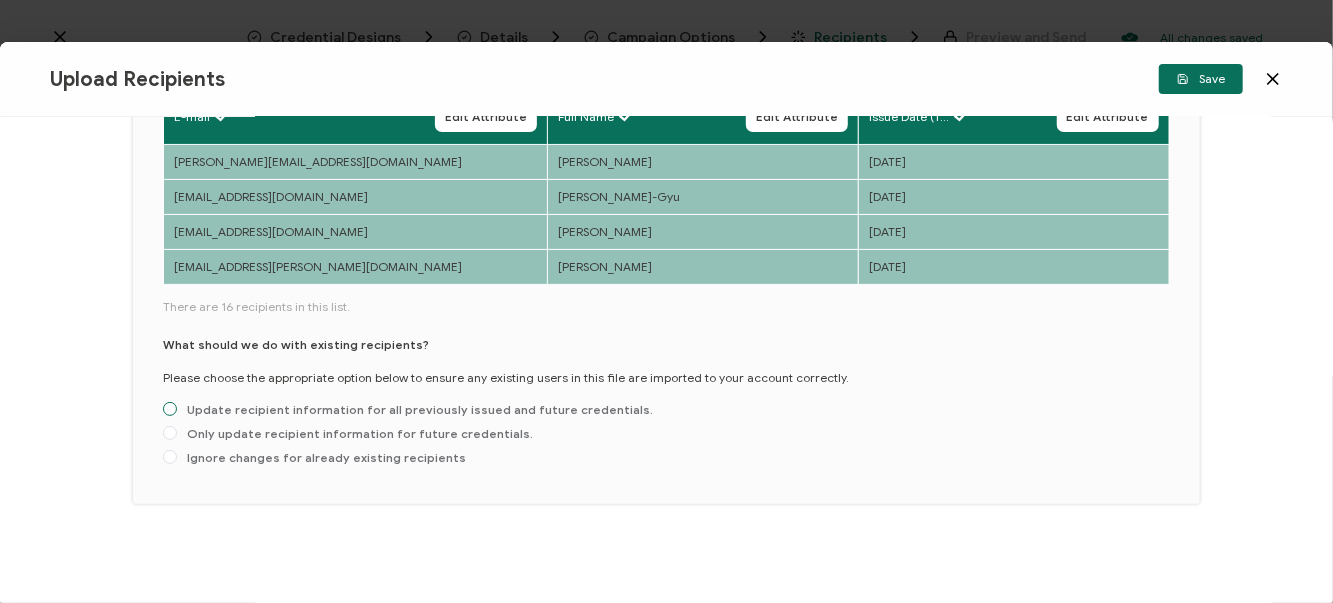 click on "Update recipient information for all previously issued and future credentials." at bounding box center [170, 410] 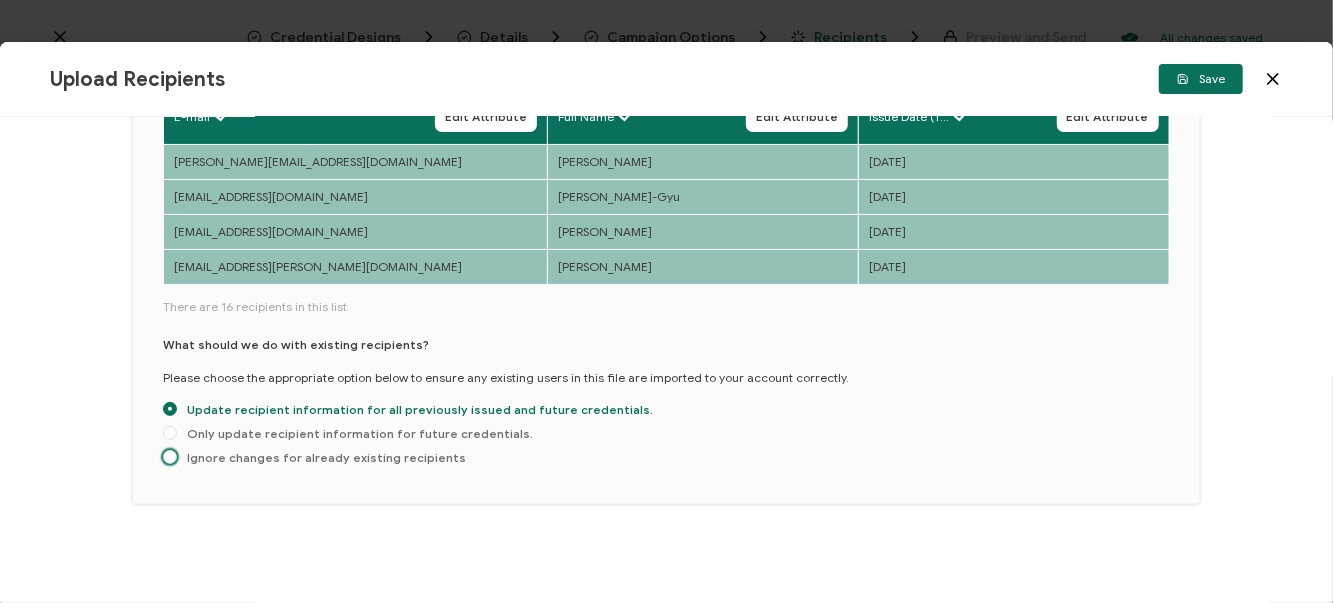 drag, startPoint x: 168, startPoint y: 453, endPoint x: 255, endPoint y: 456, distance: 87.05171 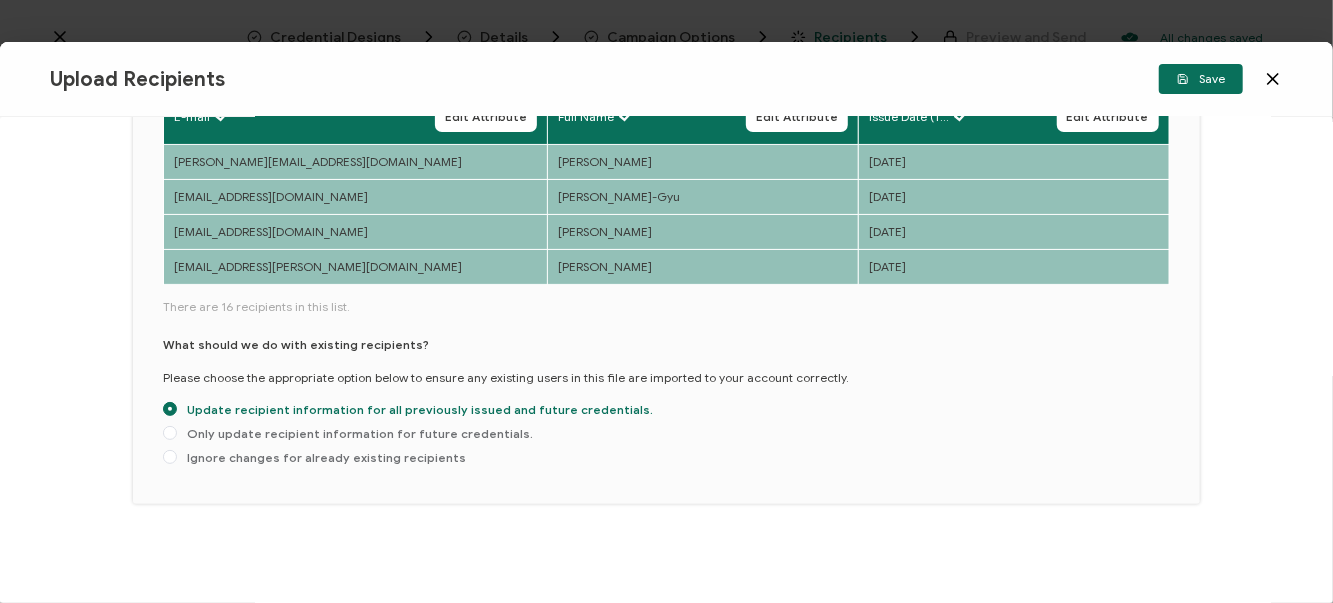 click on "Ignore changes for already existing recipients" at bounding box center (170, 458) 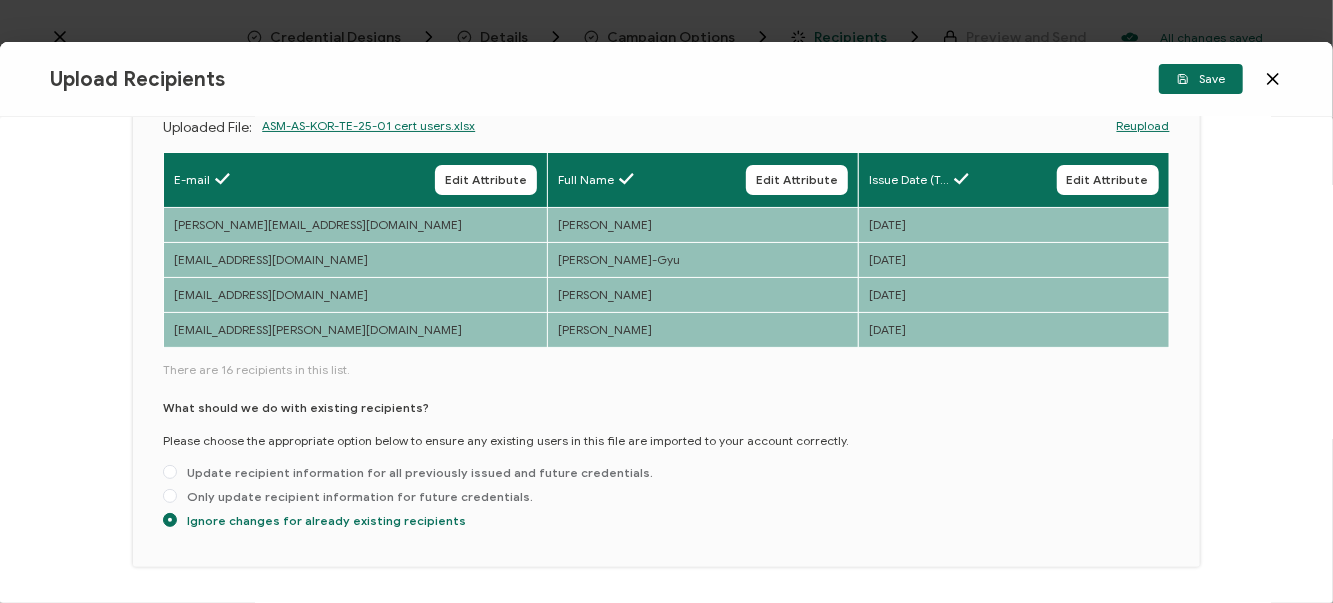 scroll, scrollTop: 250, scrollLeft: 0, axis: vertical 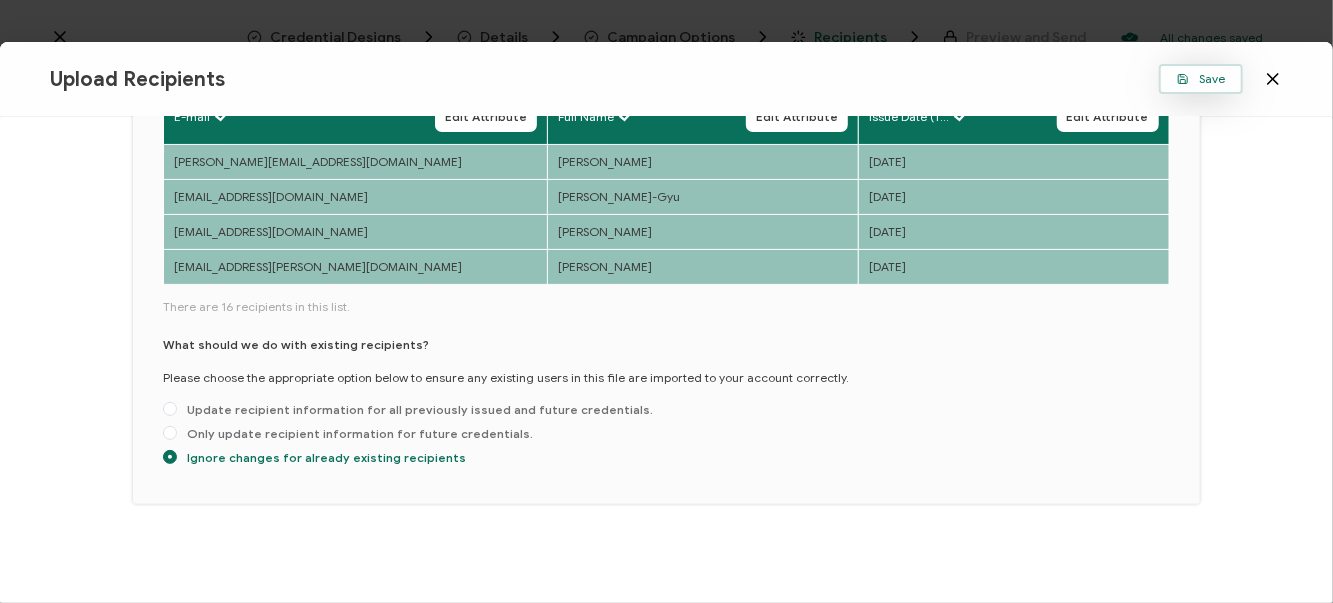 click on "Save" at bounding box center [1201, 79] 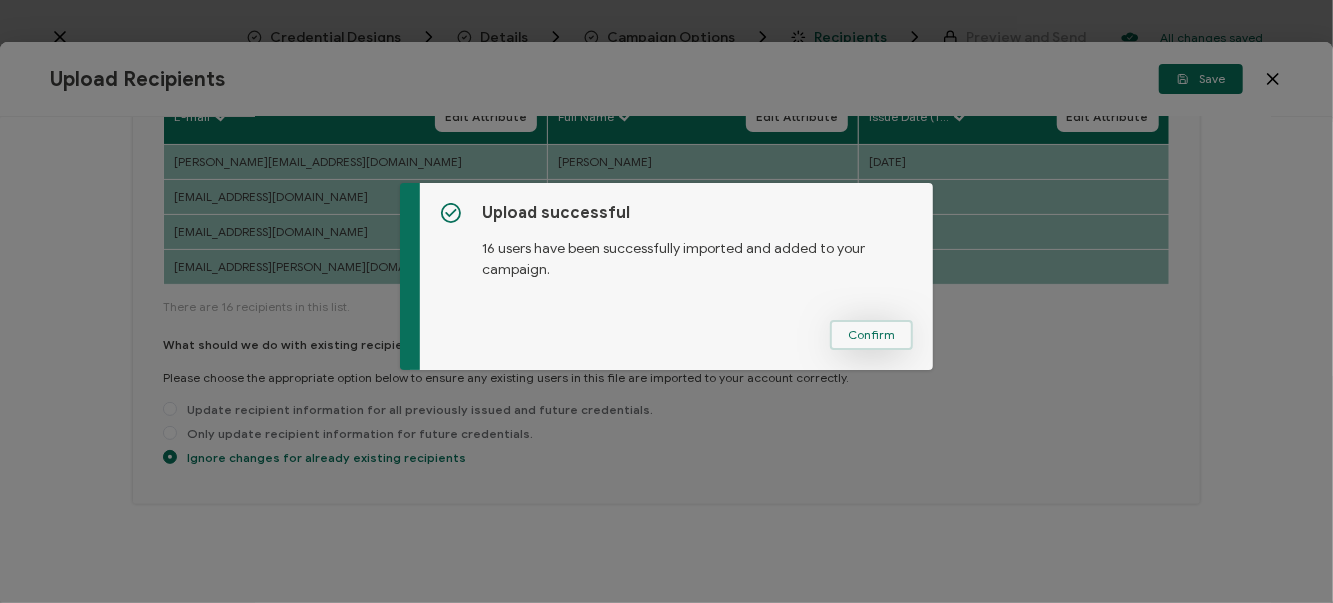 click on "Confirm" at bounding box center [871, 335] 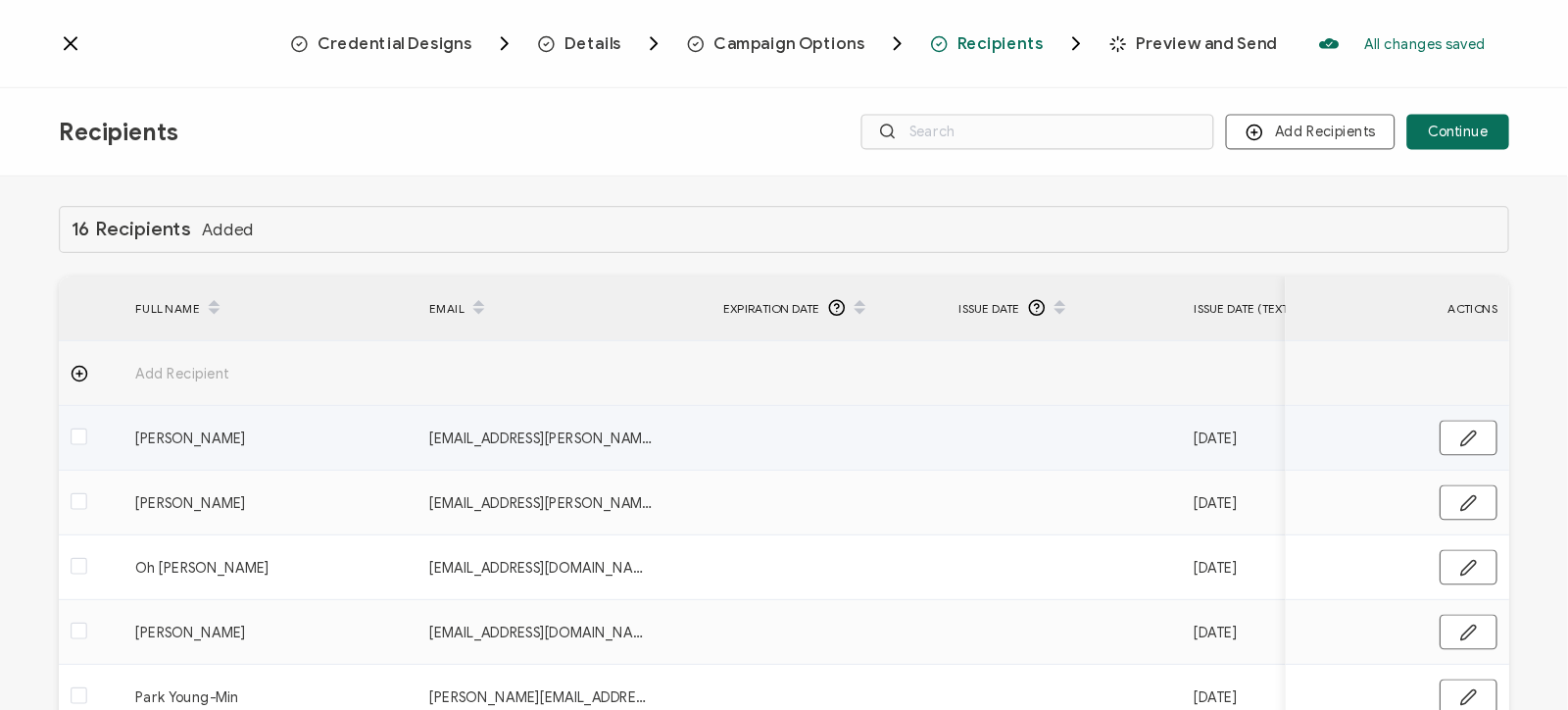 scroll, scrollTop: 158, scrollLeft: 0, axis: vertical 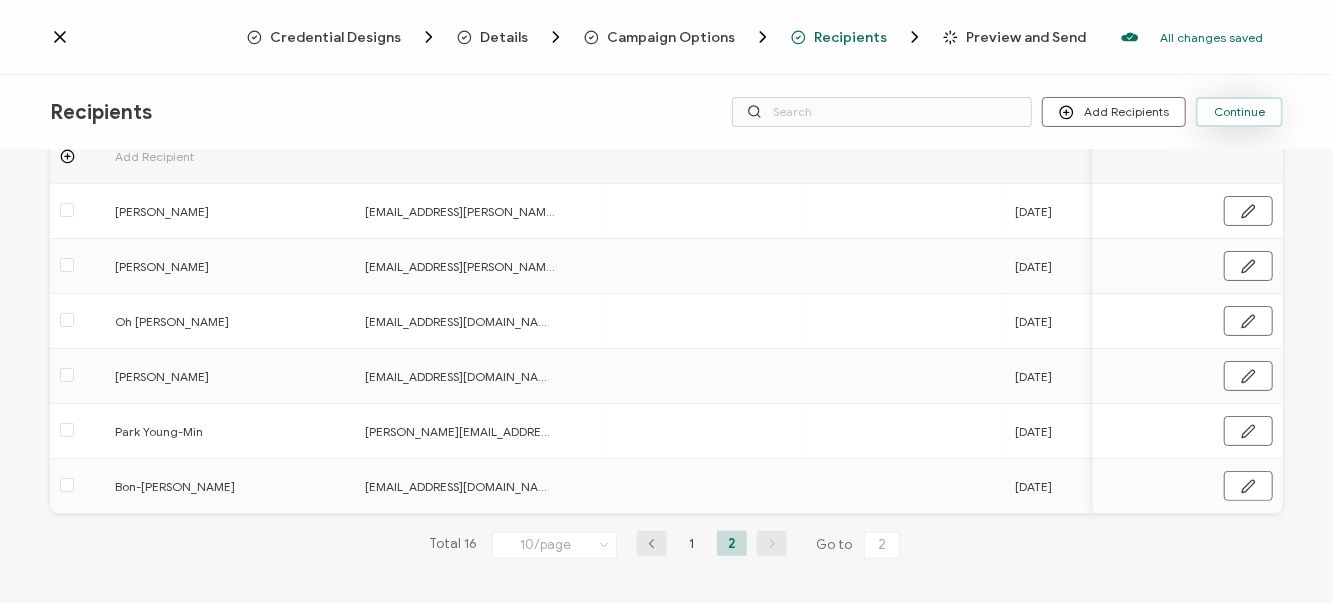 click on "Continue" at bounding box center [1239, 112] 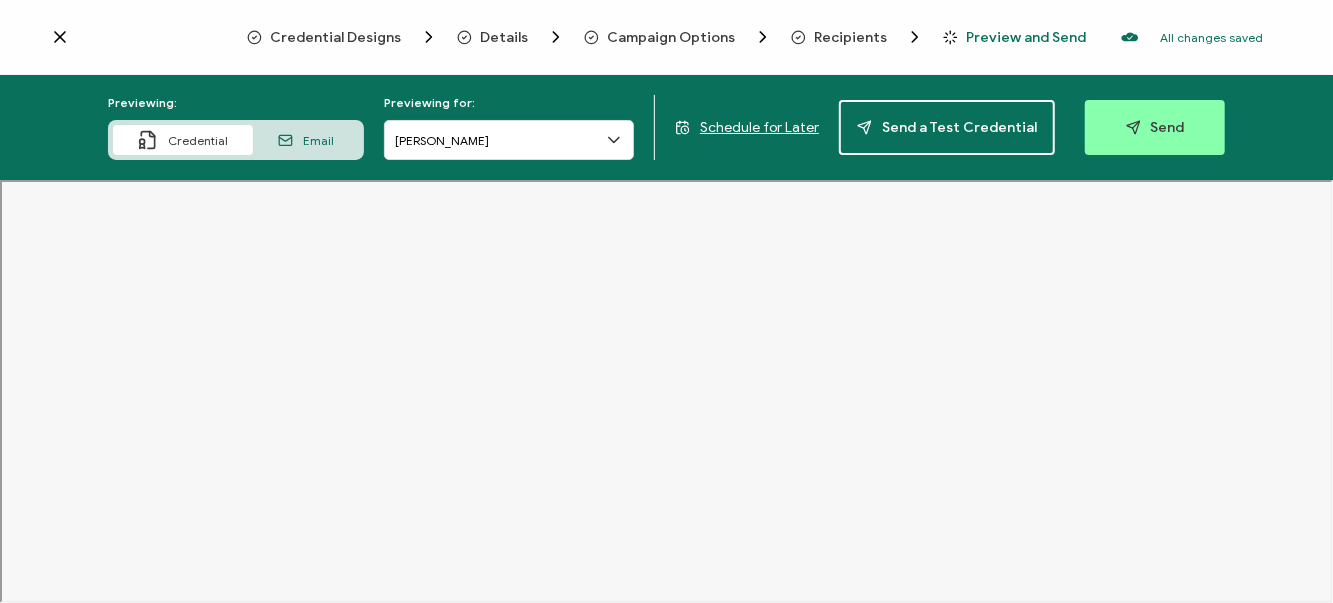 click on "Campaign Options" at bounding box center [671, 37] 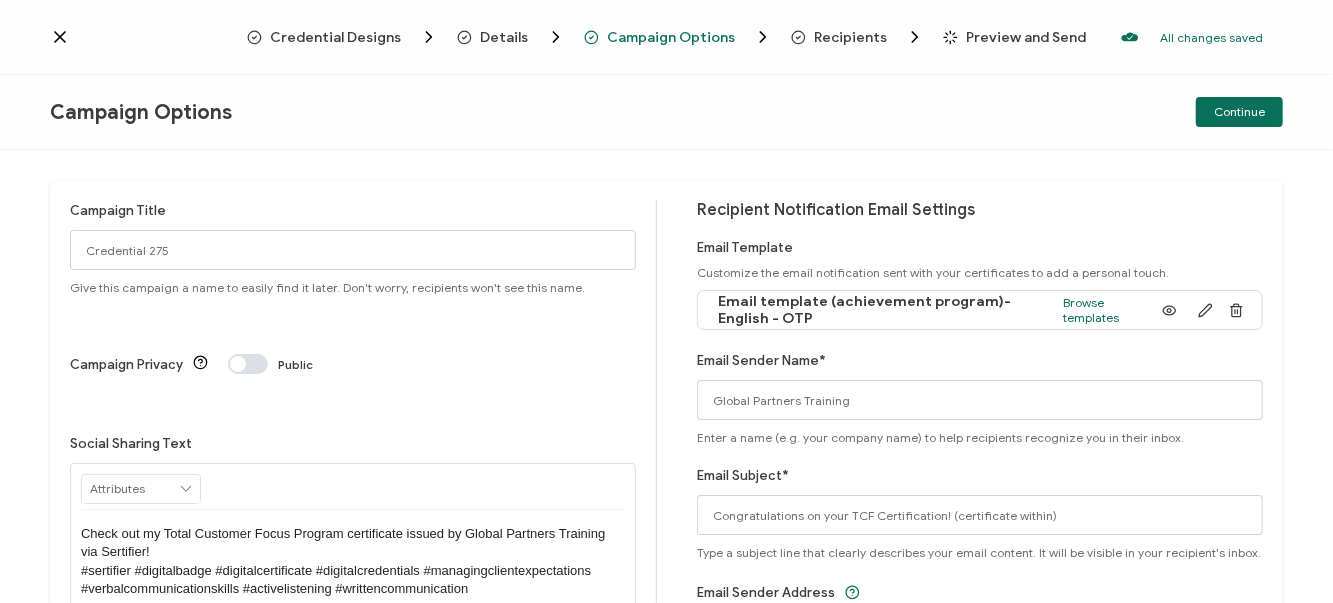 click on "Details" at bounding box center [504, 37] 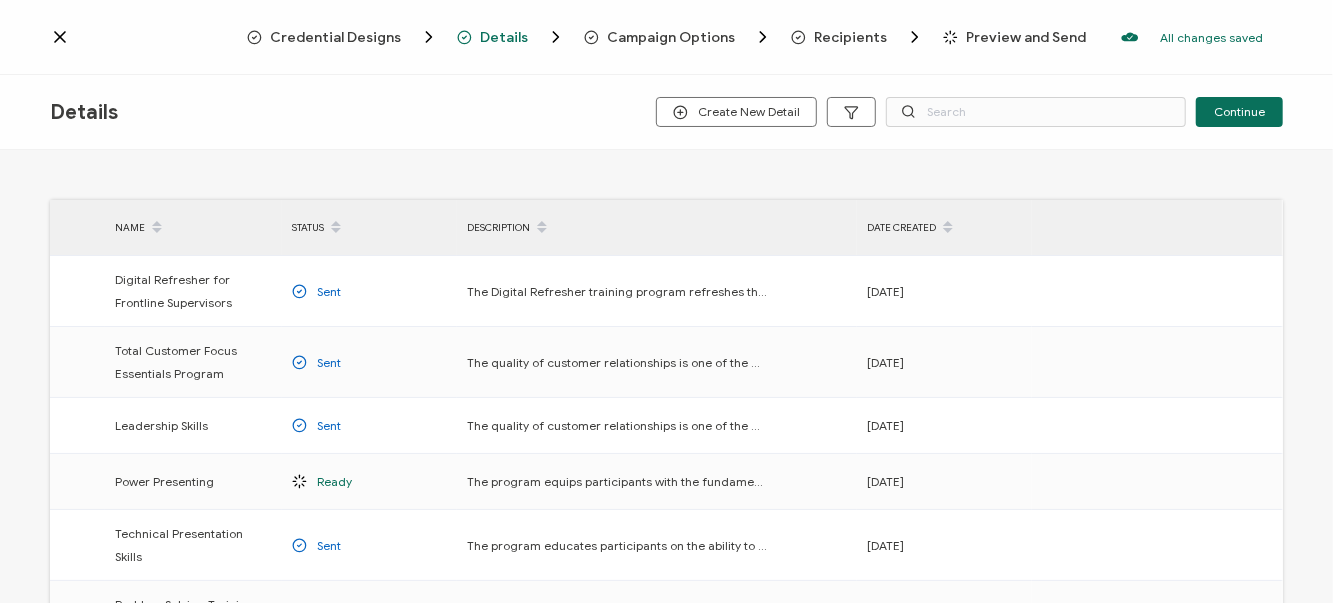 click on "Credential Designs       Details       Campaign Options       Recipients       Preview and Send
All changes saved
We save your content automatically as you keep working.
Changes are saved automatically. Any credentials sent from this campaign will update automatically. To undo modifications, re-edit the relevant element.
All changes saved
Last saved on 07/23/2025 09:55 AM" at bounding box center (666, 37) 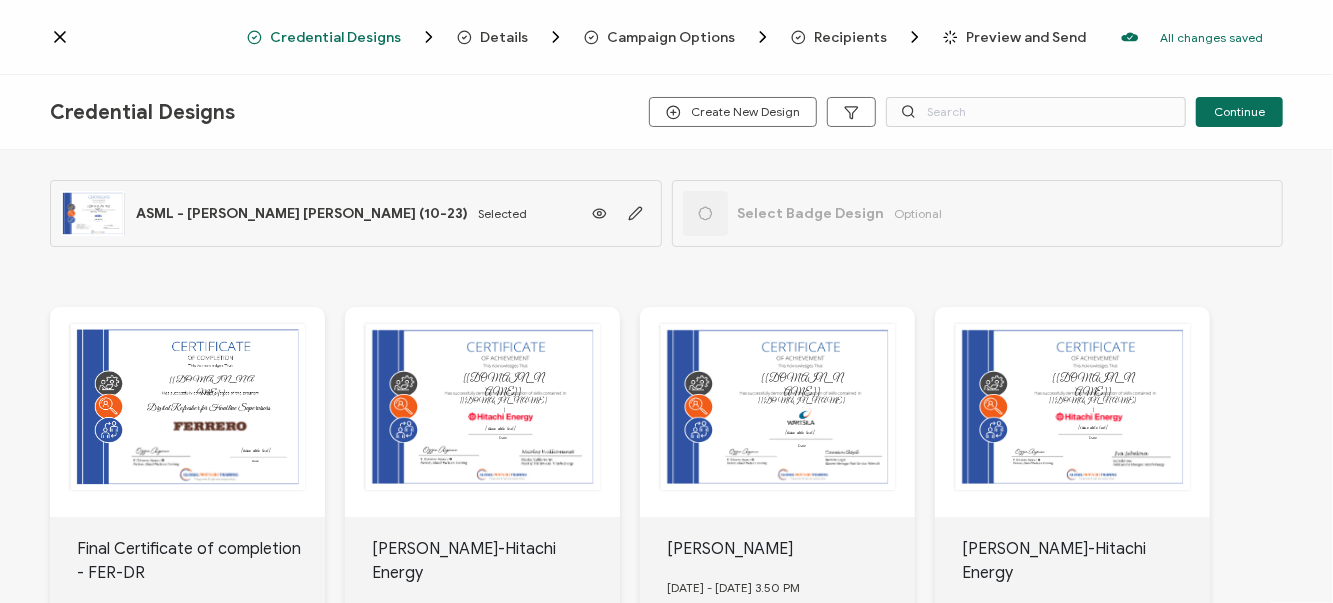 click on "Details" at bounding box center [504, 37] 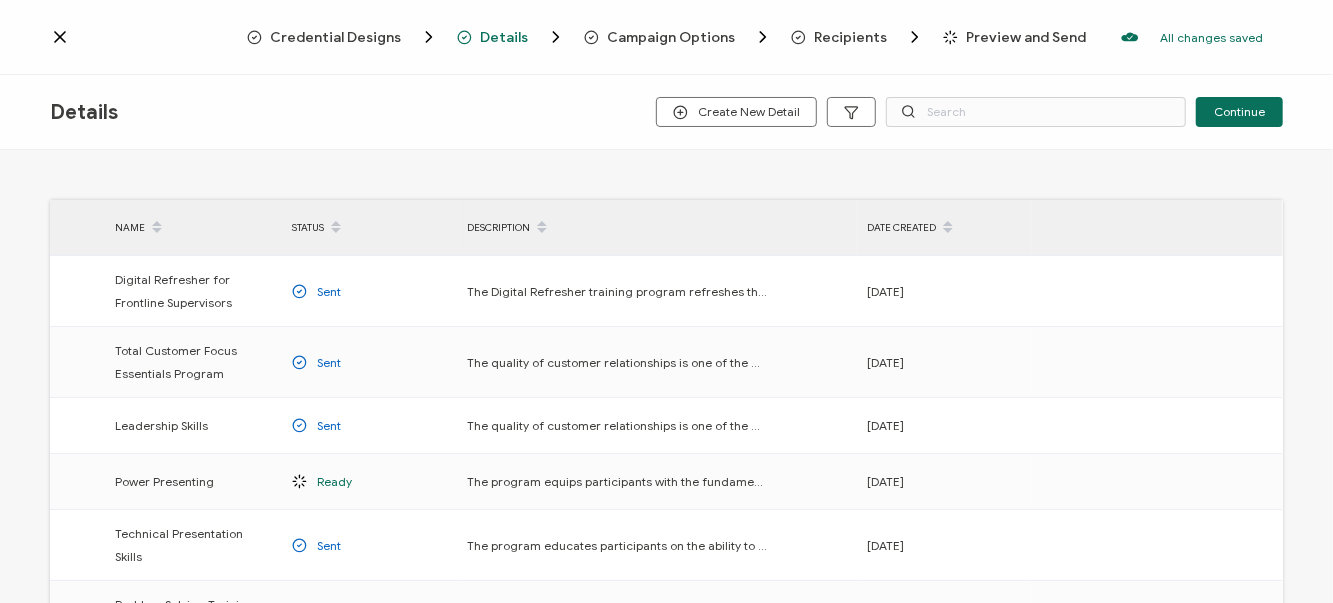 click on "Campaign Options" at bounding box center [671, 37] 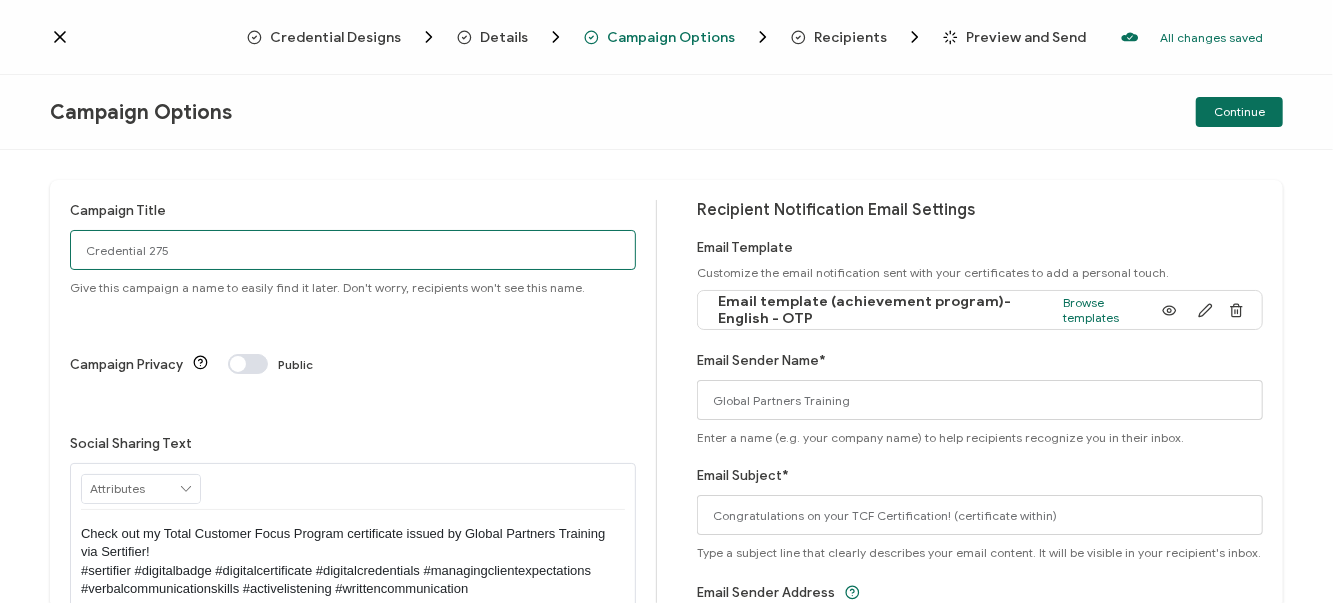drag, startPoint x: 196, startPoint y: 258, endPoint x: 0, endPoint y: 267, distance: 196.20653 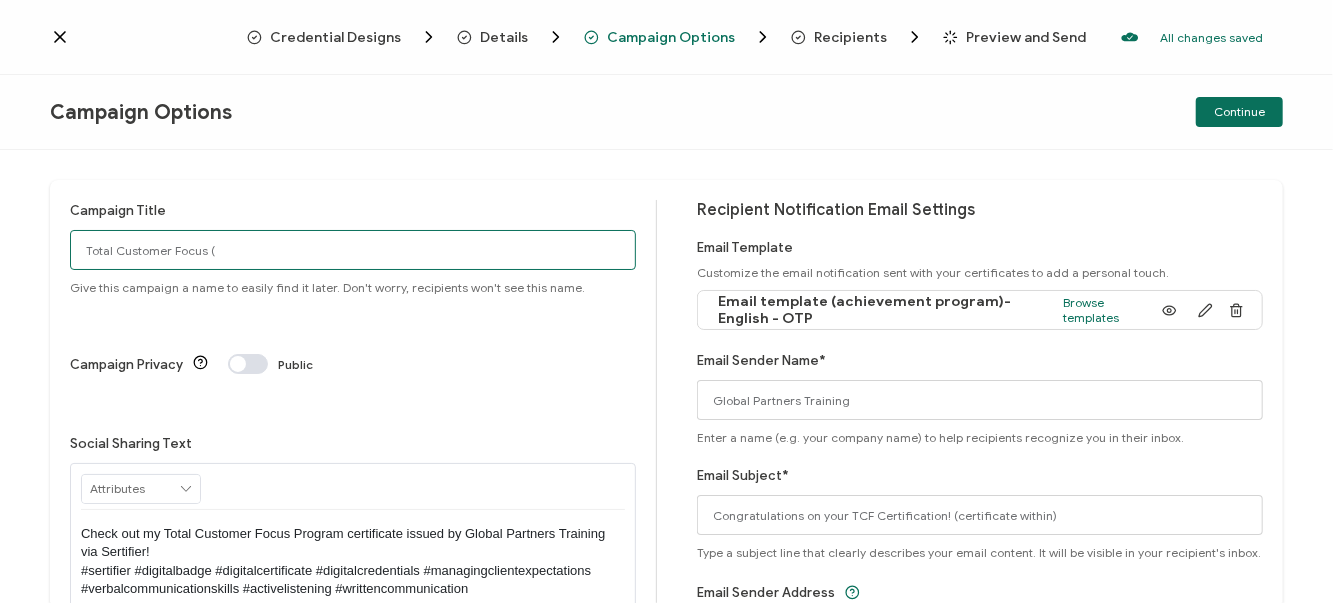 paste on "ASM-AS-KOR-TE-25-01" 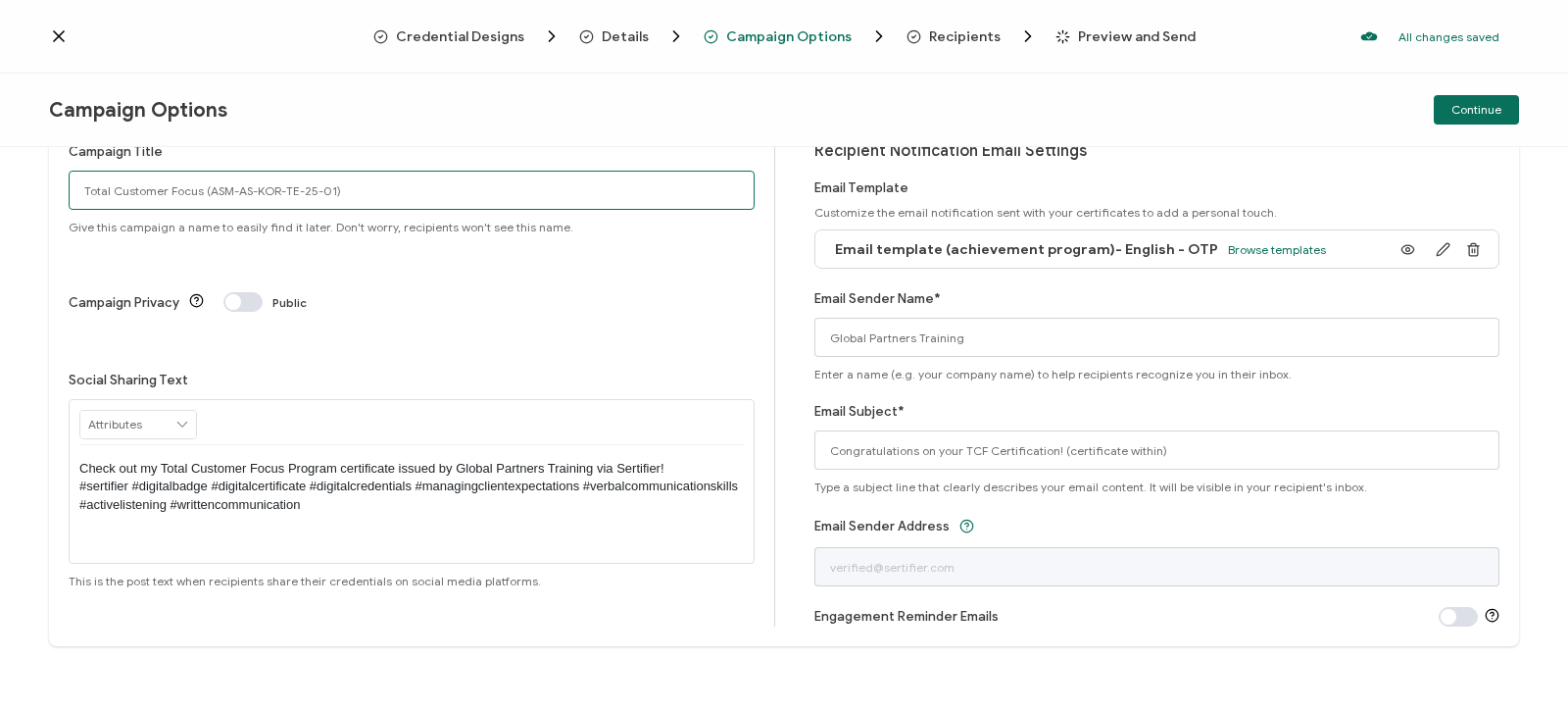 scroll, scrollTop: 60, scrollLeft: 0, axis: vertical 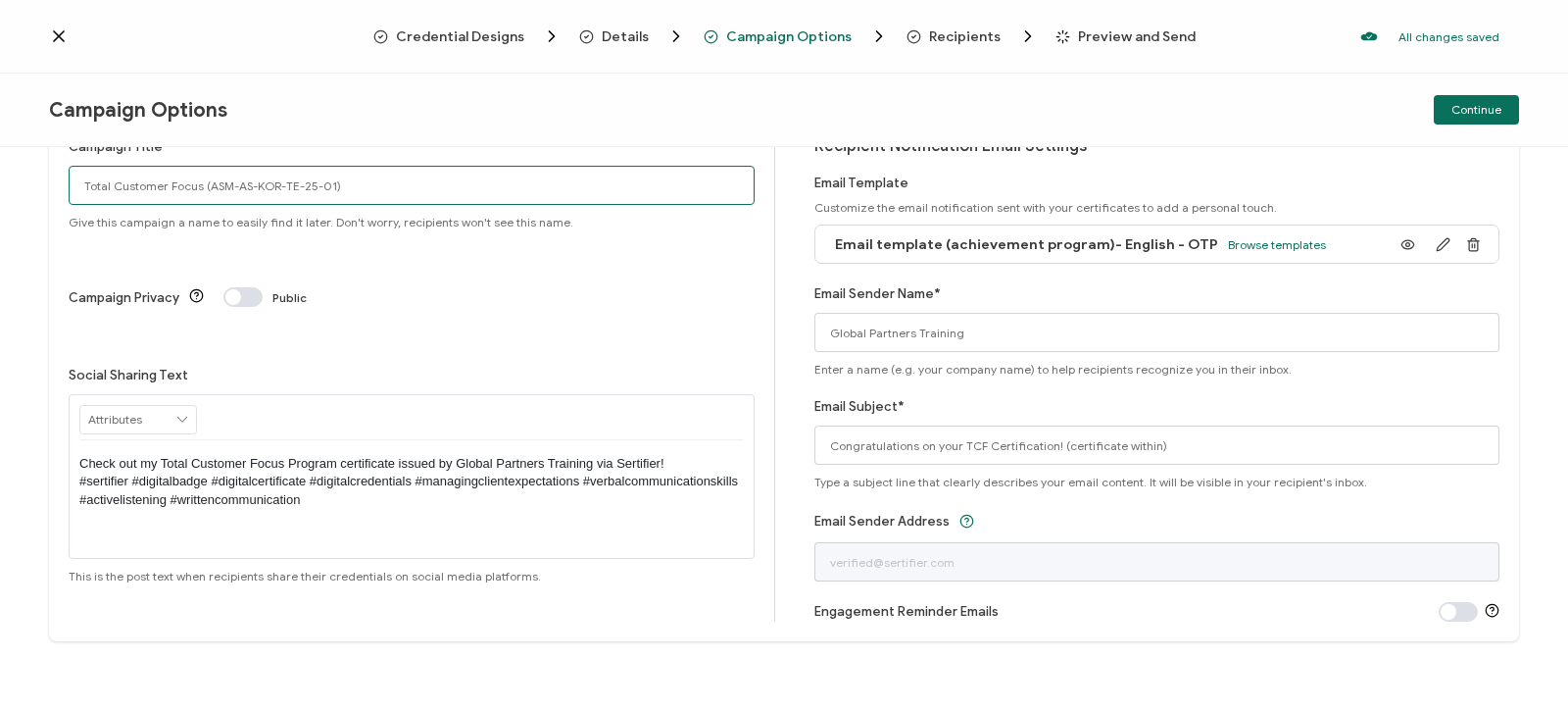 type on "Total Customer Focus (ASM-AS-KOR-TE-25-01)" 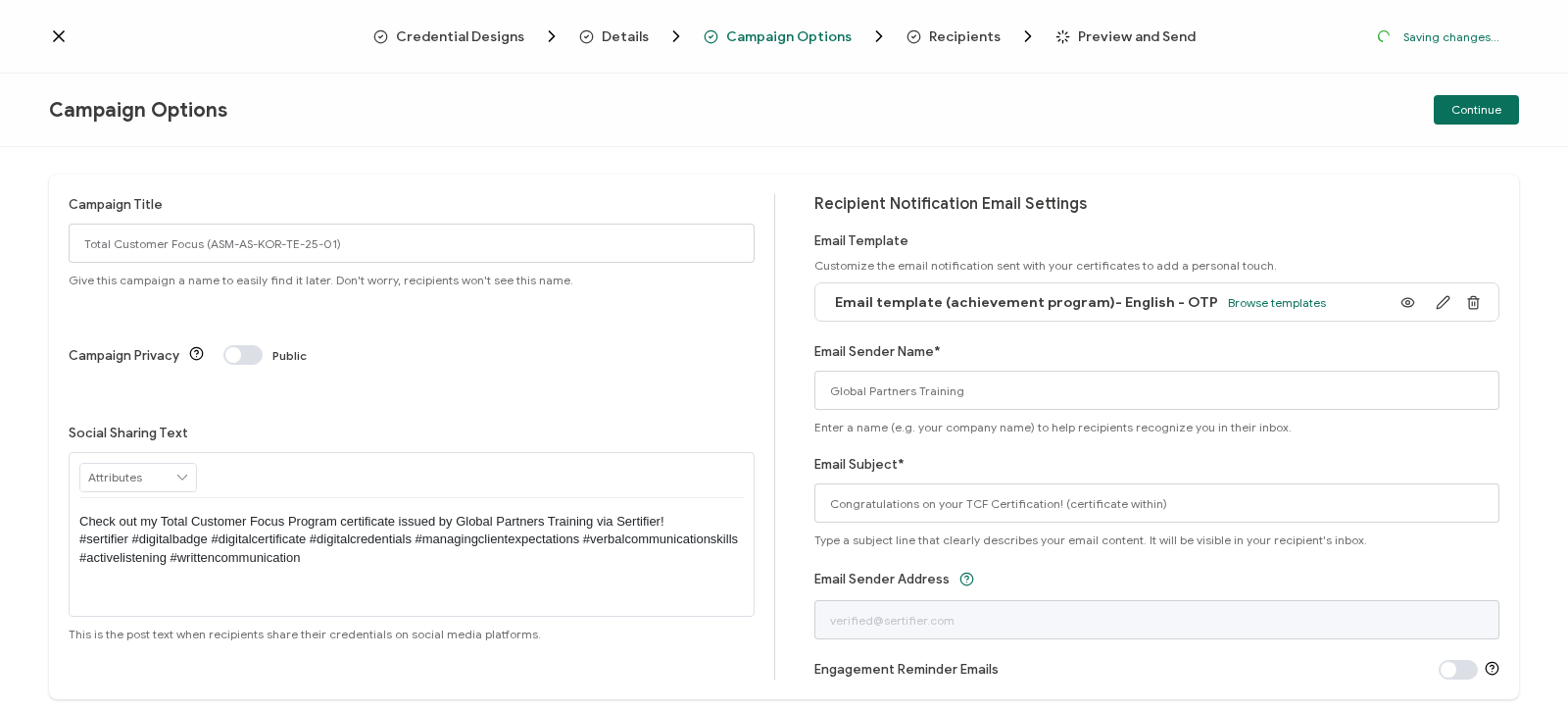 scroll, scrollTop: 0, scrollLeft: 0, axis: both 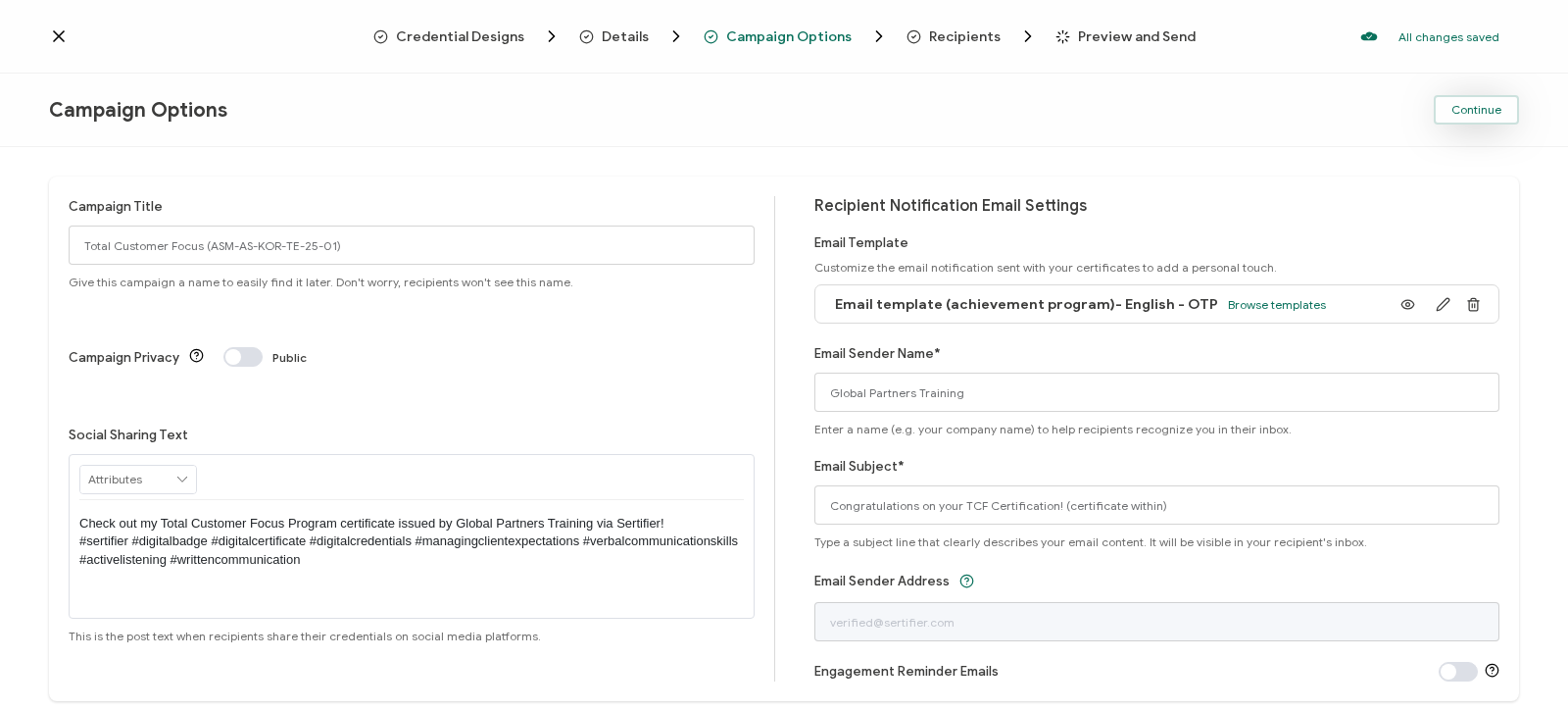 click on "Continue" at bounding box center [1476, 110] 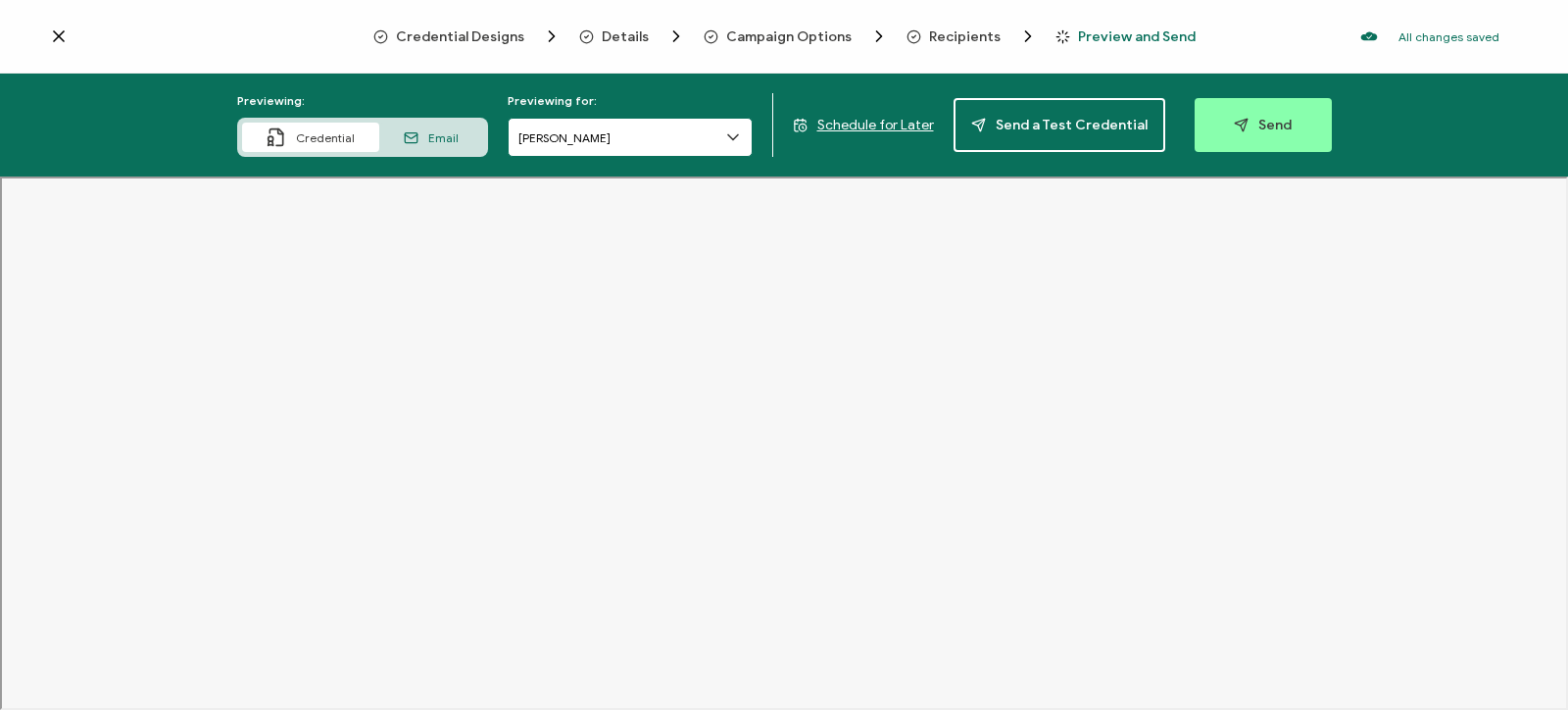 click on "Bae Seong-Chan" at bounding box center (630, 137) 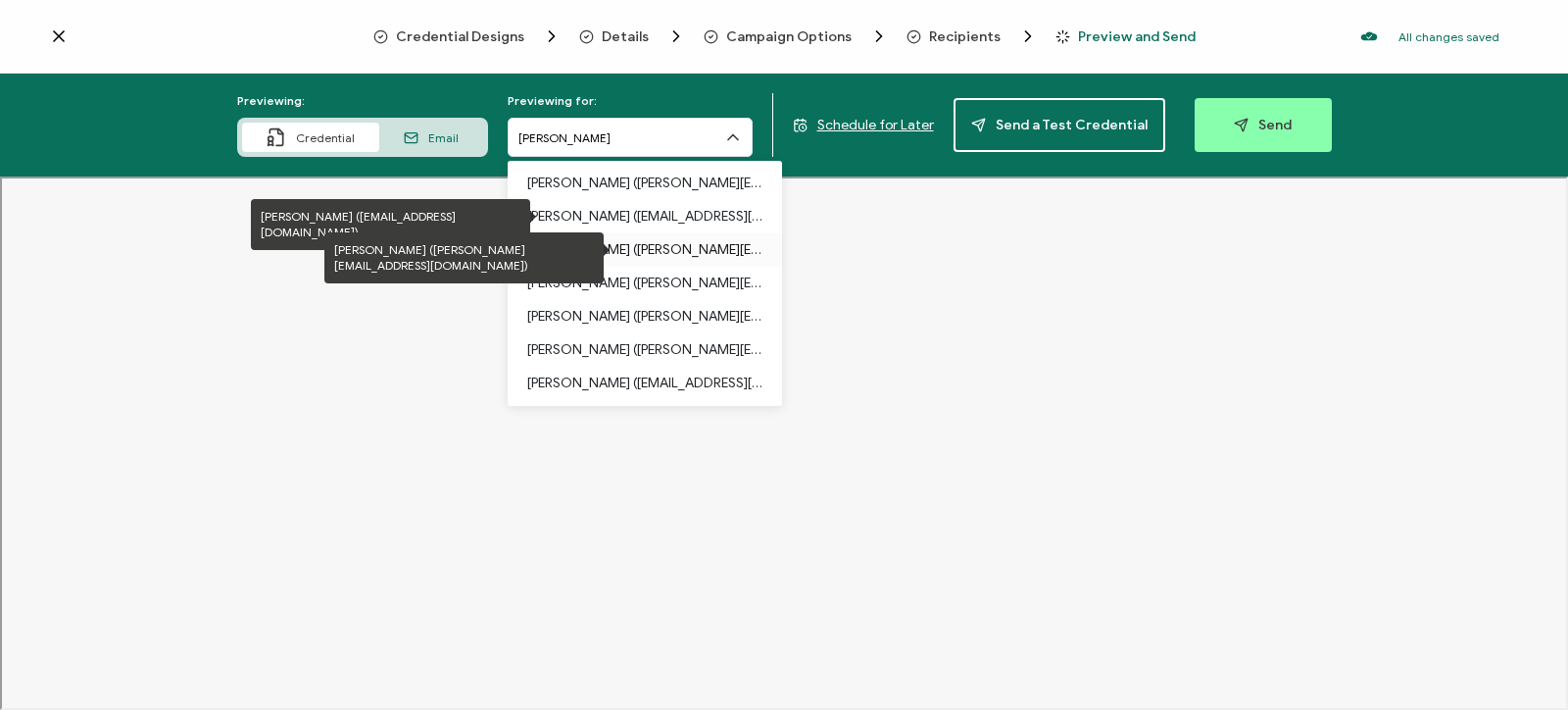 click on "Bak Jayce (jayce.bak@asml.com)" at bounding box center [645, 250] 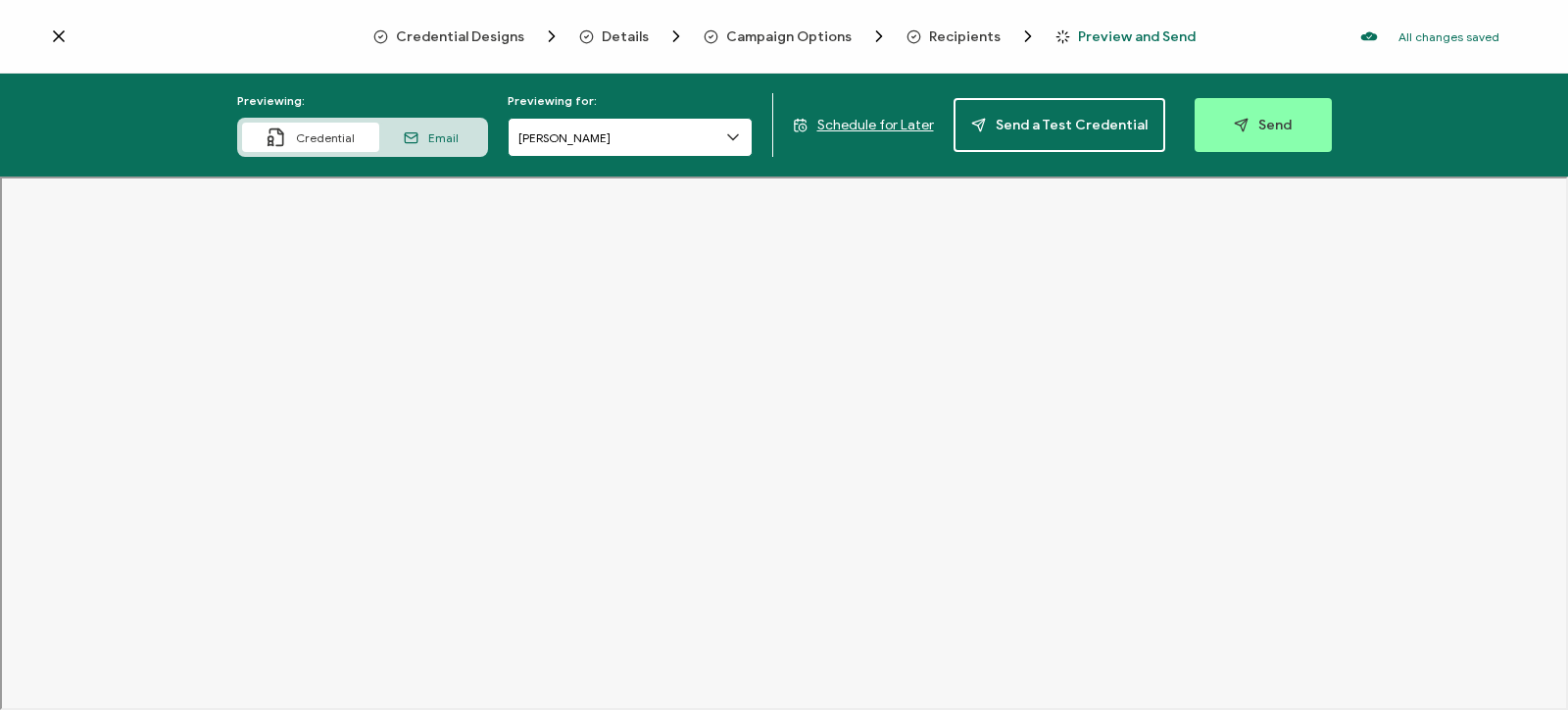 click on "Bak Jayce" at bounding box center (630, 137) 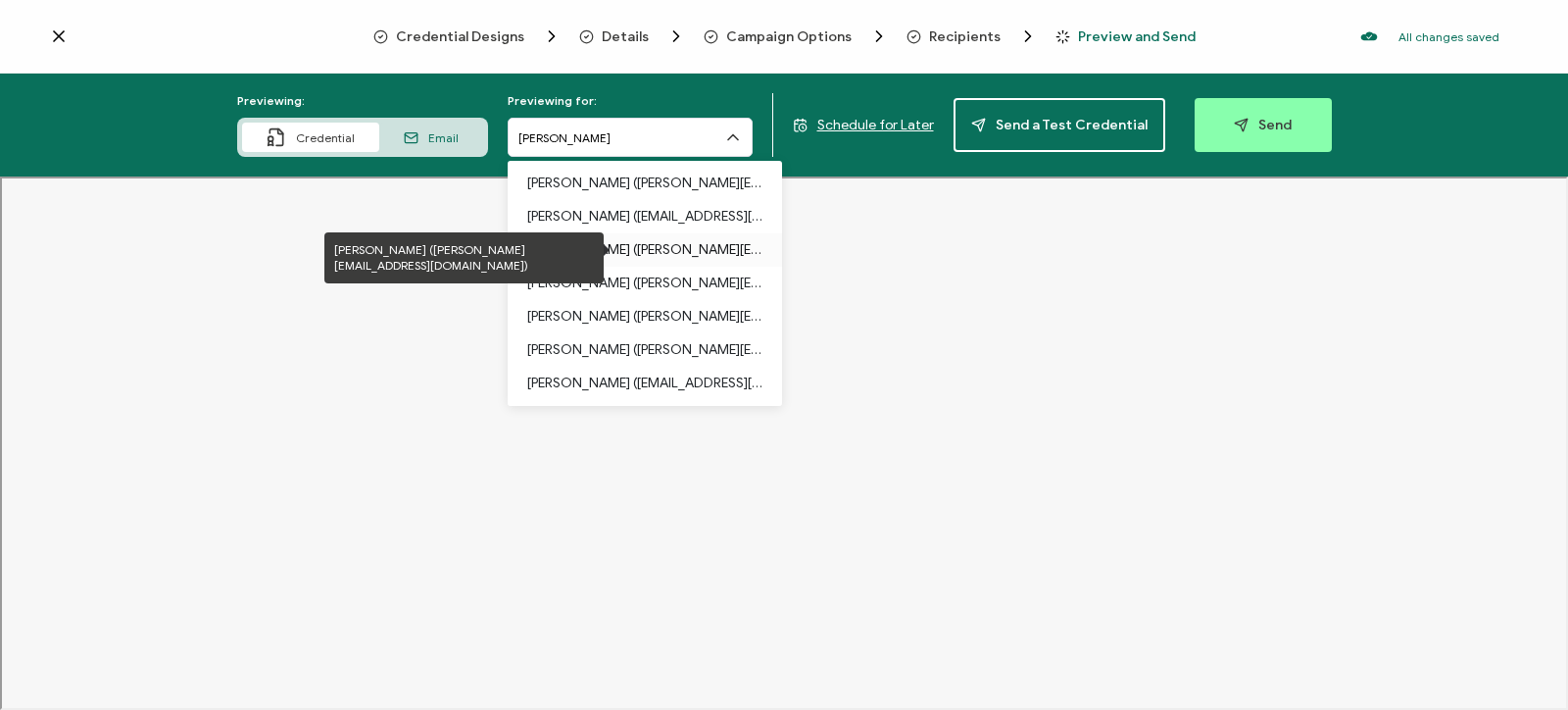 click on "Bak Jayce (jayce.bak@asml.com)" at bounding box center [645, 250] 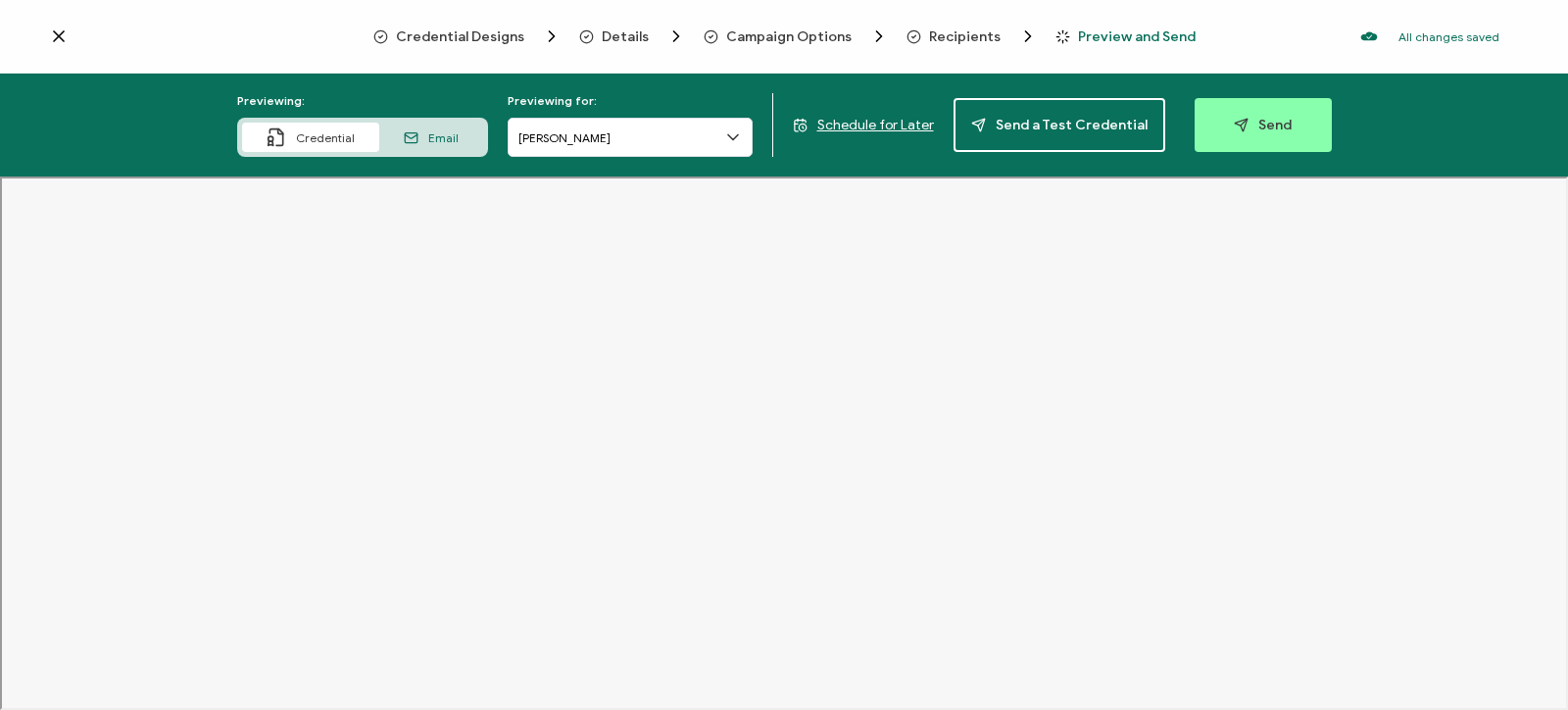 click on "Recipients" at bounding box center (964, 36) 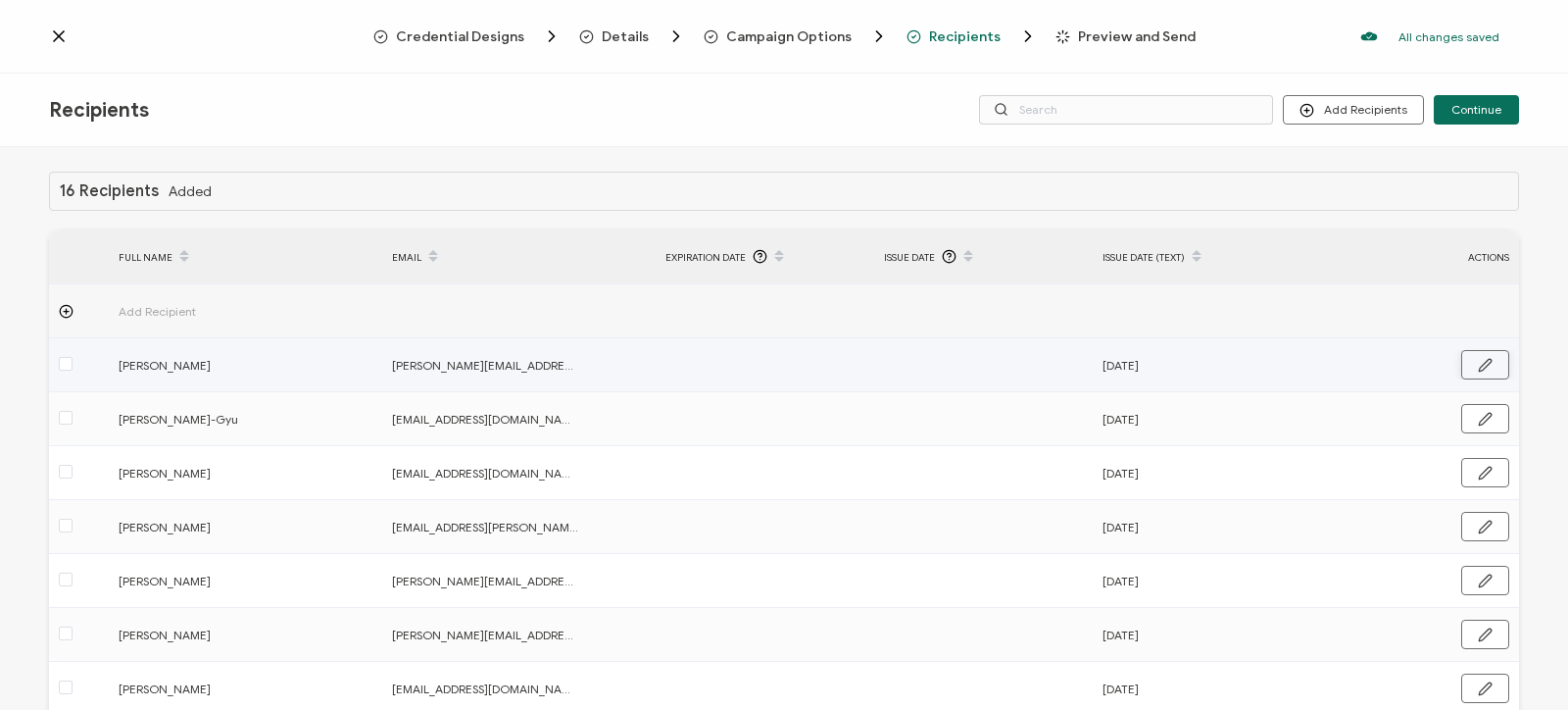 click 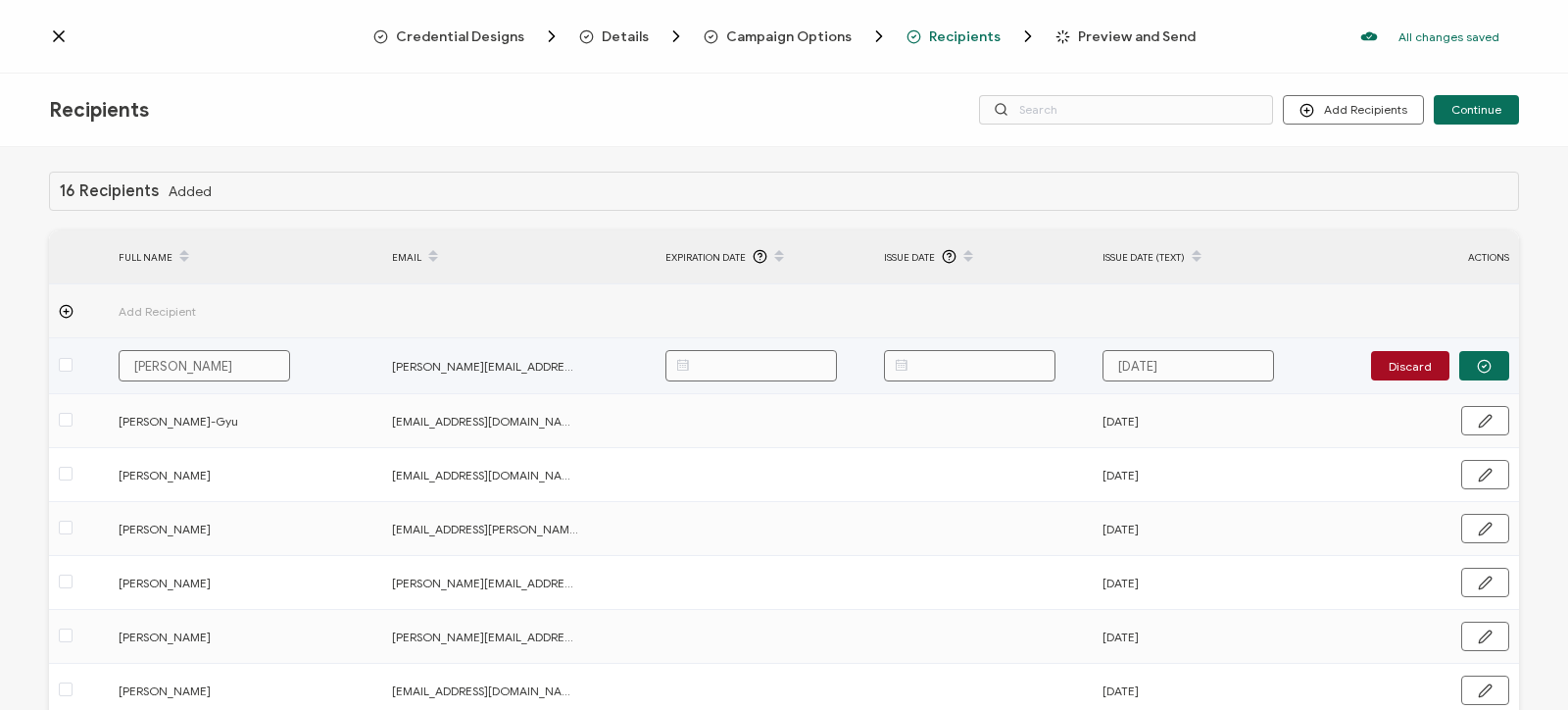 click at bounding box center [969, 366] 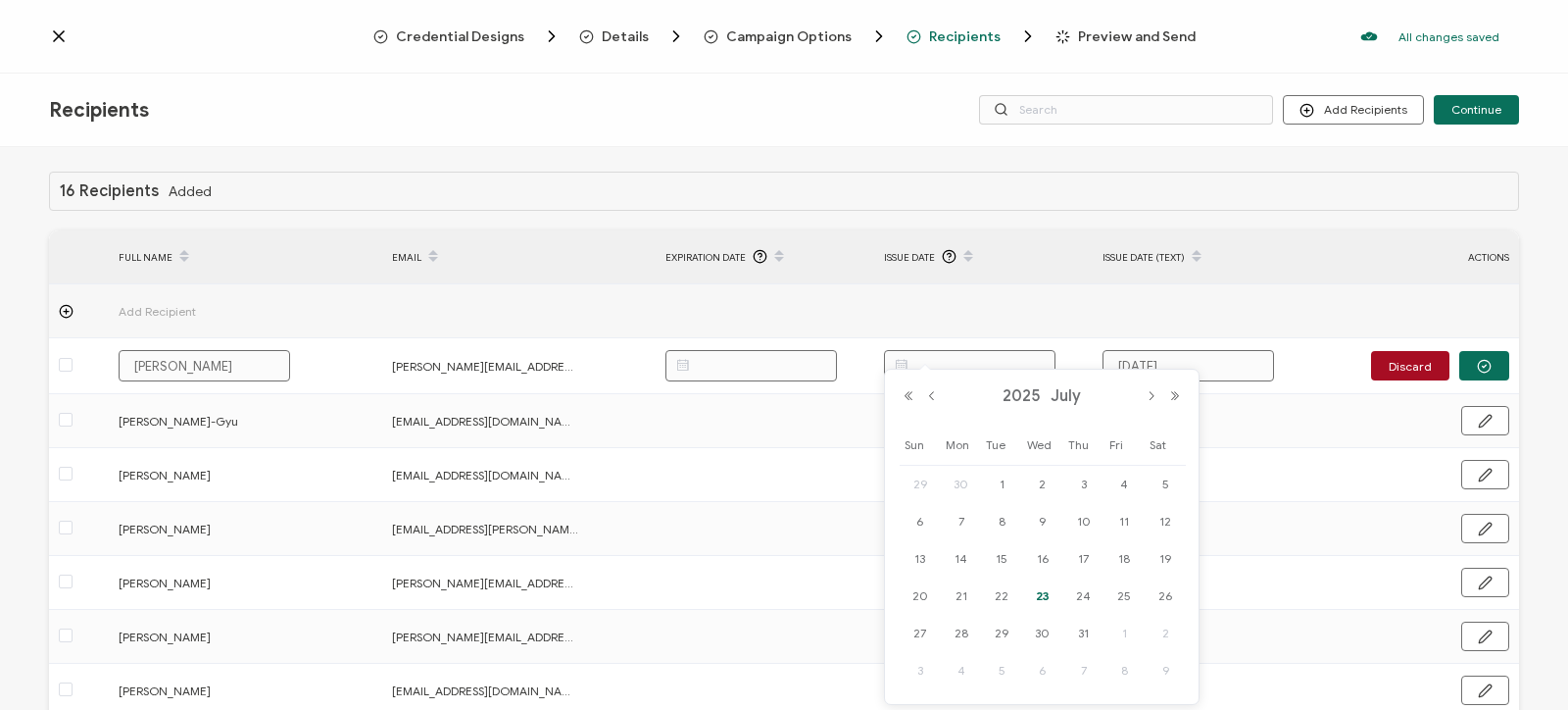 click on "23" at bounding box center (1043, 596) 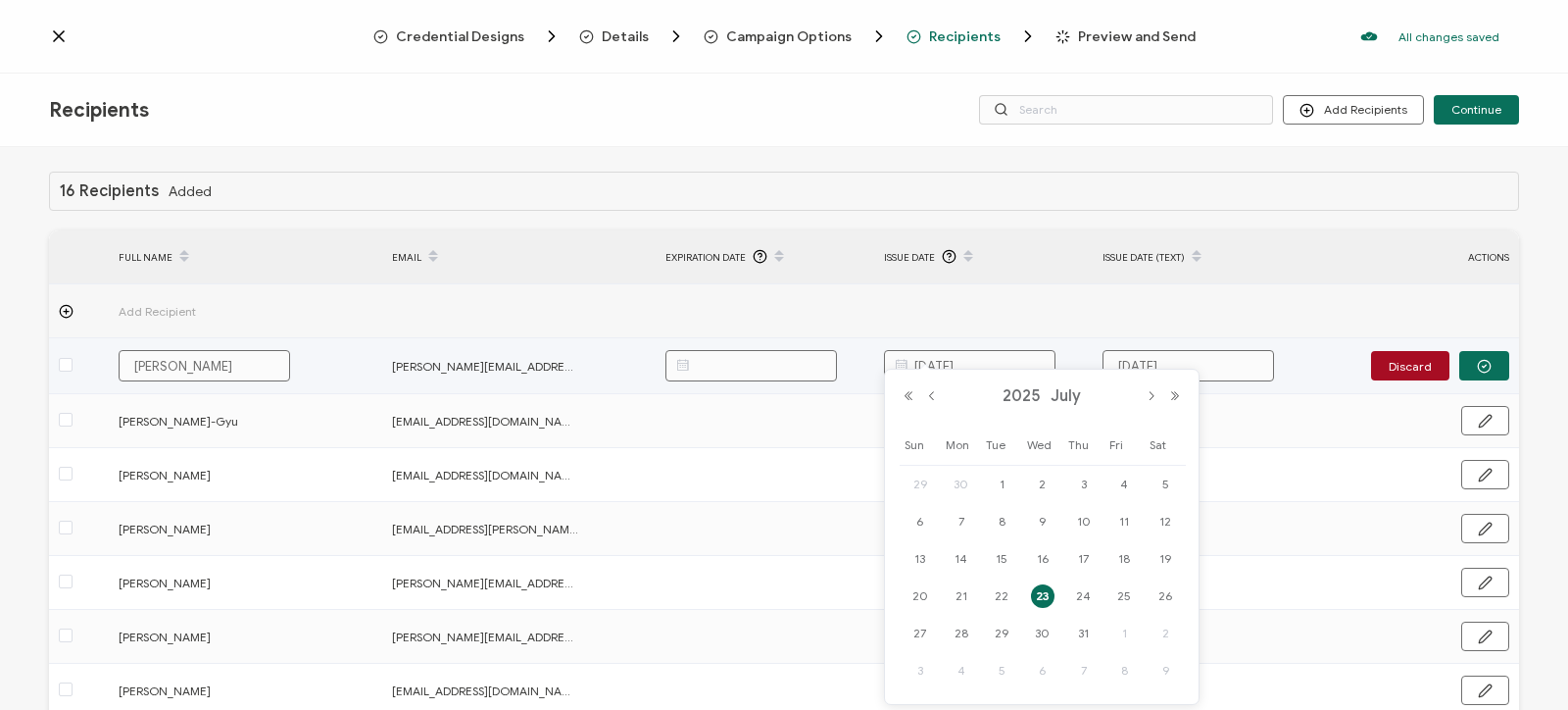 drag, startPoint x: 987, startPoint y: 366, endPoint x: 887, endPoint y: 366, distance: 100 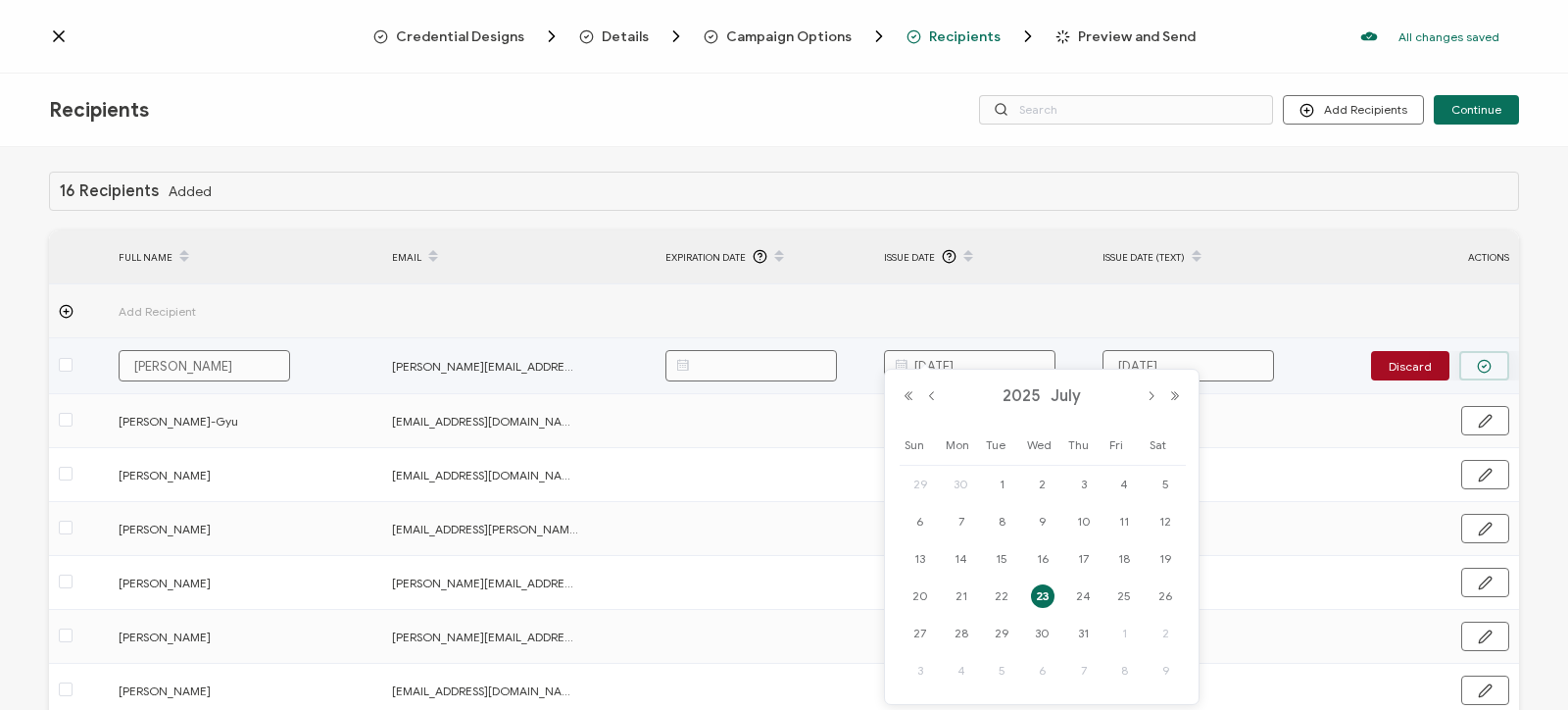 click at bounding box center [1484, 366] 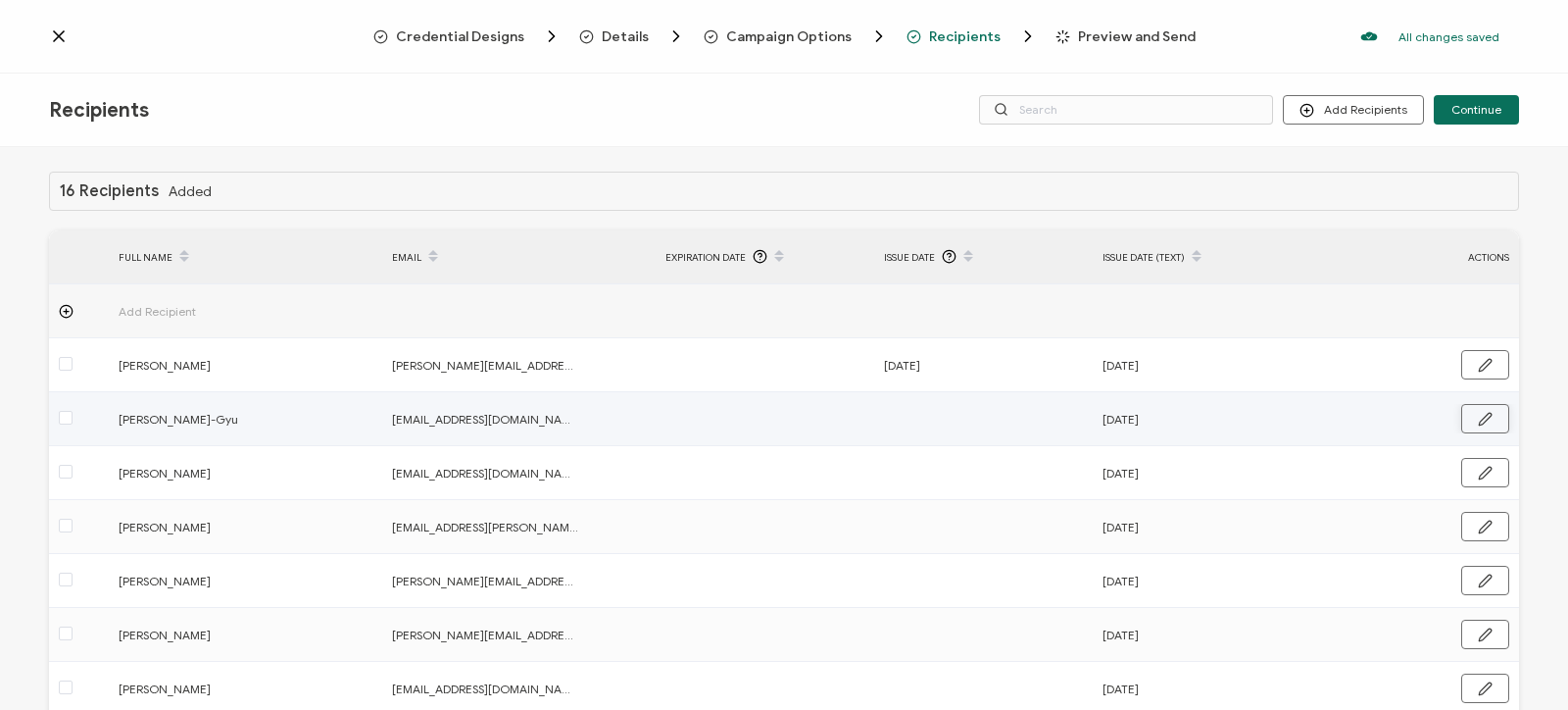 click 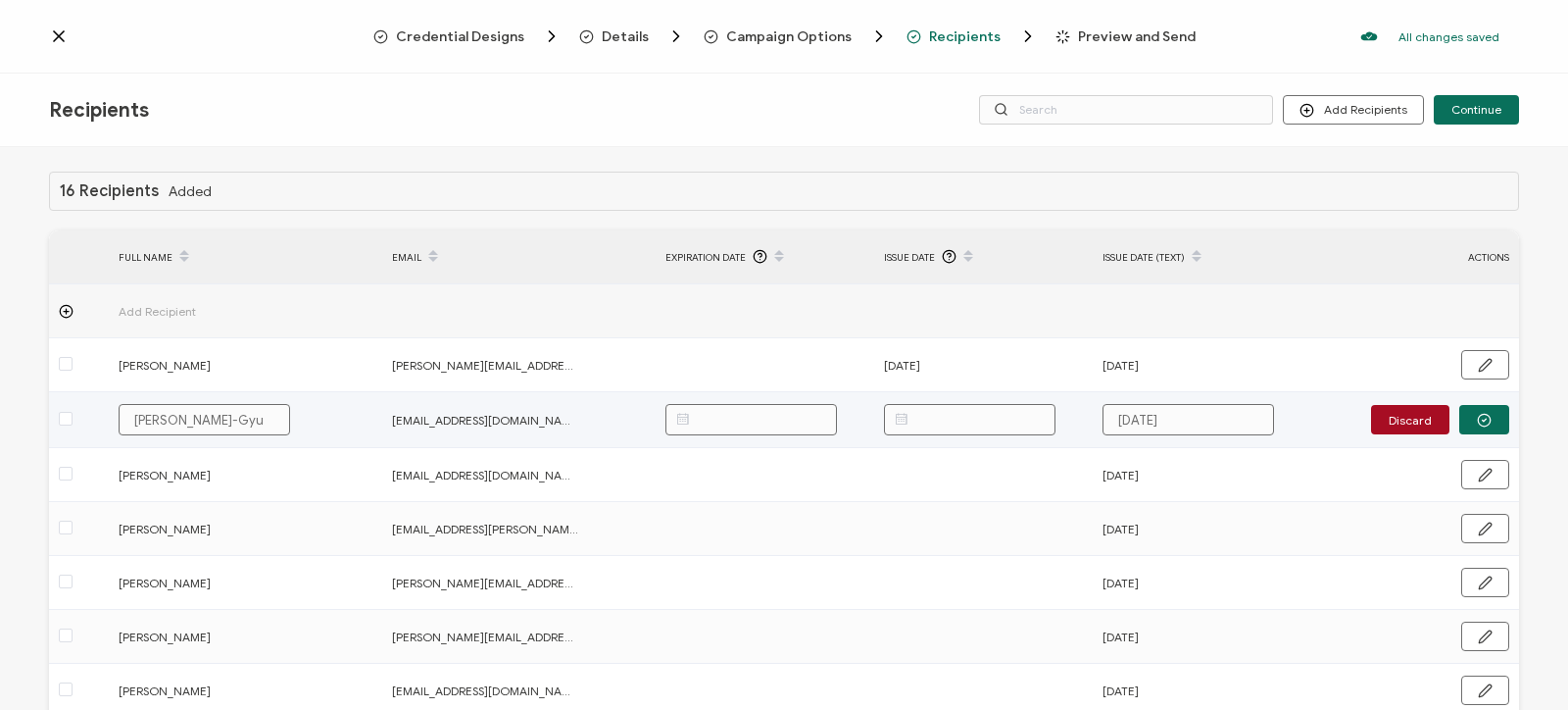 click at bounding box center [969, 420] 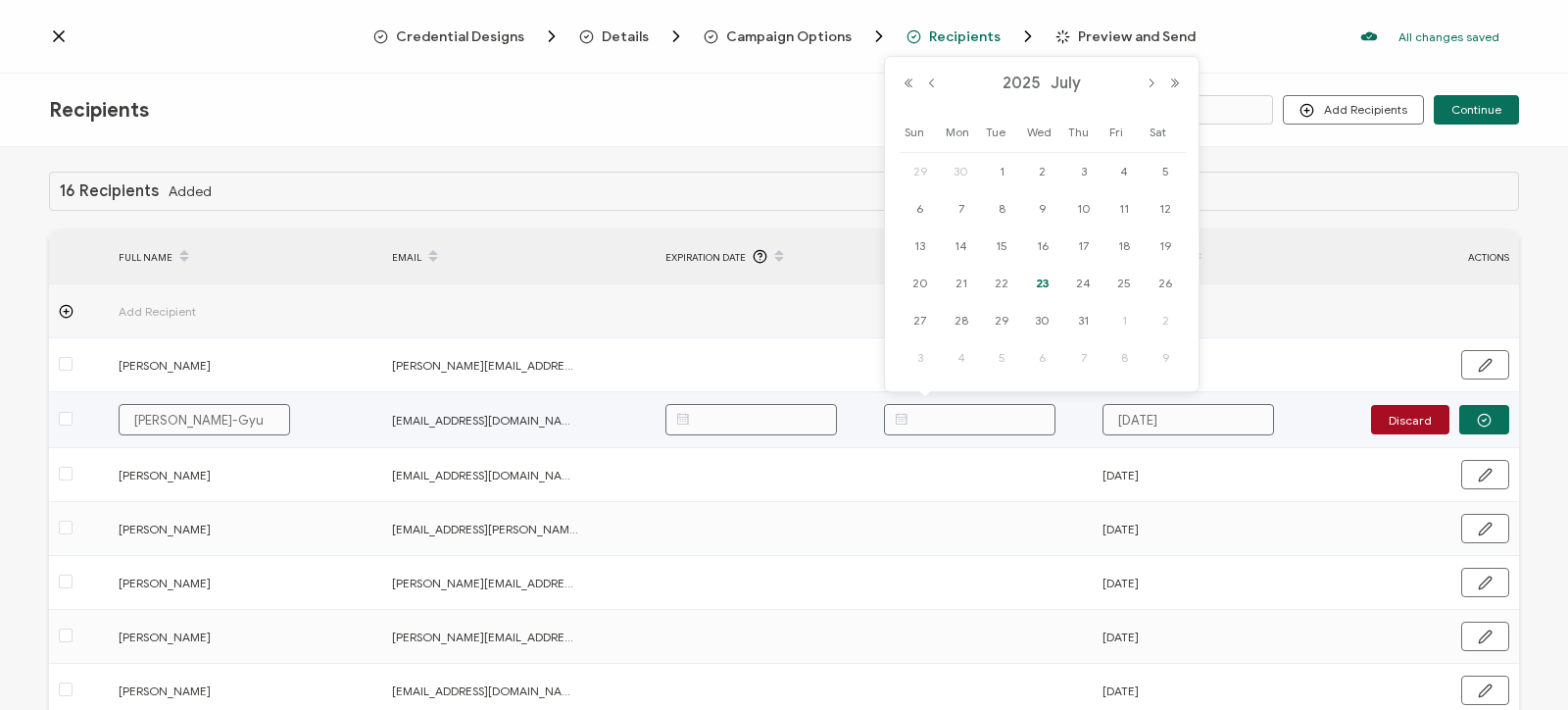 paste on "07.23.2025" 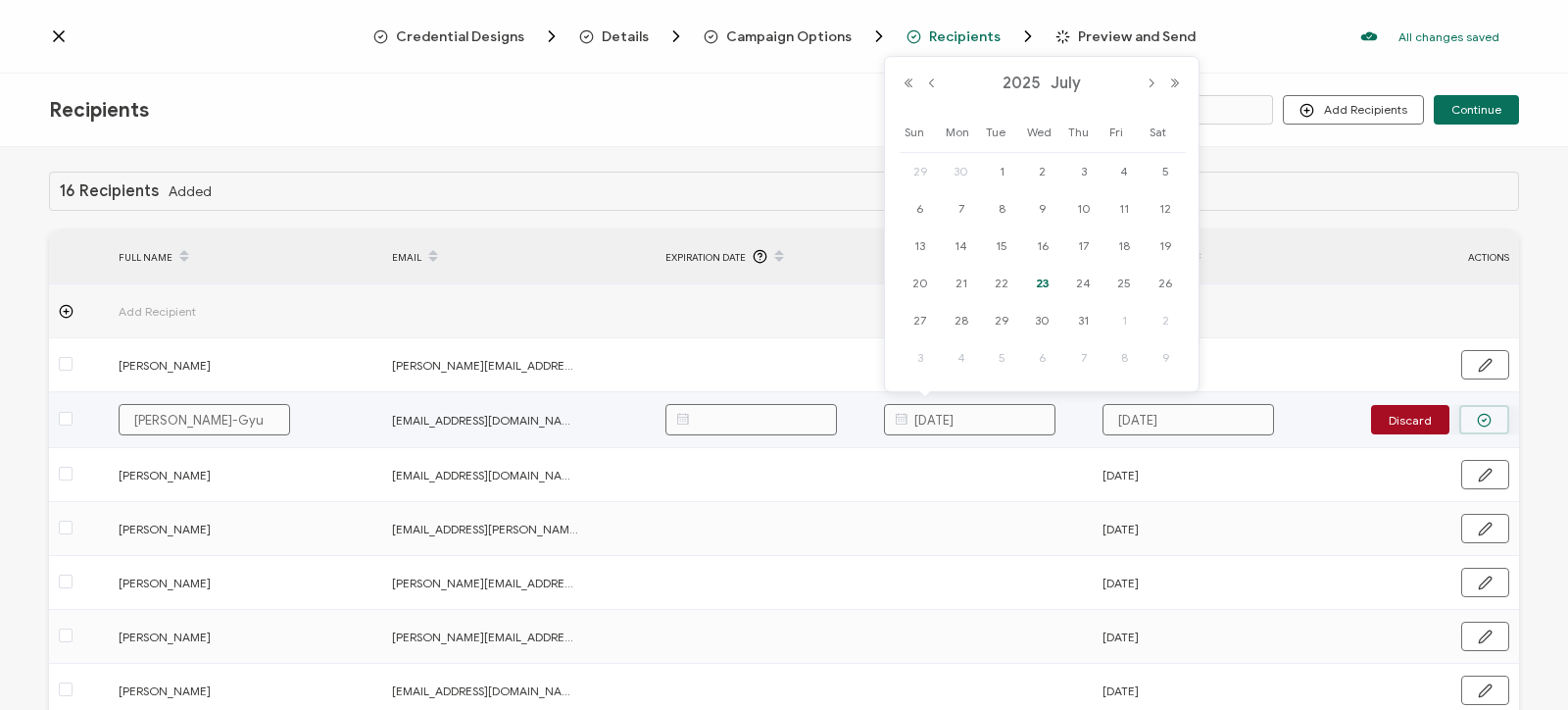 type on "07.23.2025" 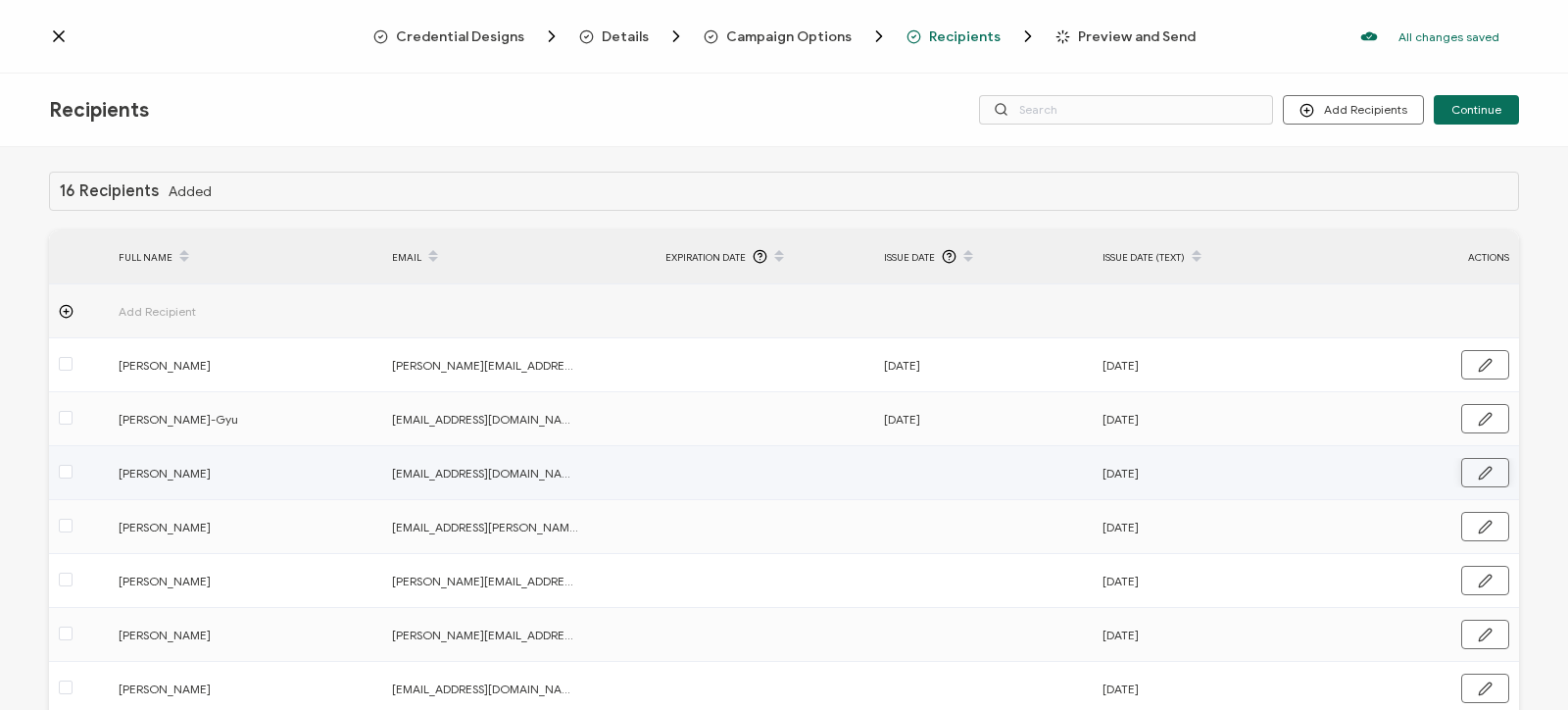 click at bounding box center [1485, 473] 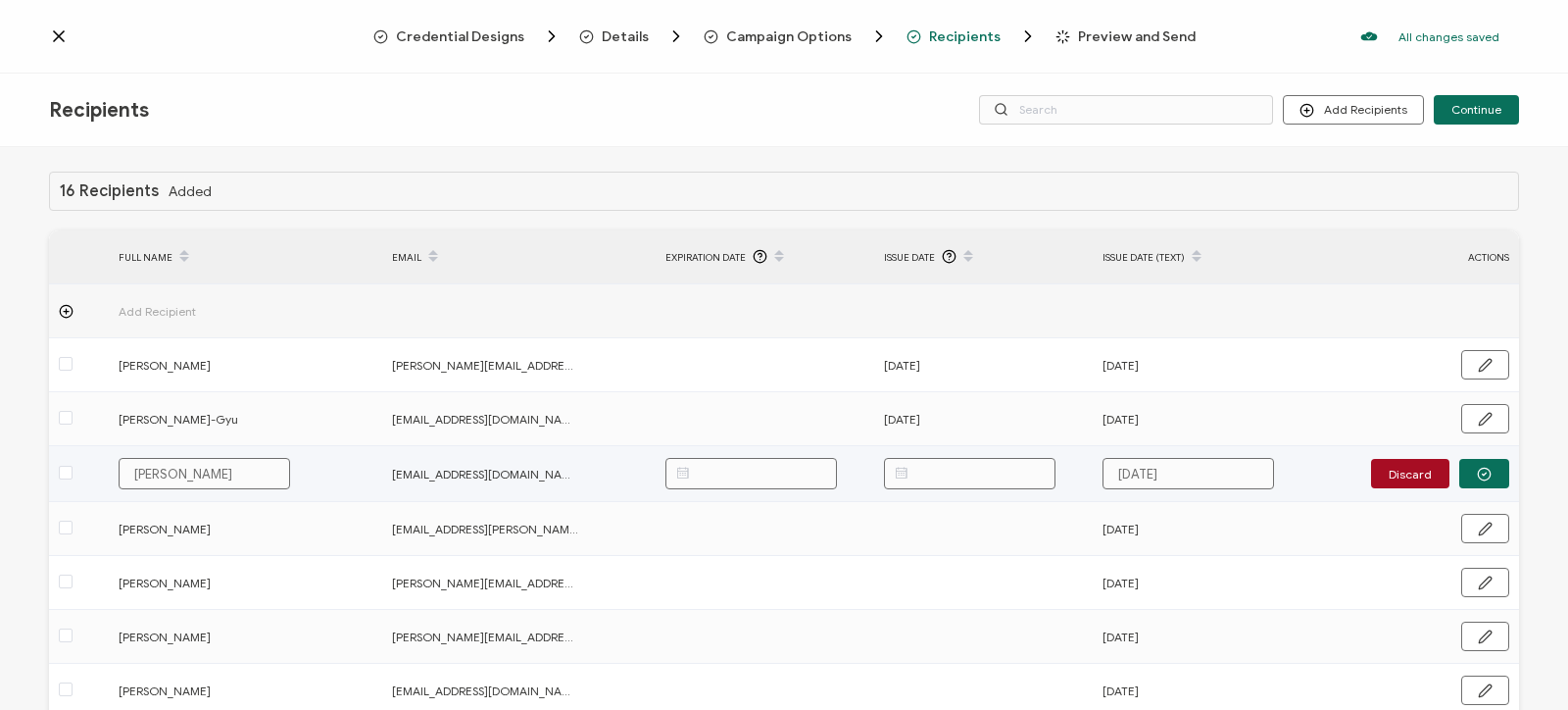 click at bounding box center [969, 474] 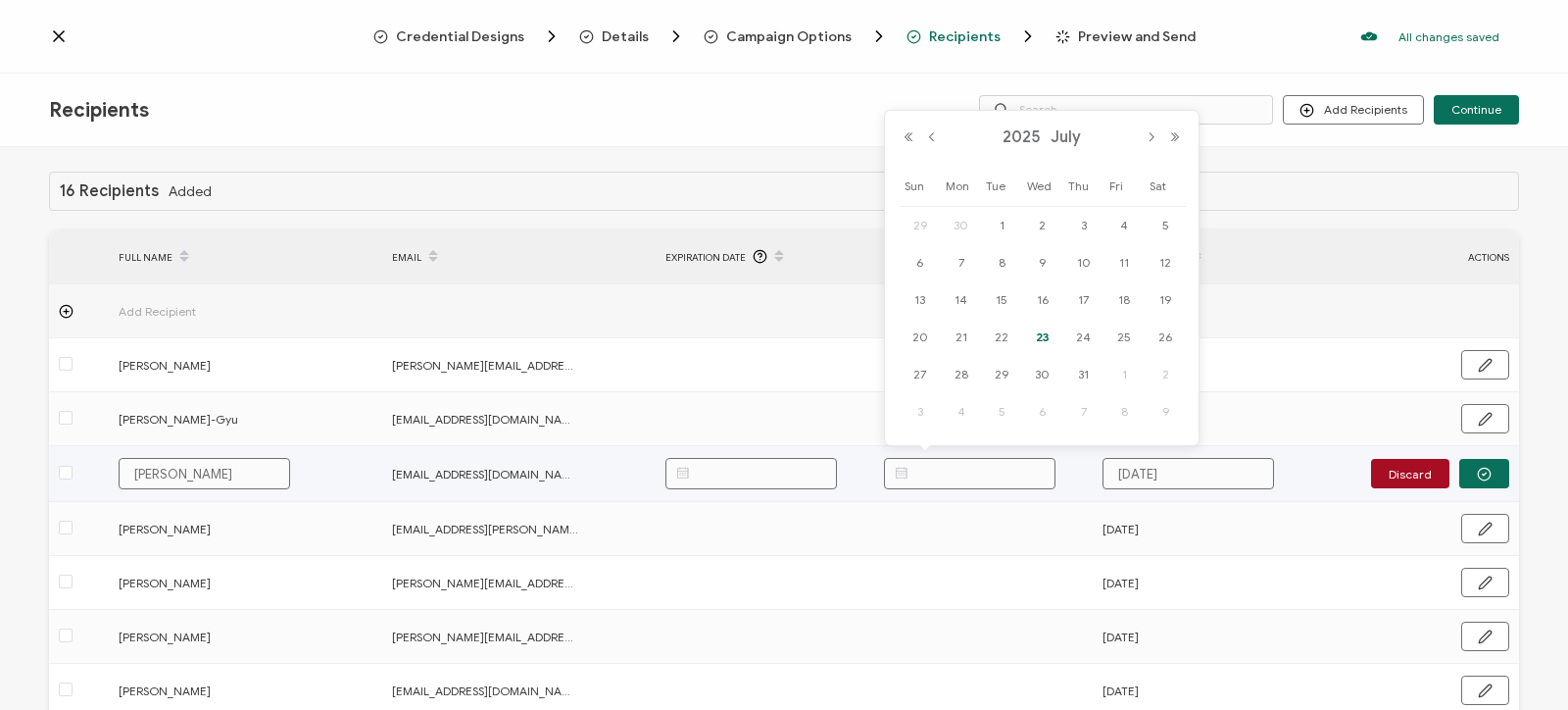 paste on "07.23.2025" 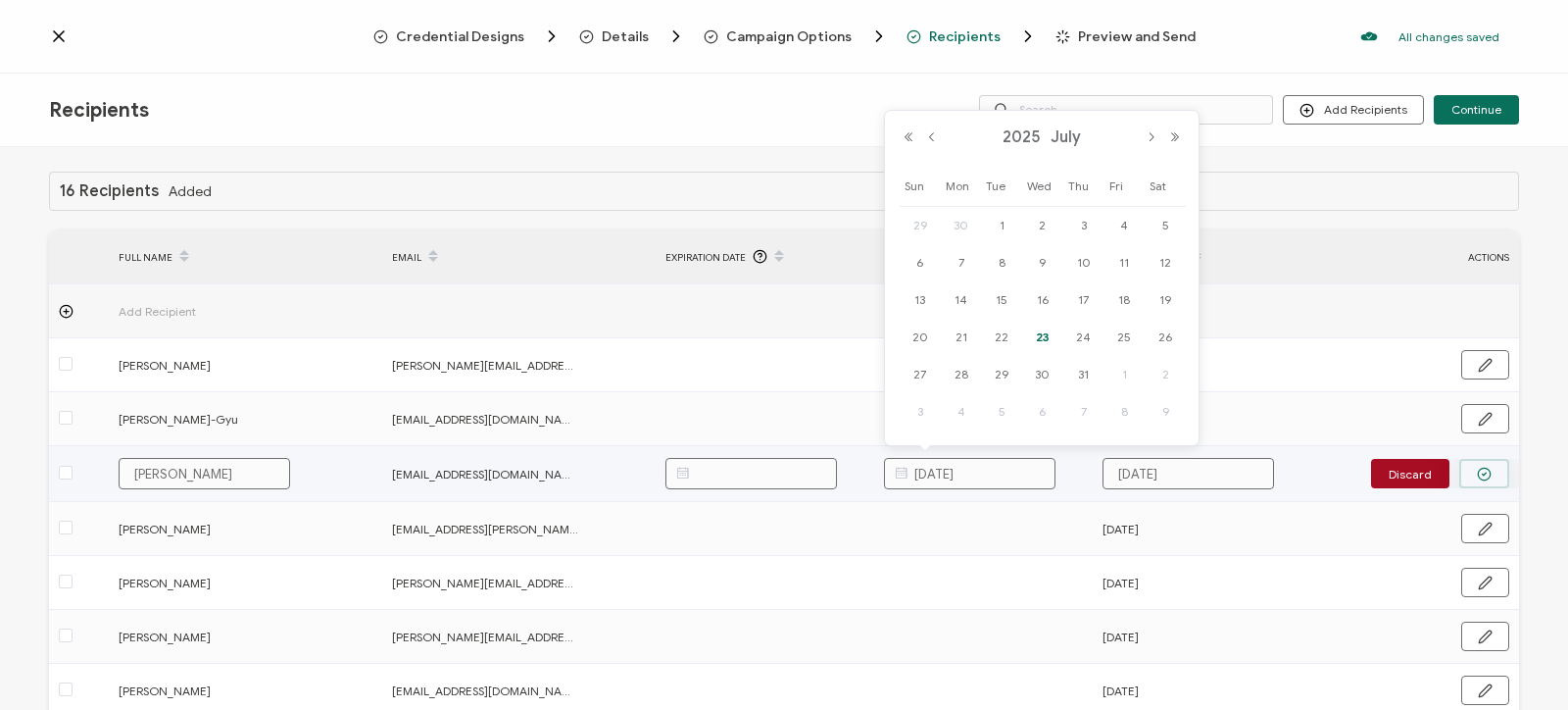 type on "07.23.2025" 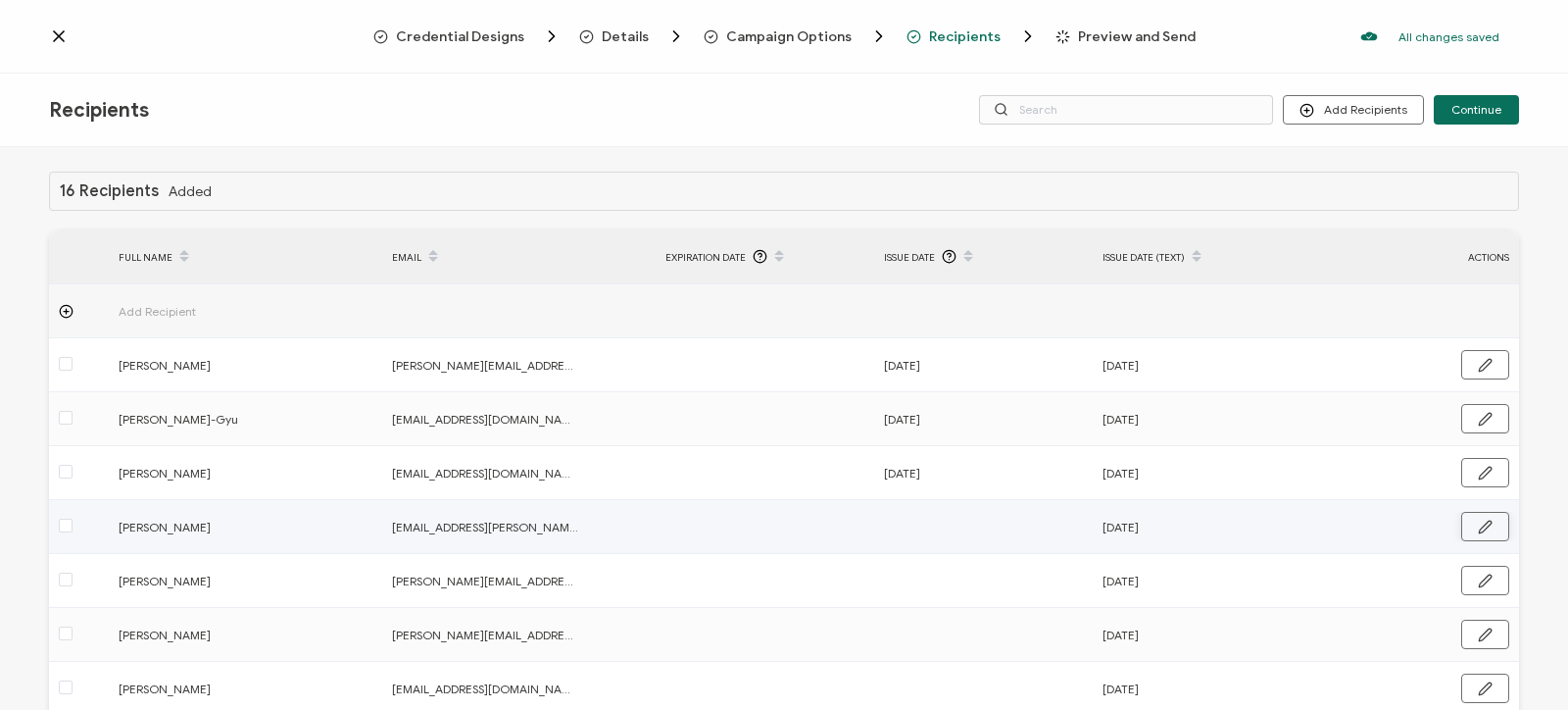 click 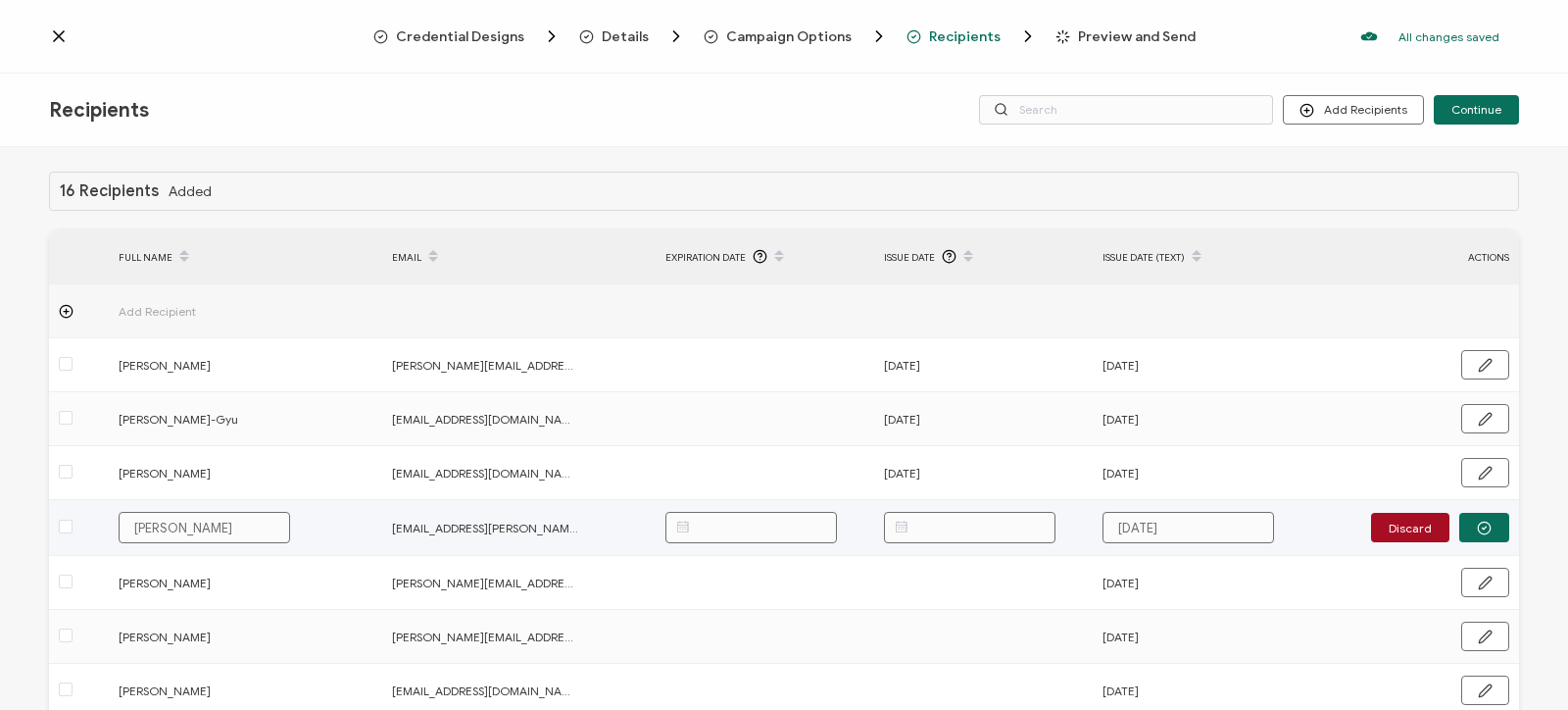 click at bounding box center [969, 528] 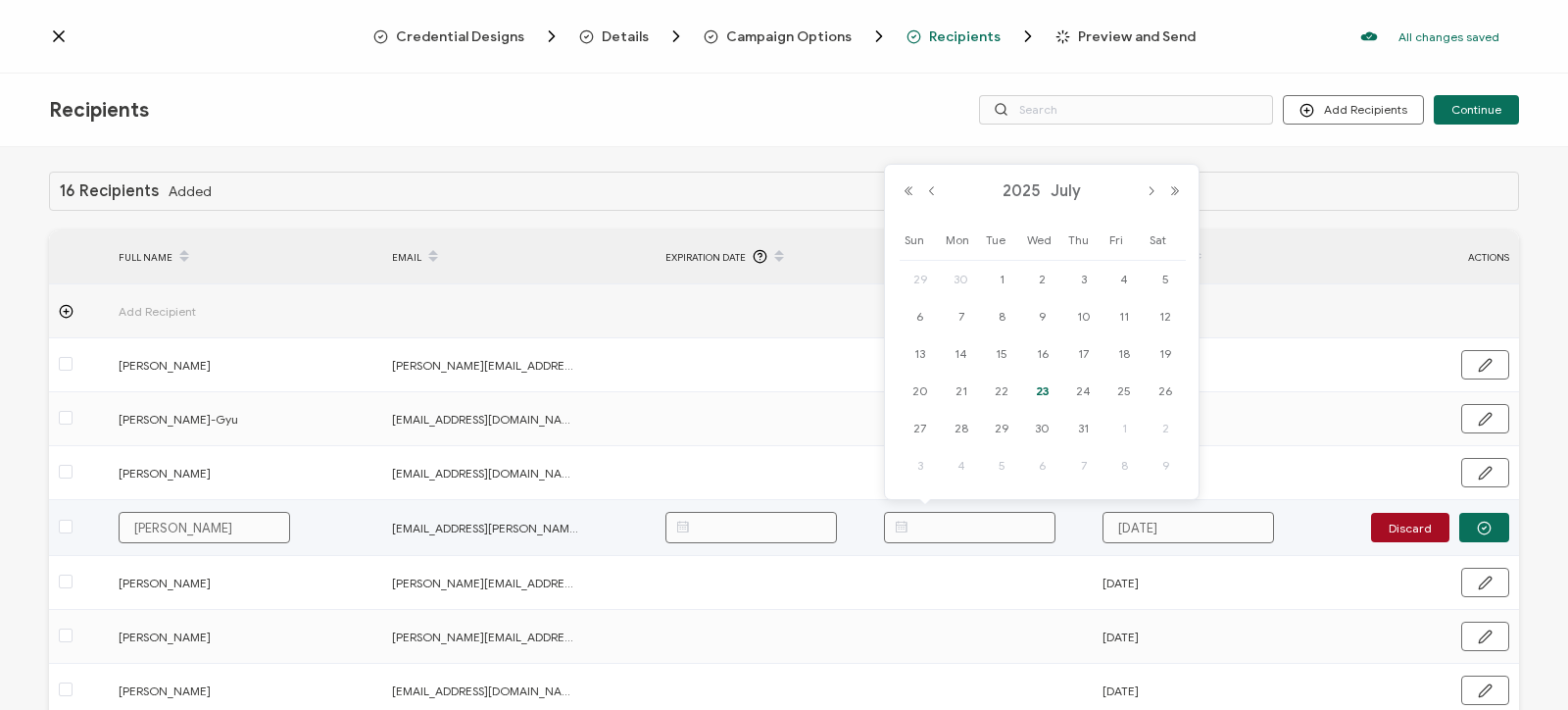 paste on "07.23.2025" 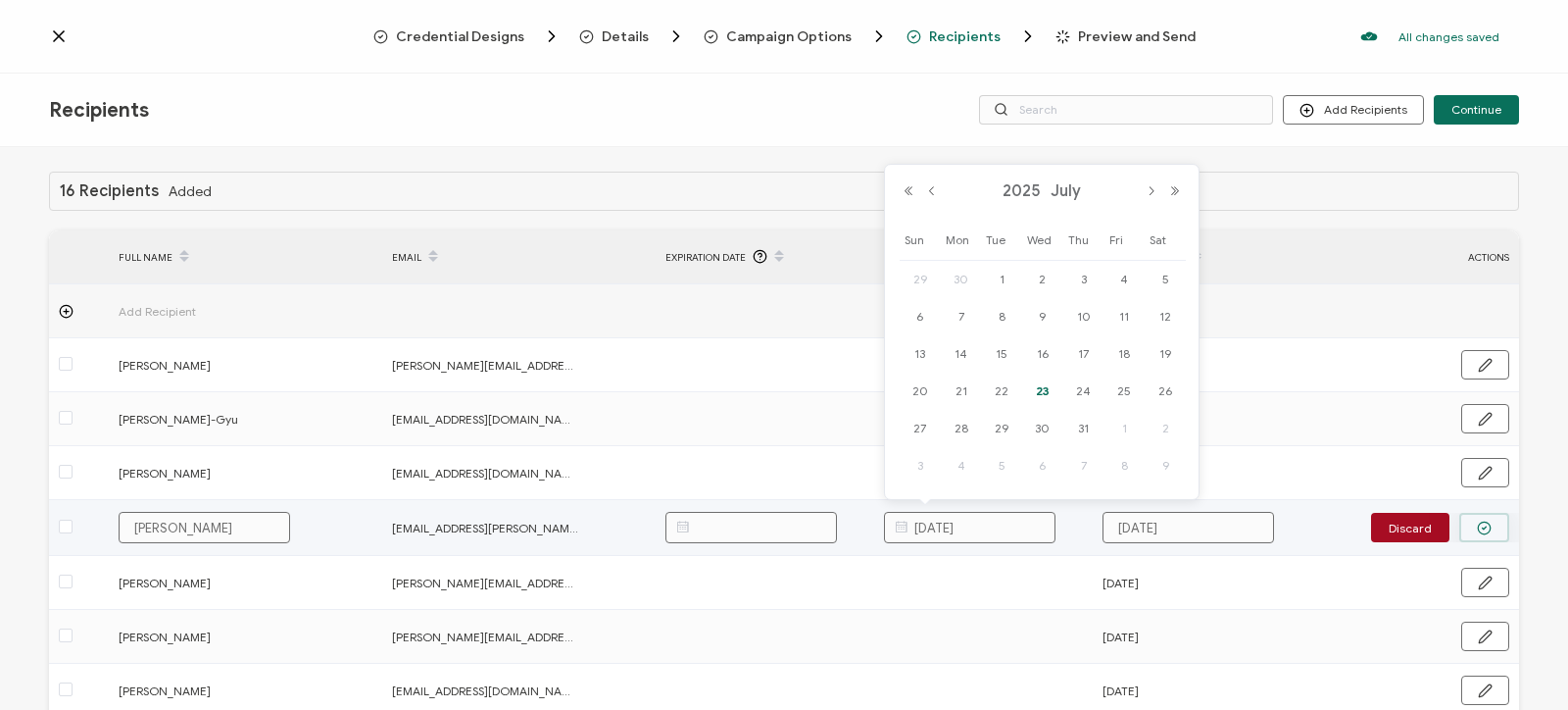 type on "07.23.2025" 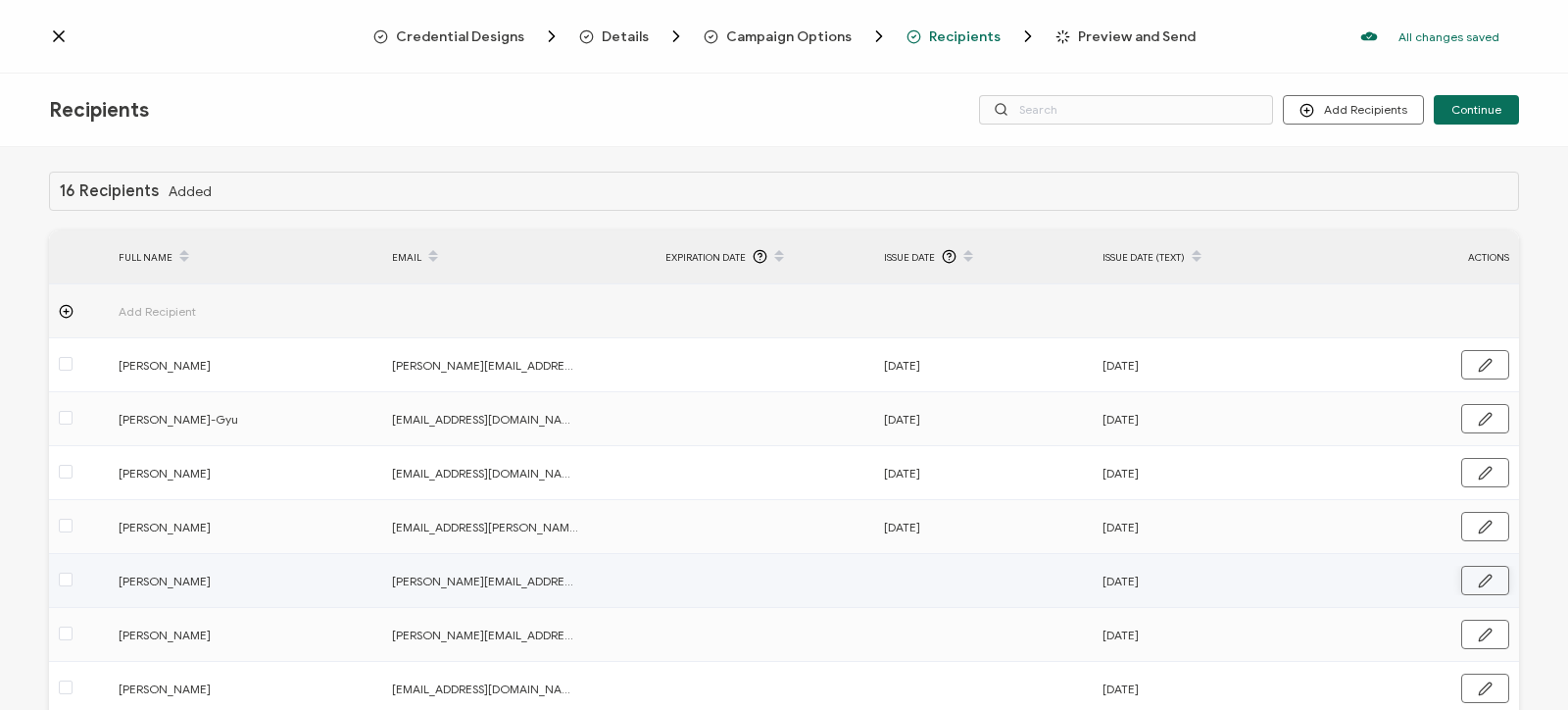 click 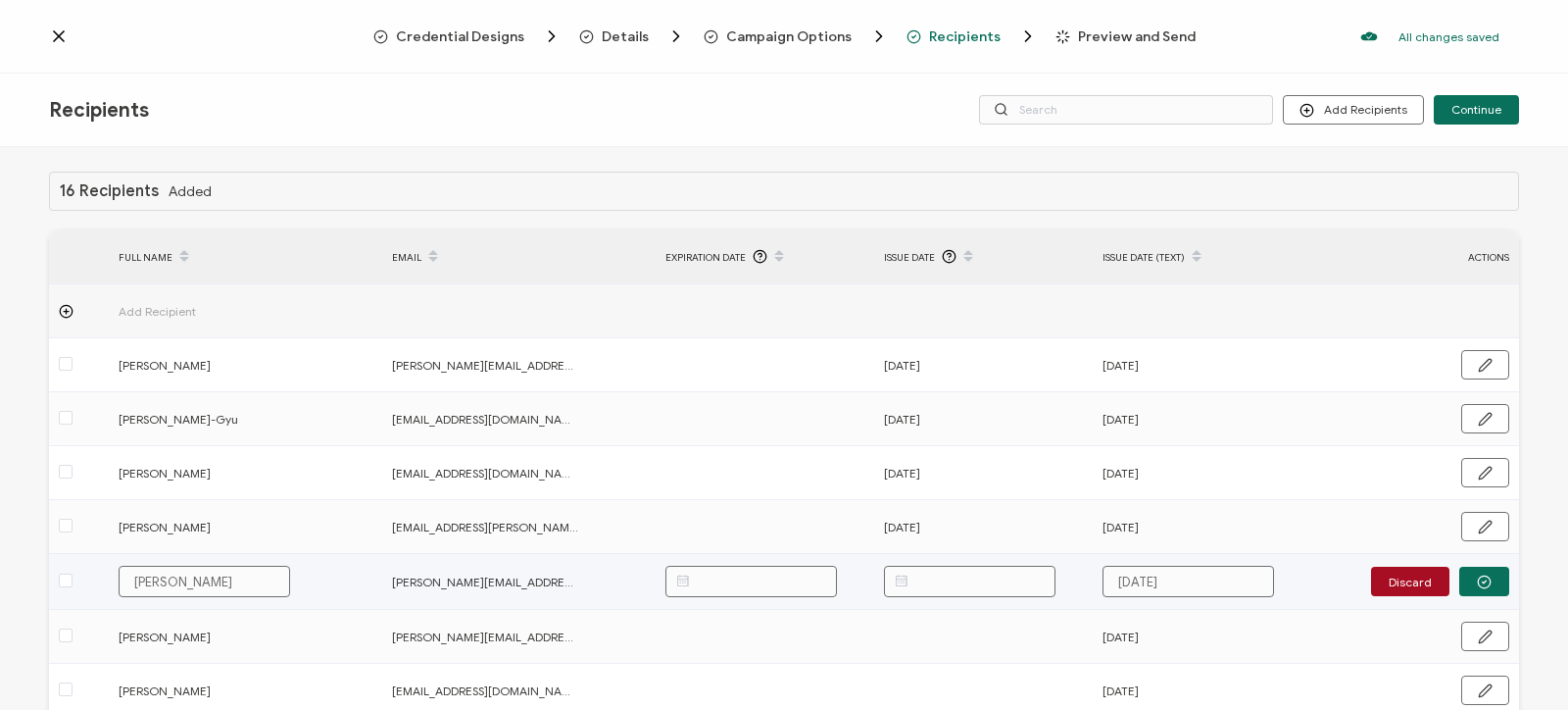 click at bounding box center [969, 582] 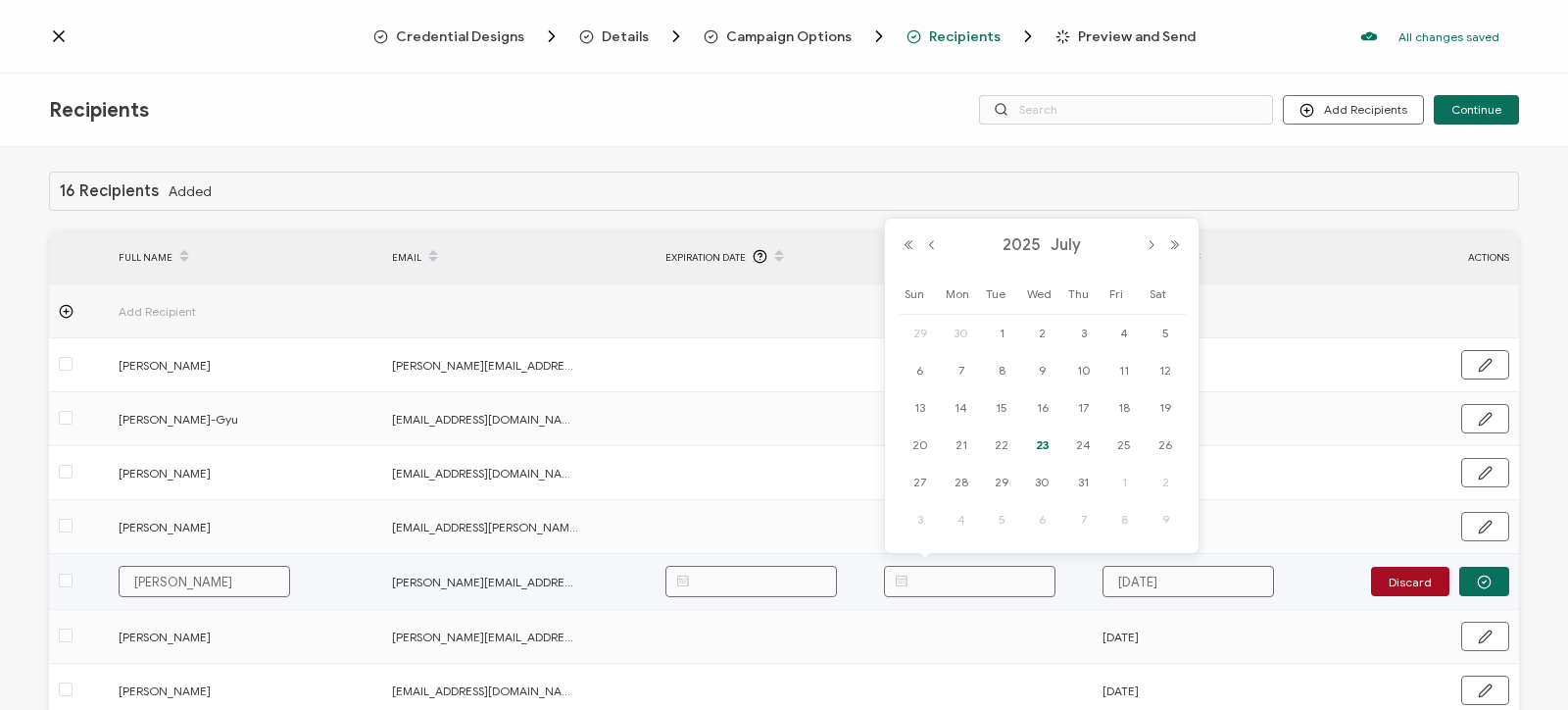paste on "07.23.2025" 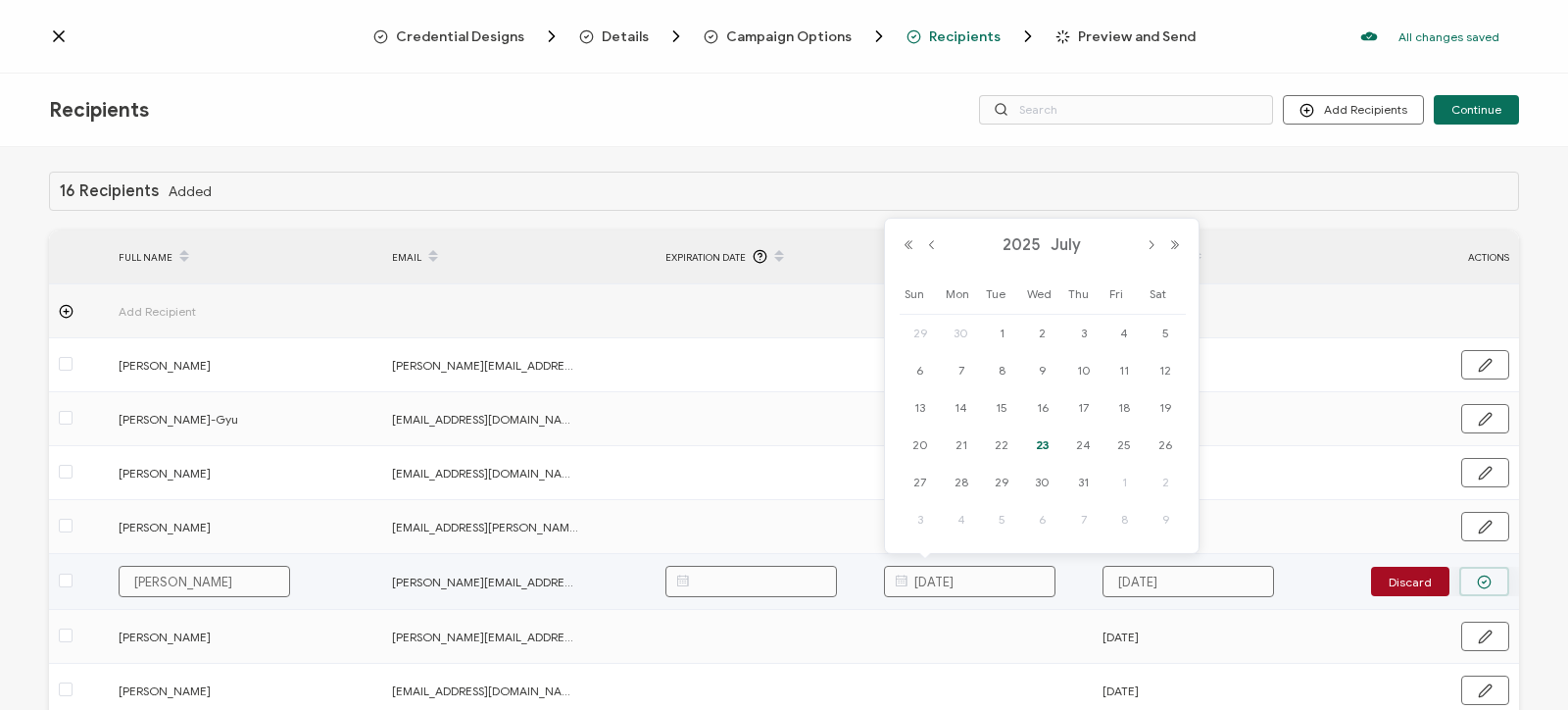 type on "07.23.2025" 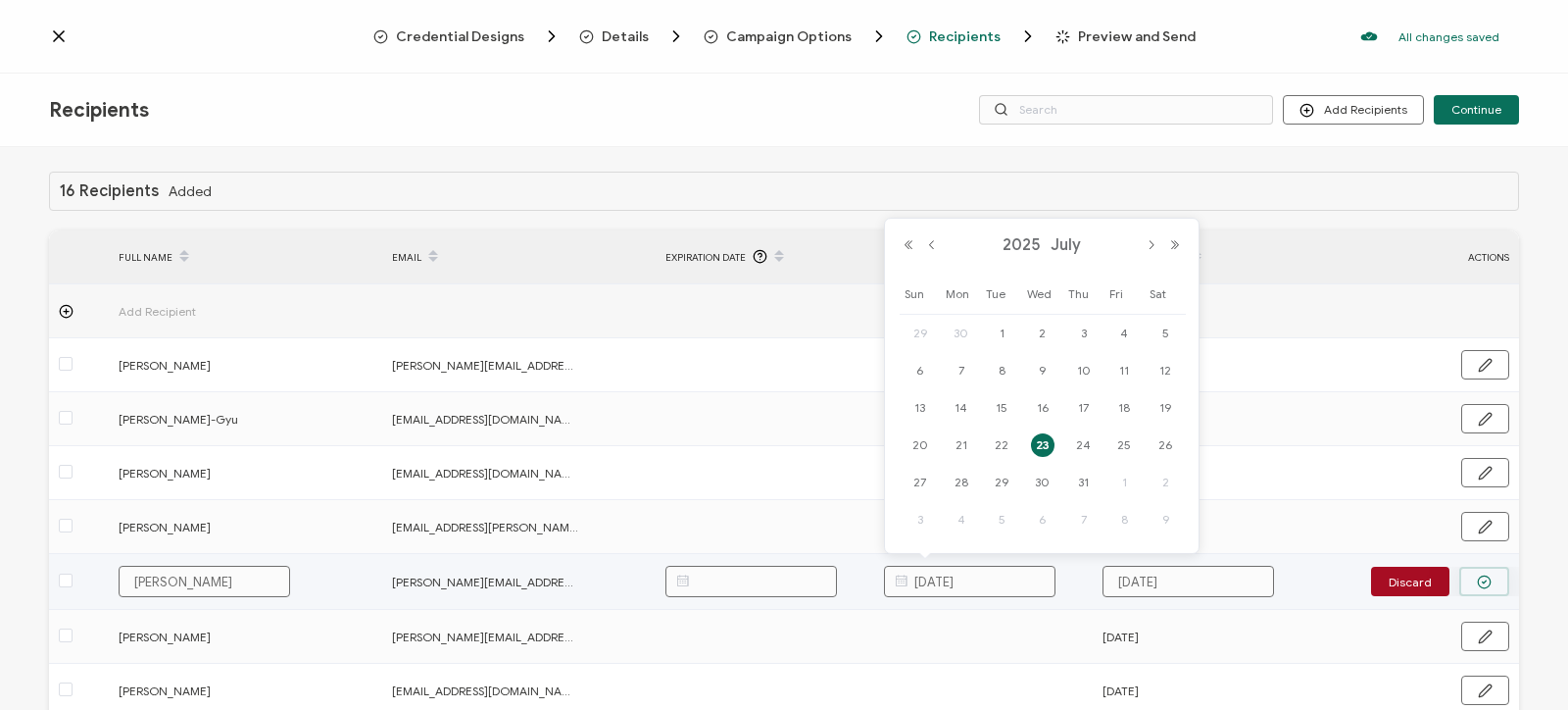 click 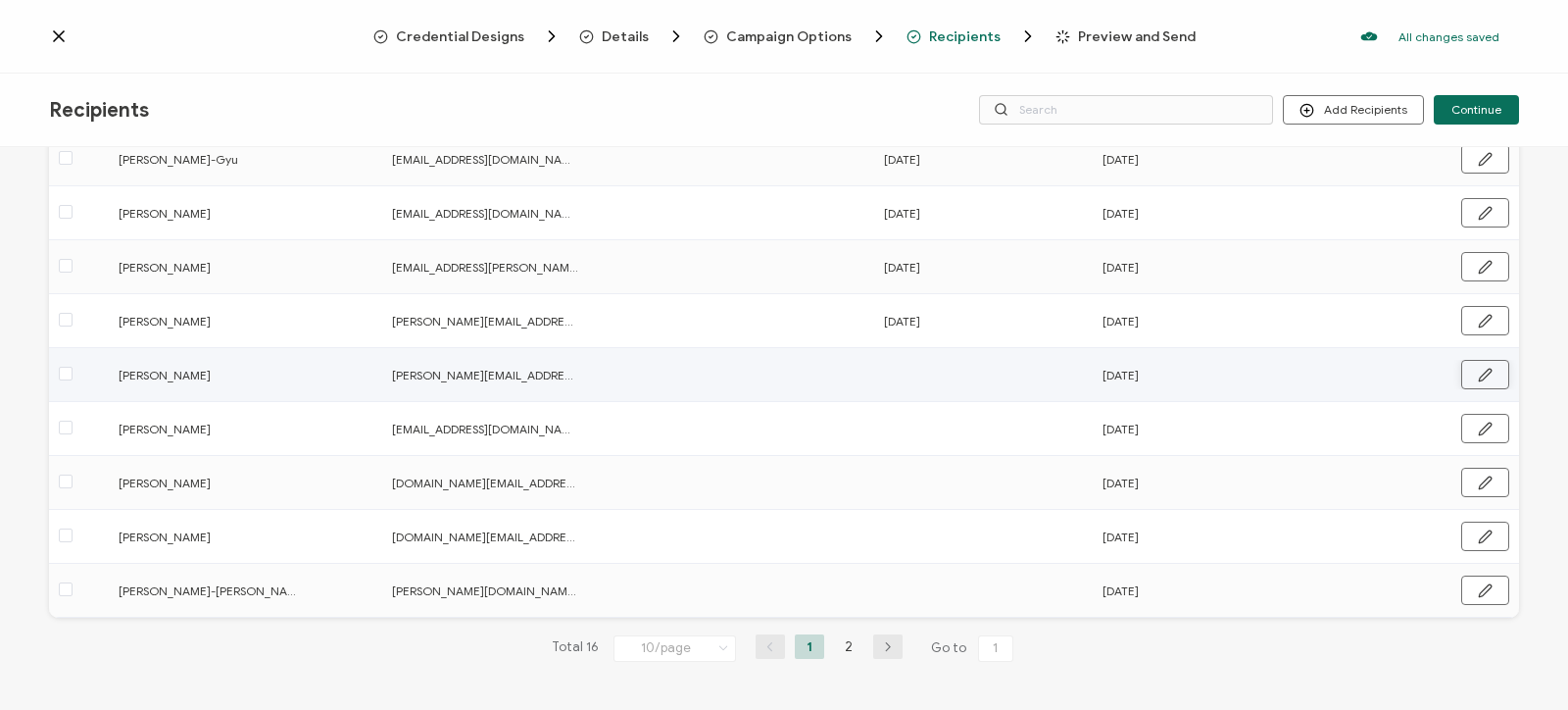 click 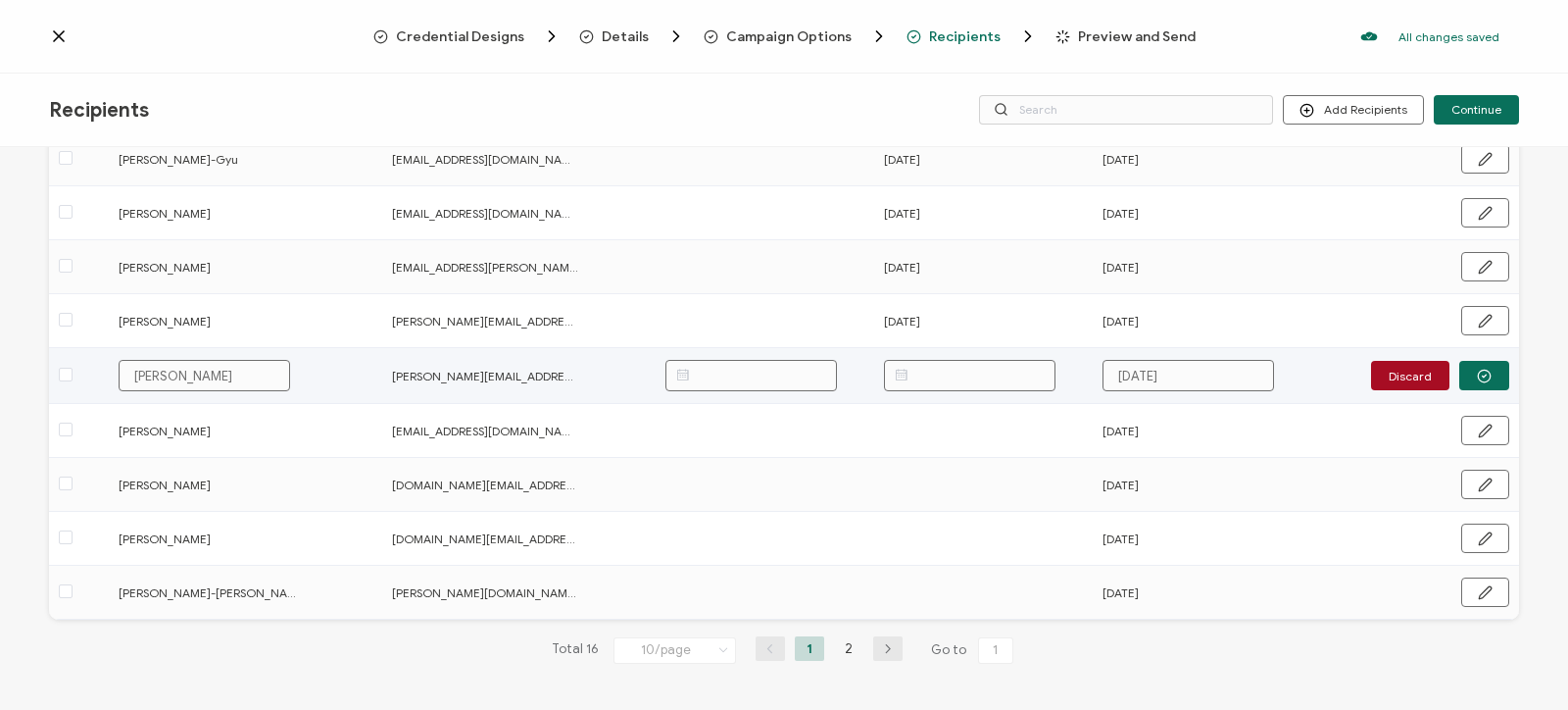 scroll, scrollTop: 262, scrollLeft: 0, axis: vertical 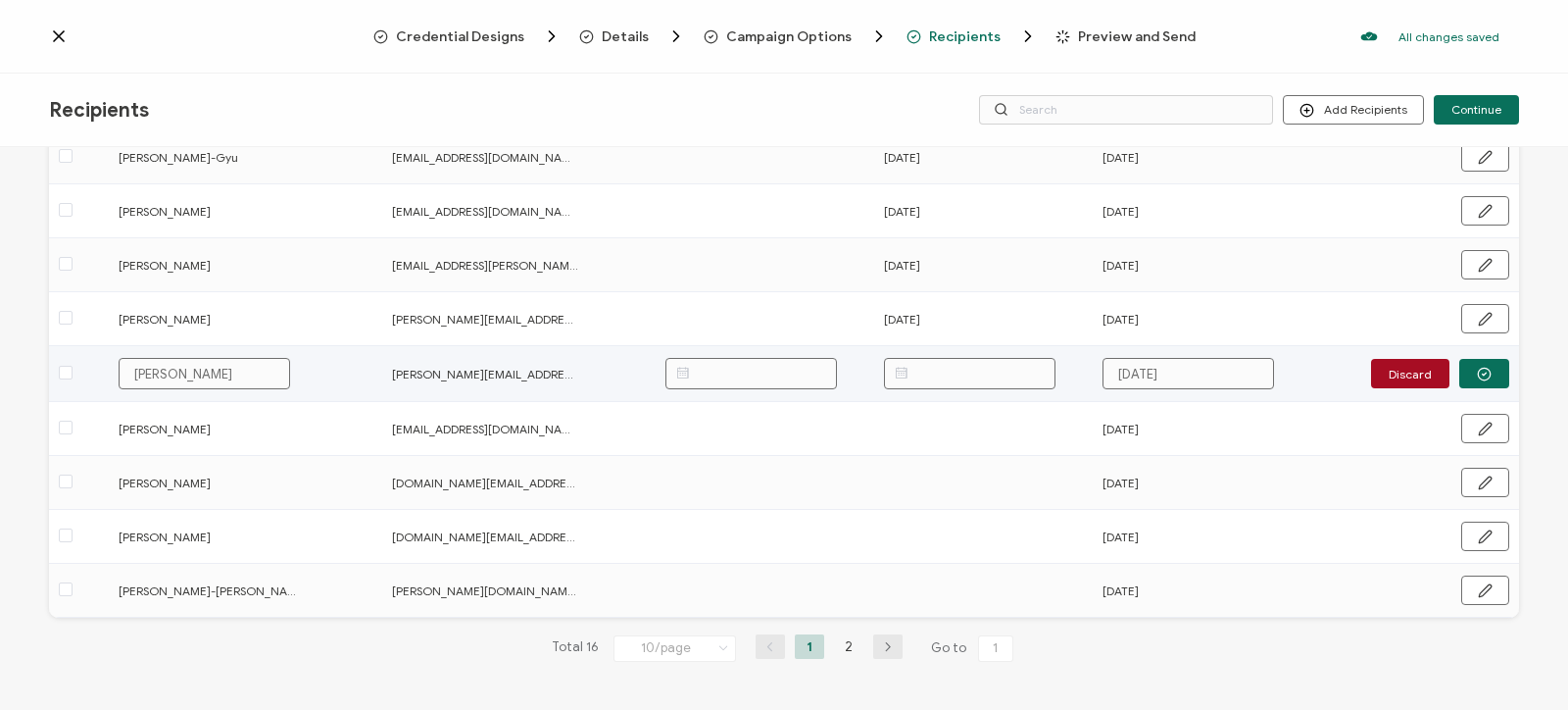 click at bounding box center (969, 374) 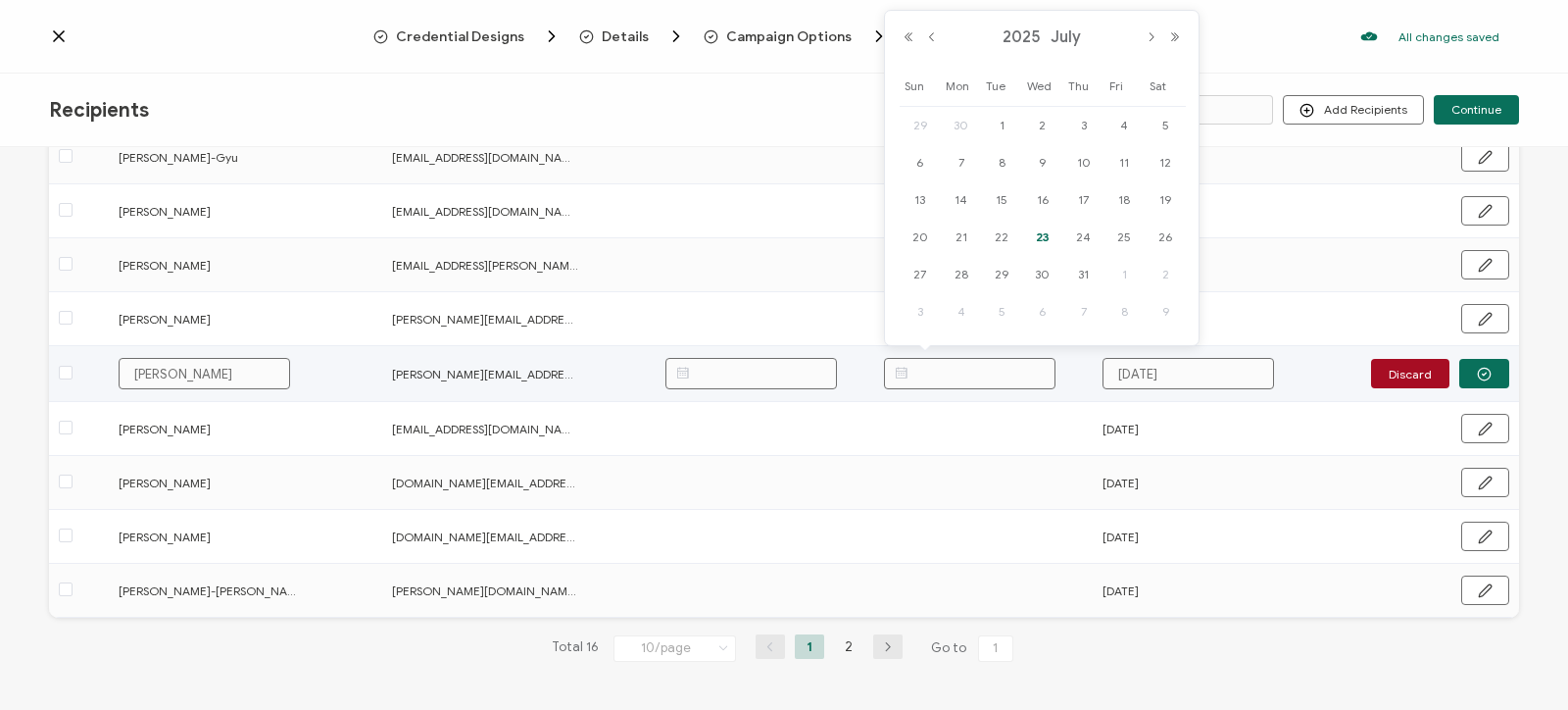 paste on "07.23.2025" 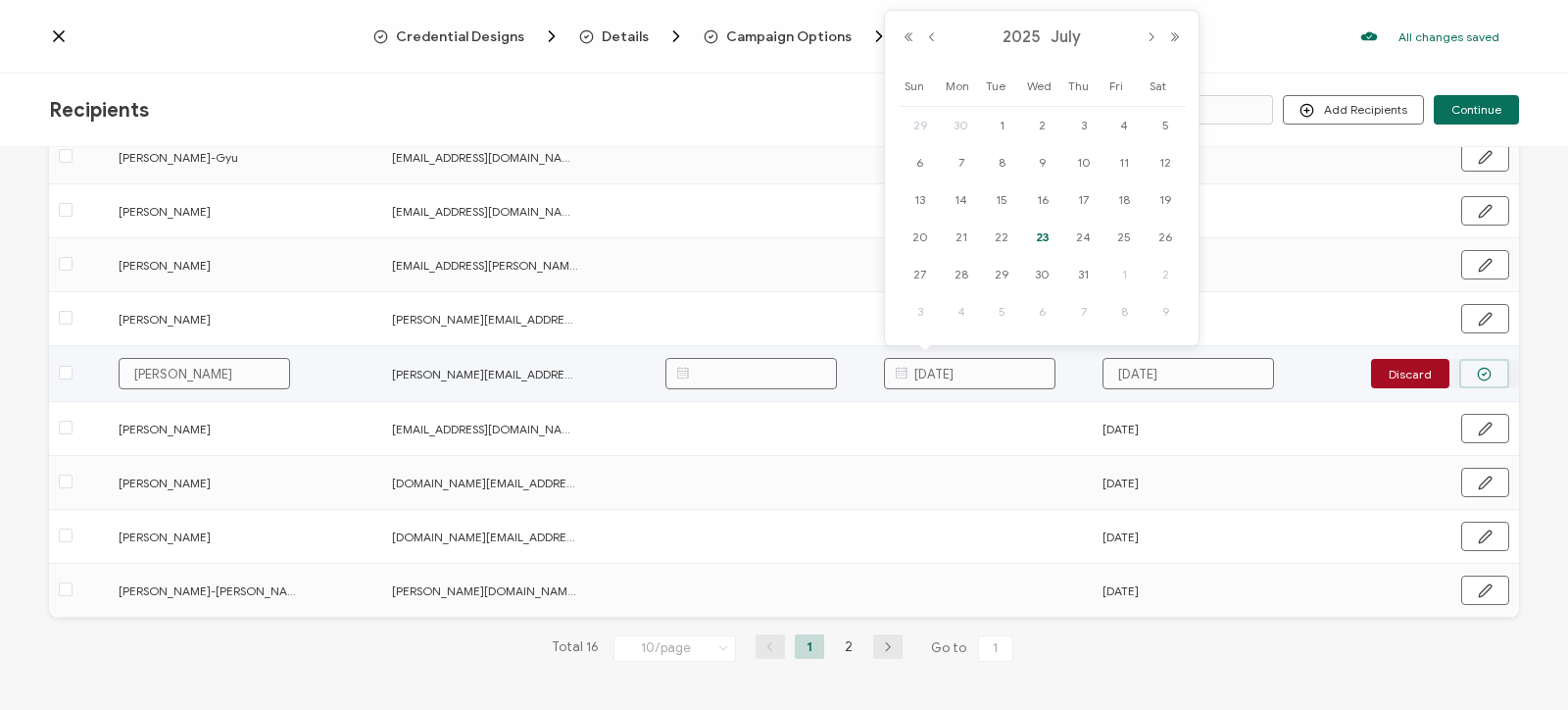type on "07.23.2025" 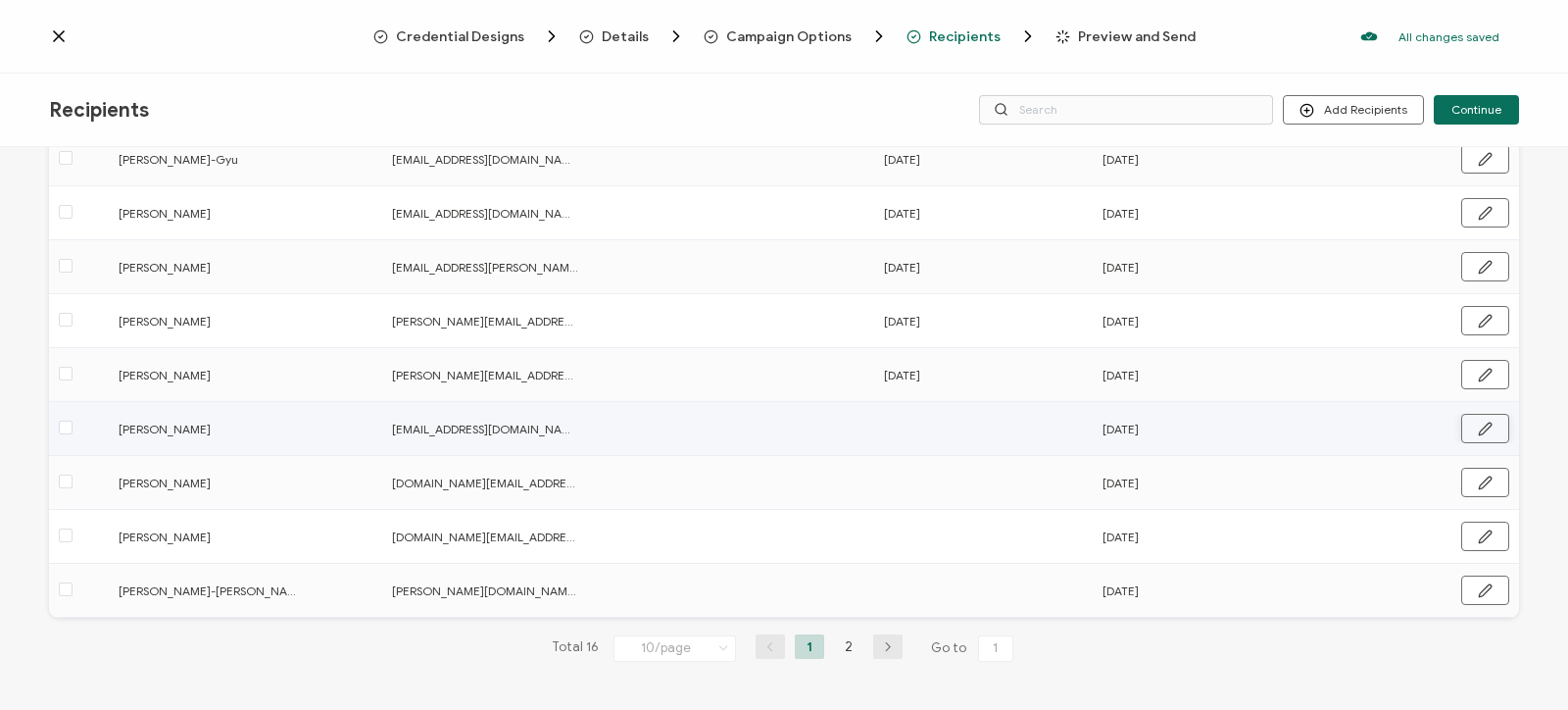 click 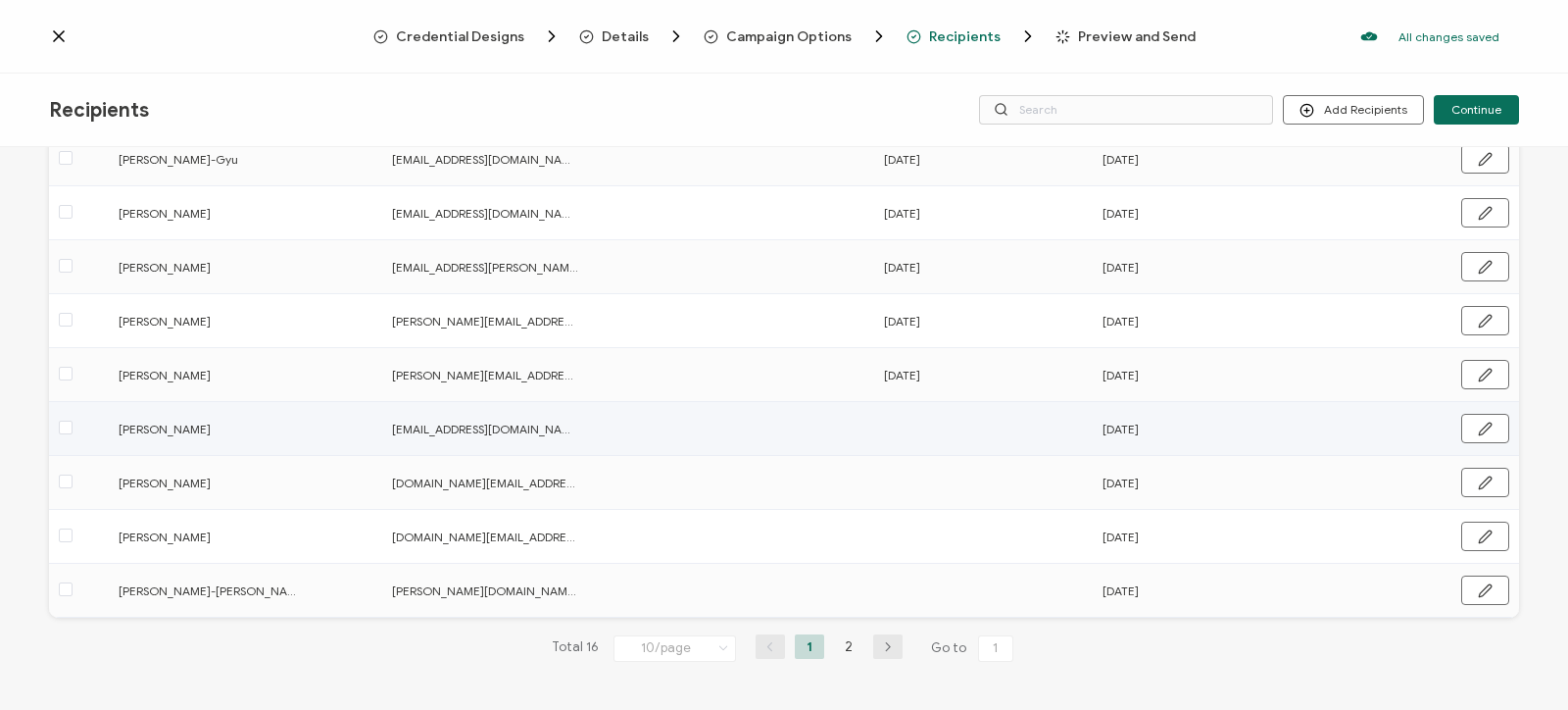 scroll, scrollTop: 262, scrollLeft: 0, axis: vertical 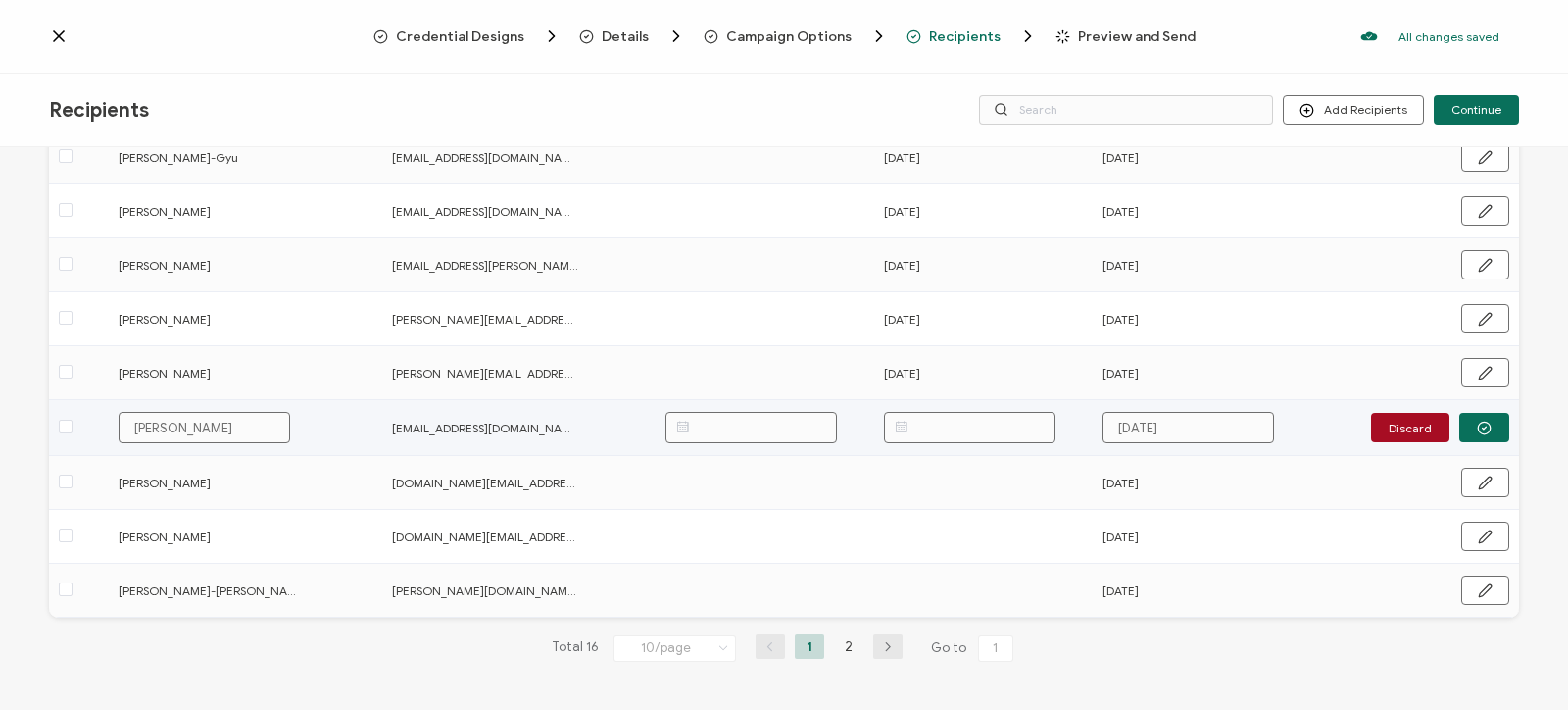 click at bounding box center (969, 428) 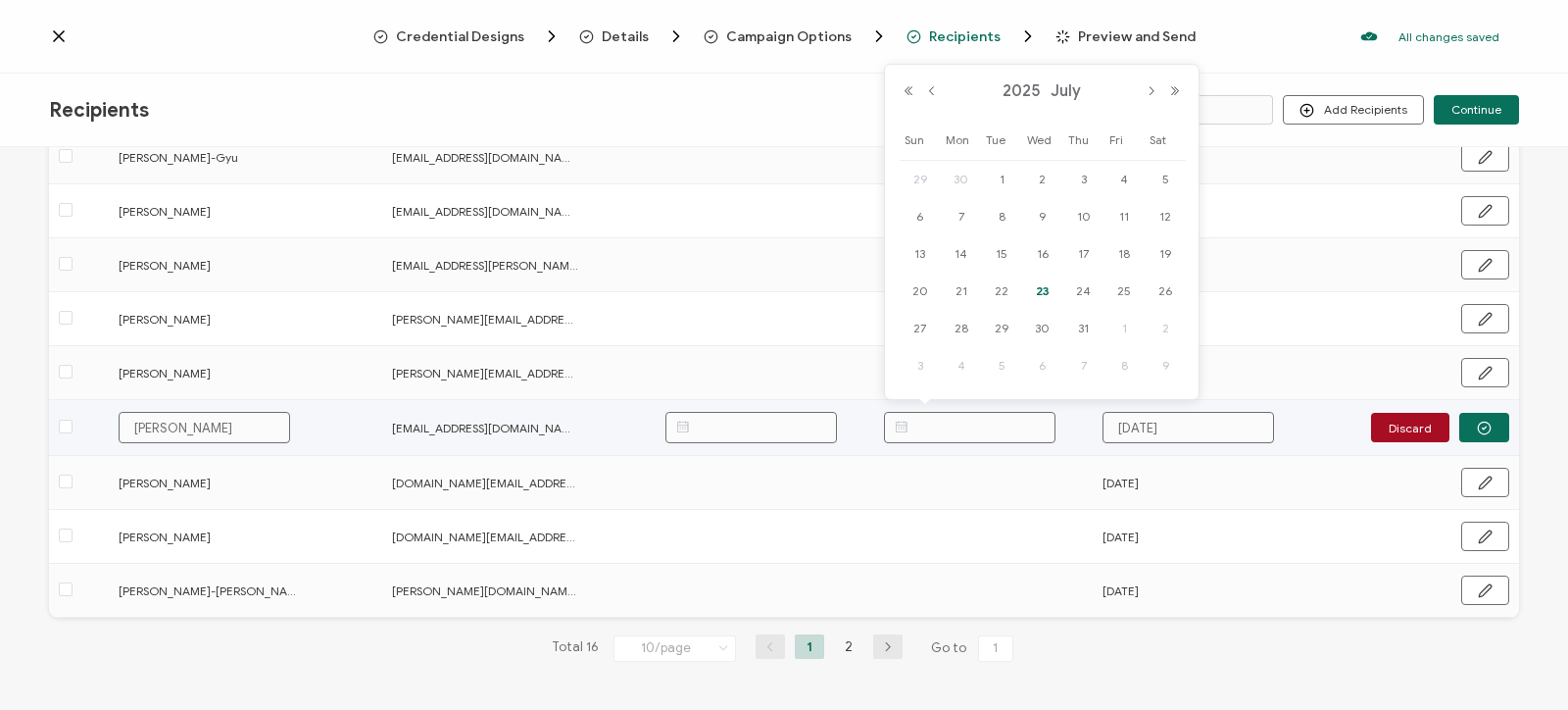 paste on "07.23.2025" 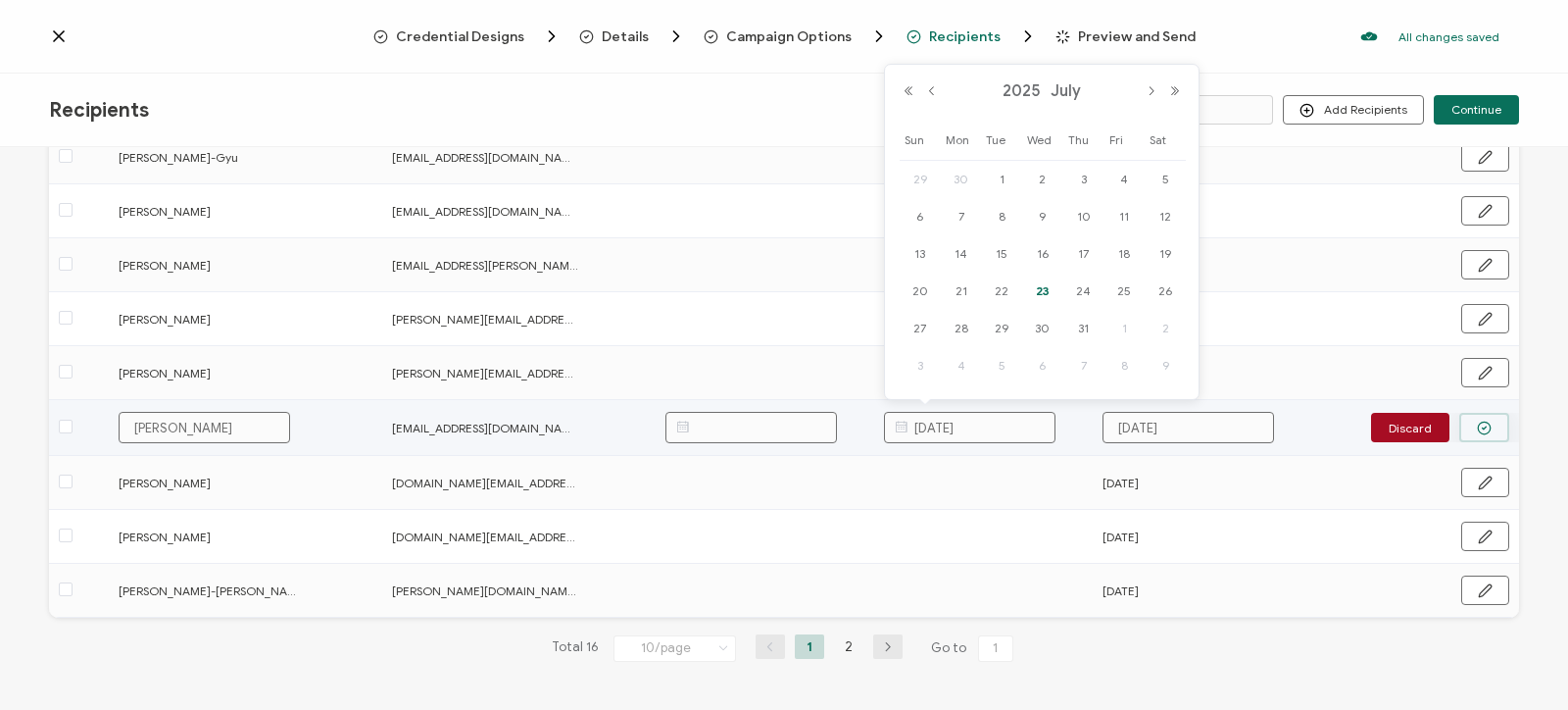 type on "07.23.2025" 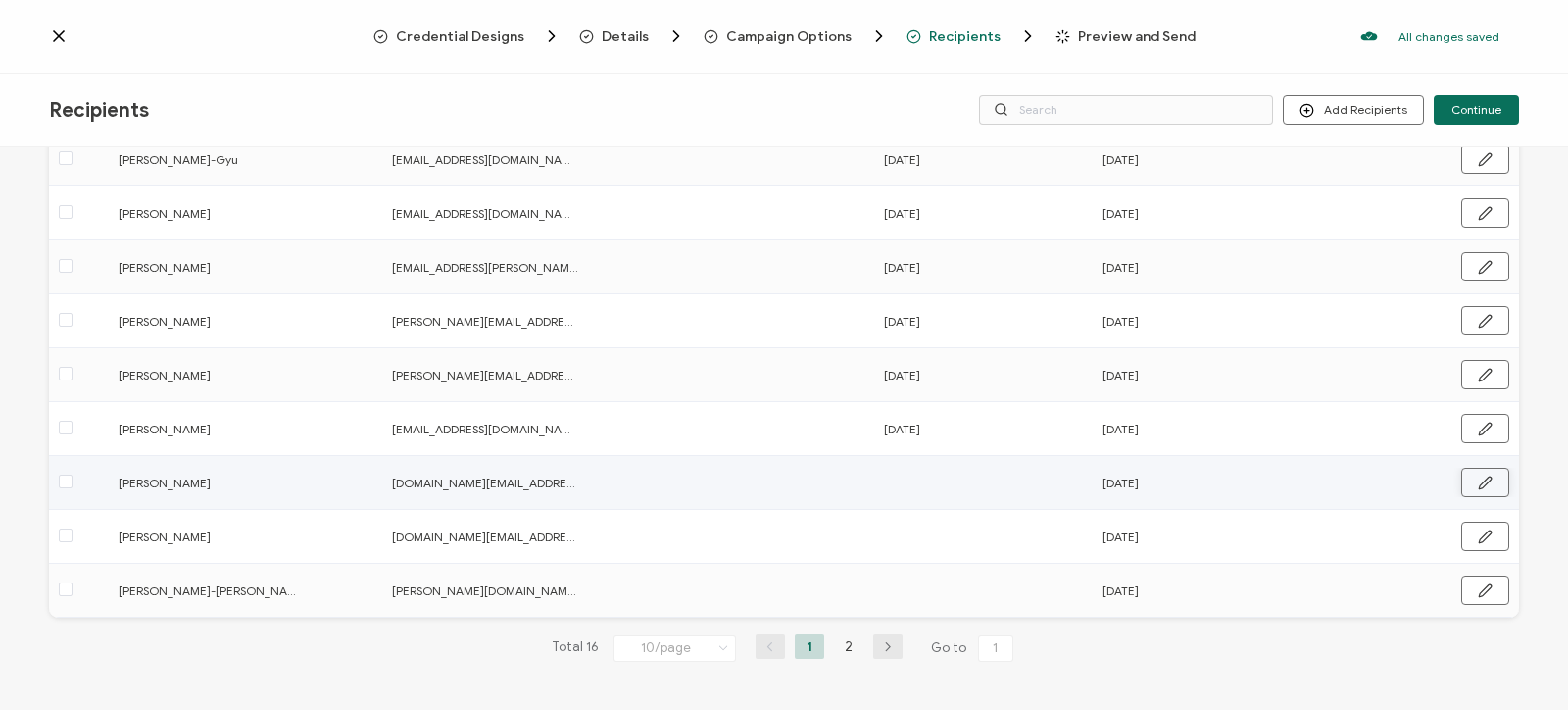 click 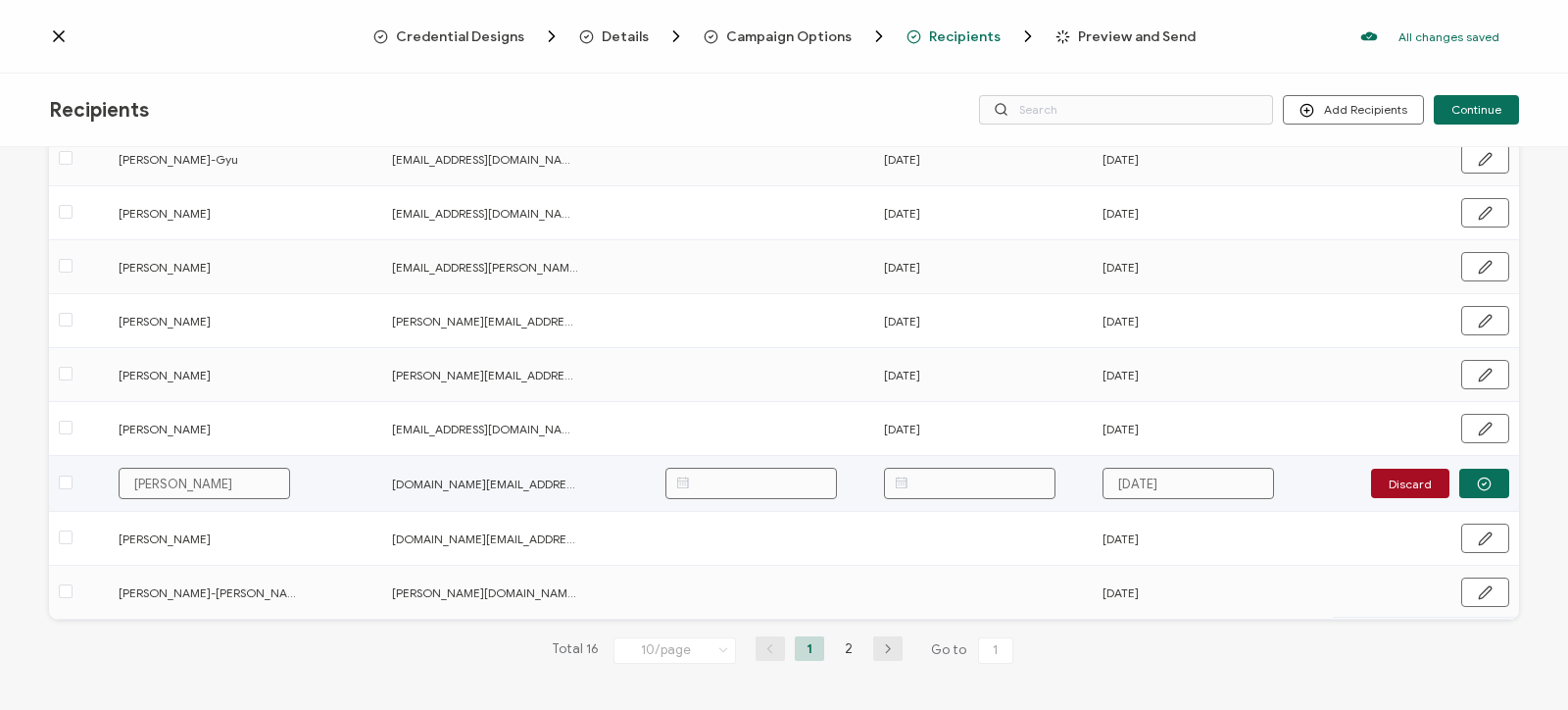 scroll, scrollTop: 262, scrollLeft: 0, axis: vertical 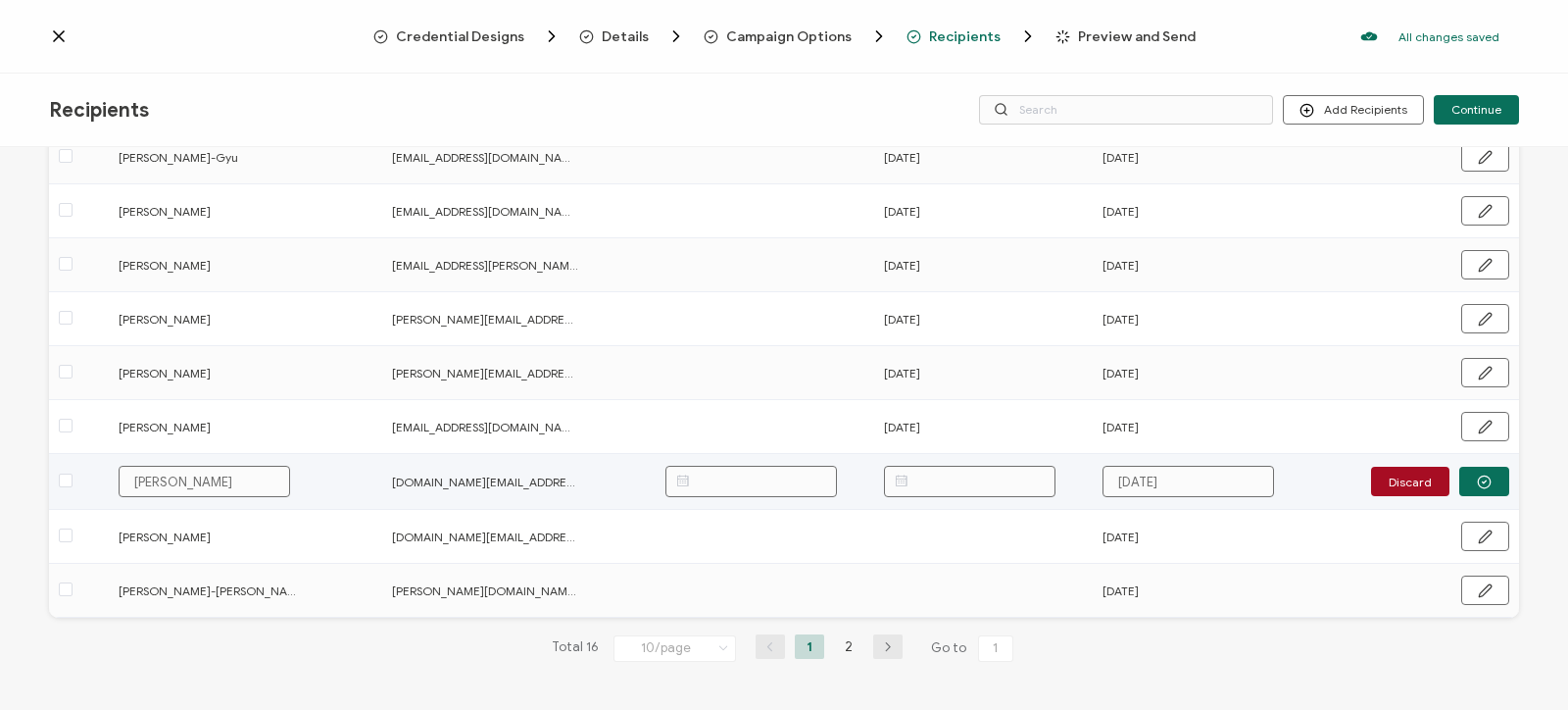 click at bounding box center (969, 482) 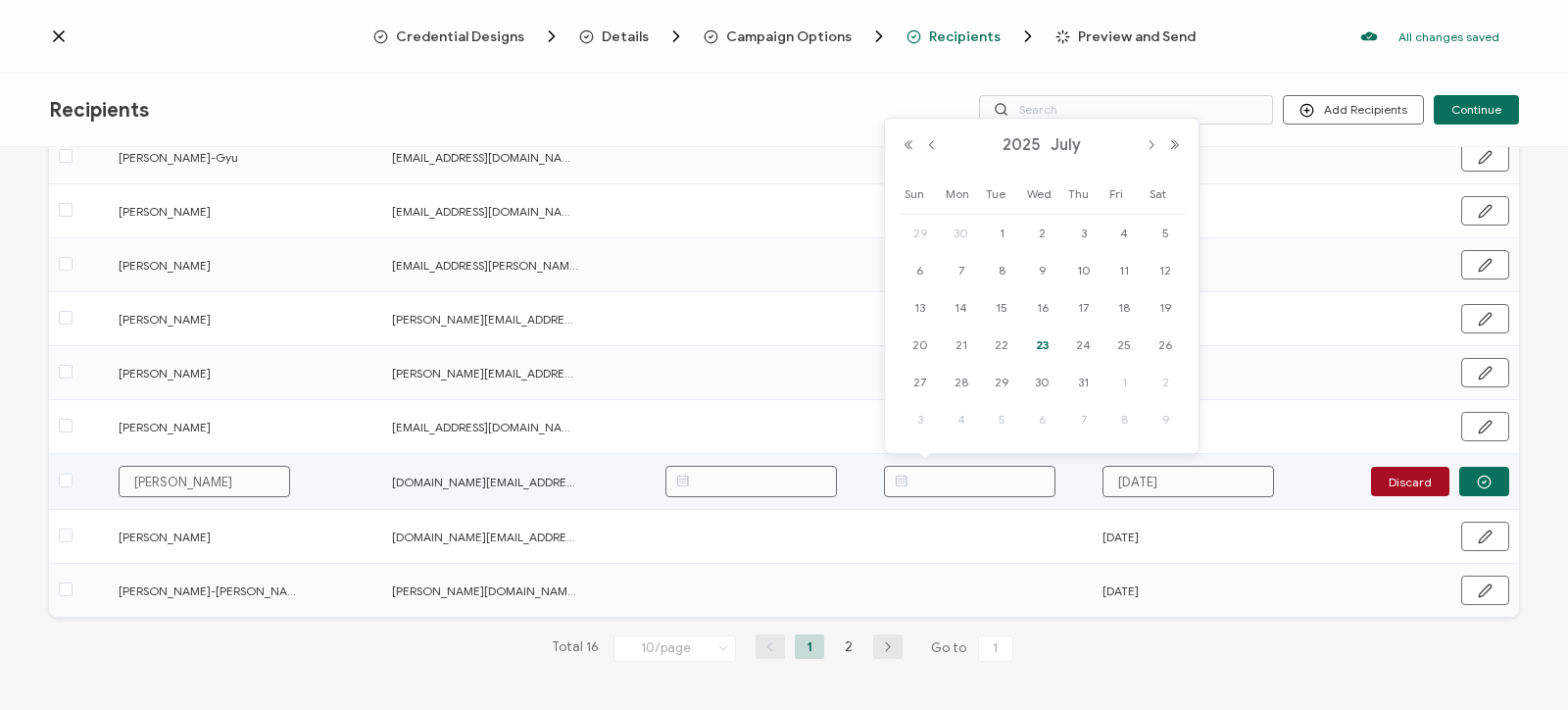 paste on "07.23.2025" 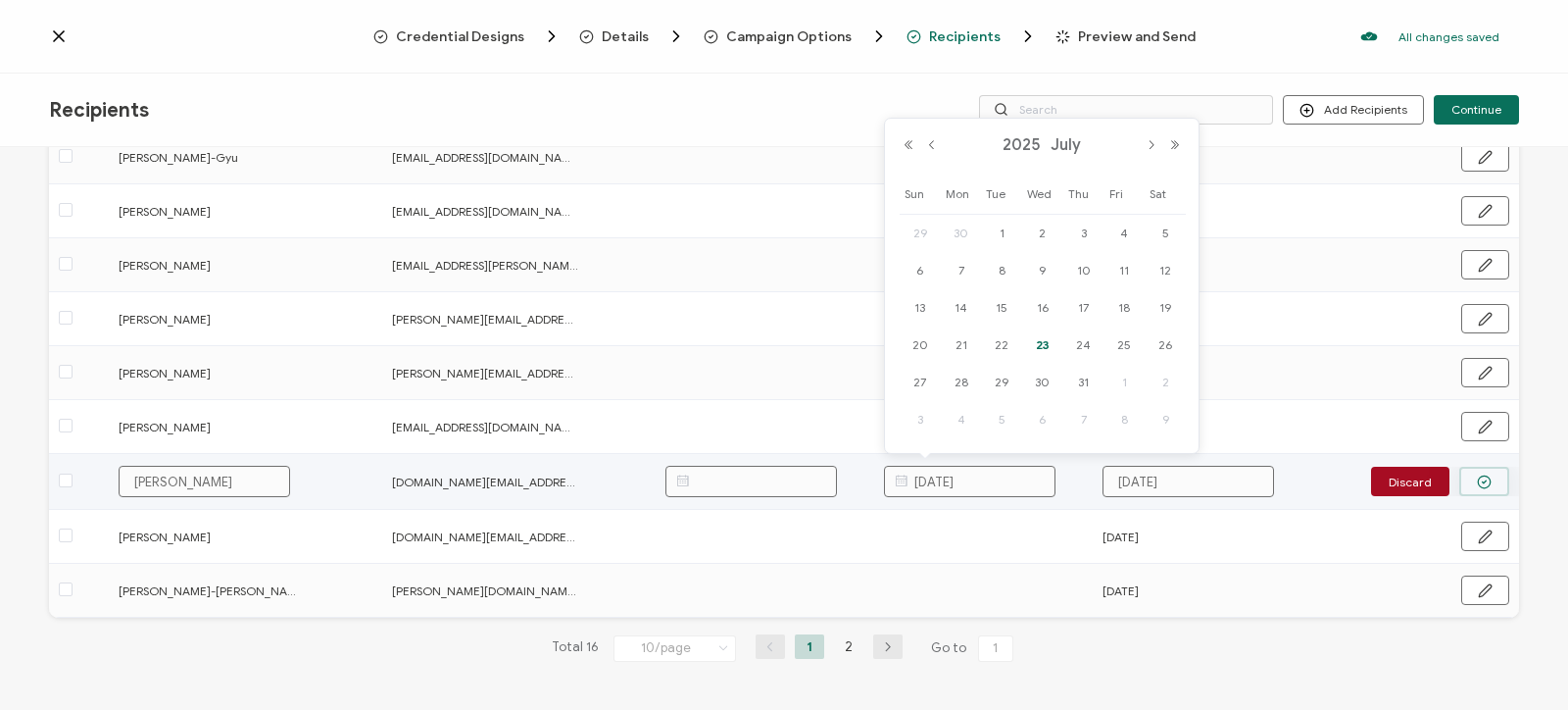 type on "07.23.2025" 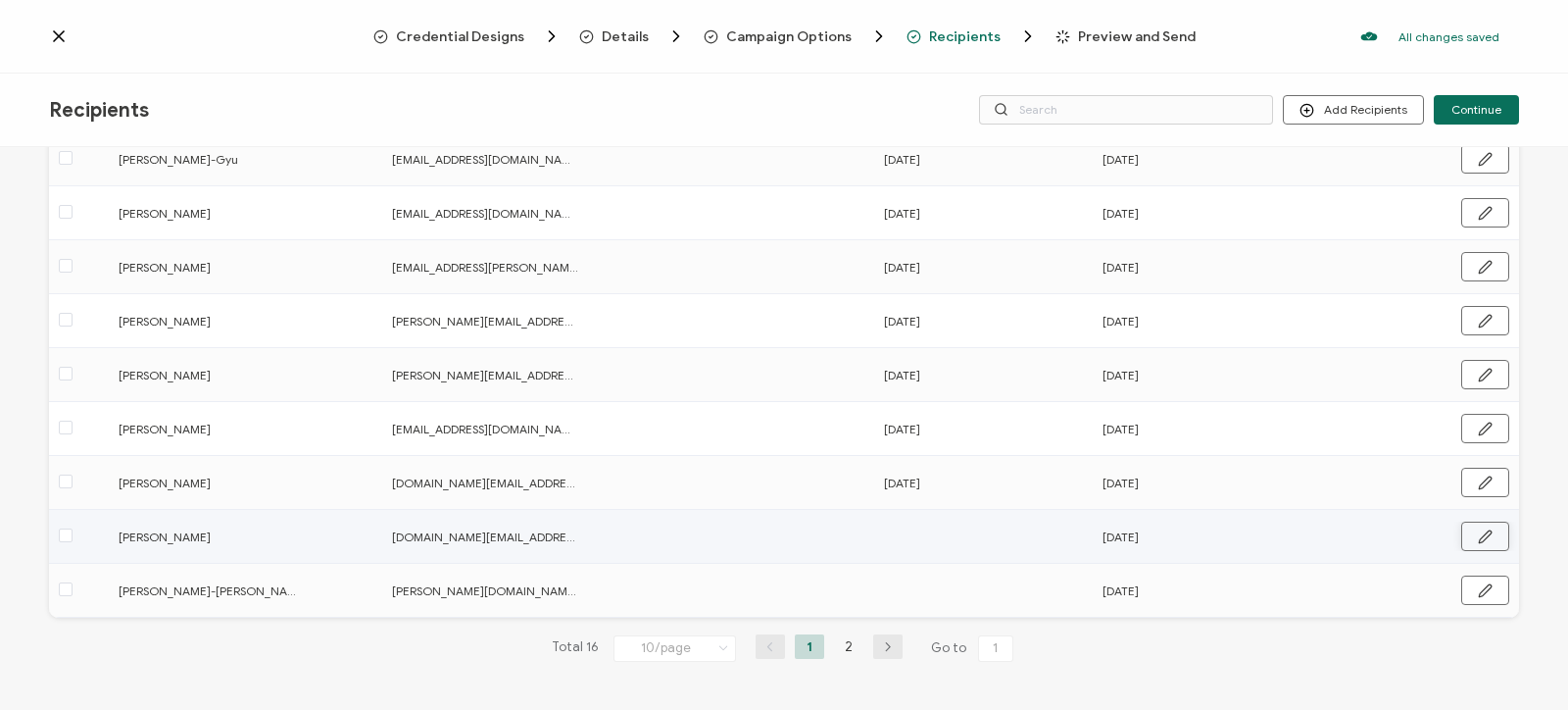 click 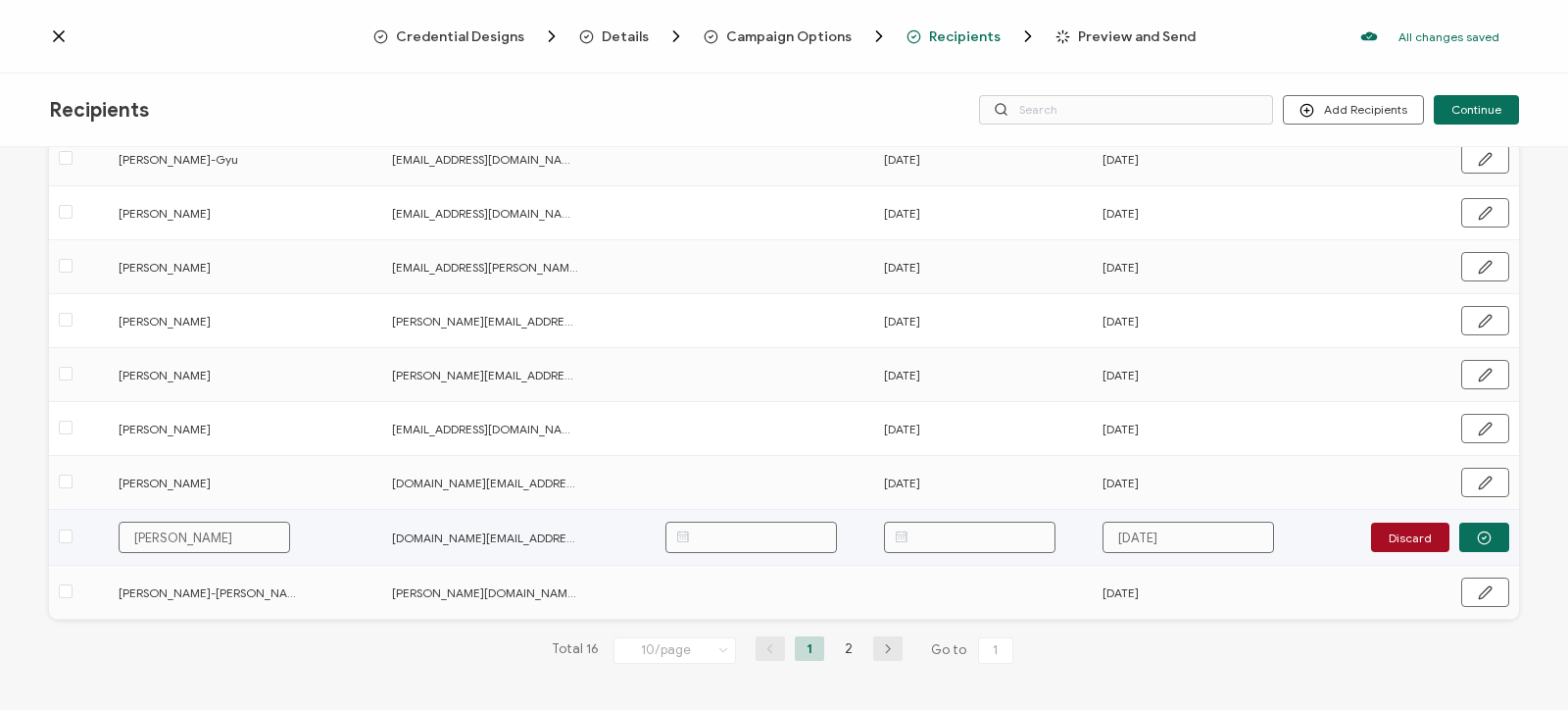 scroll, scrollTop: 262, scrollLeft: 0, axis: vertical 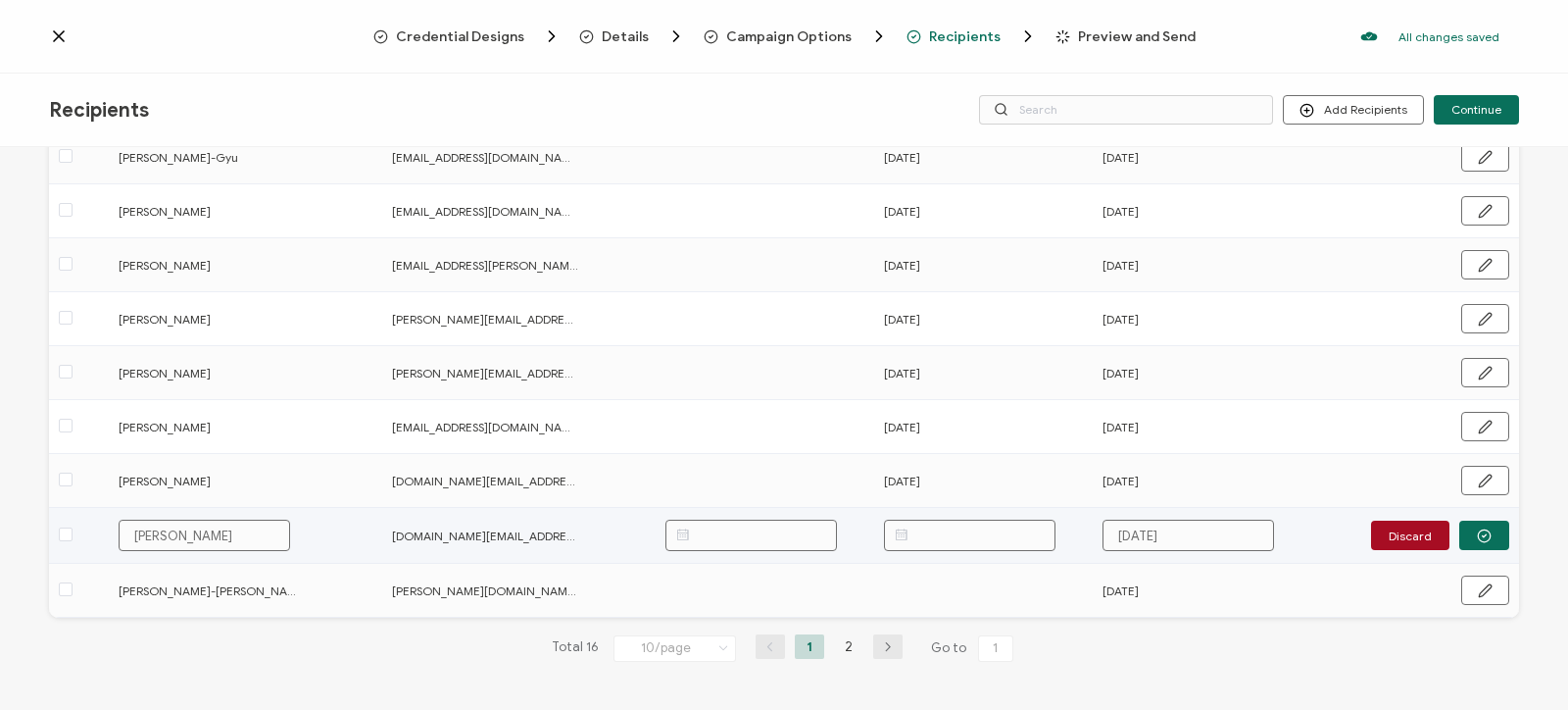 click at bounding box center (969, 535) 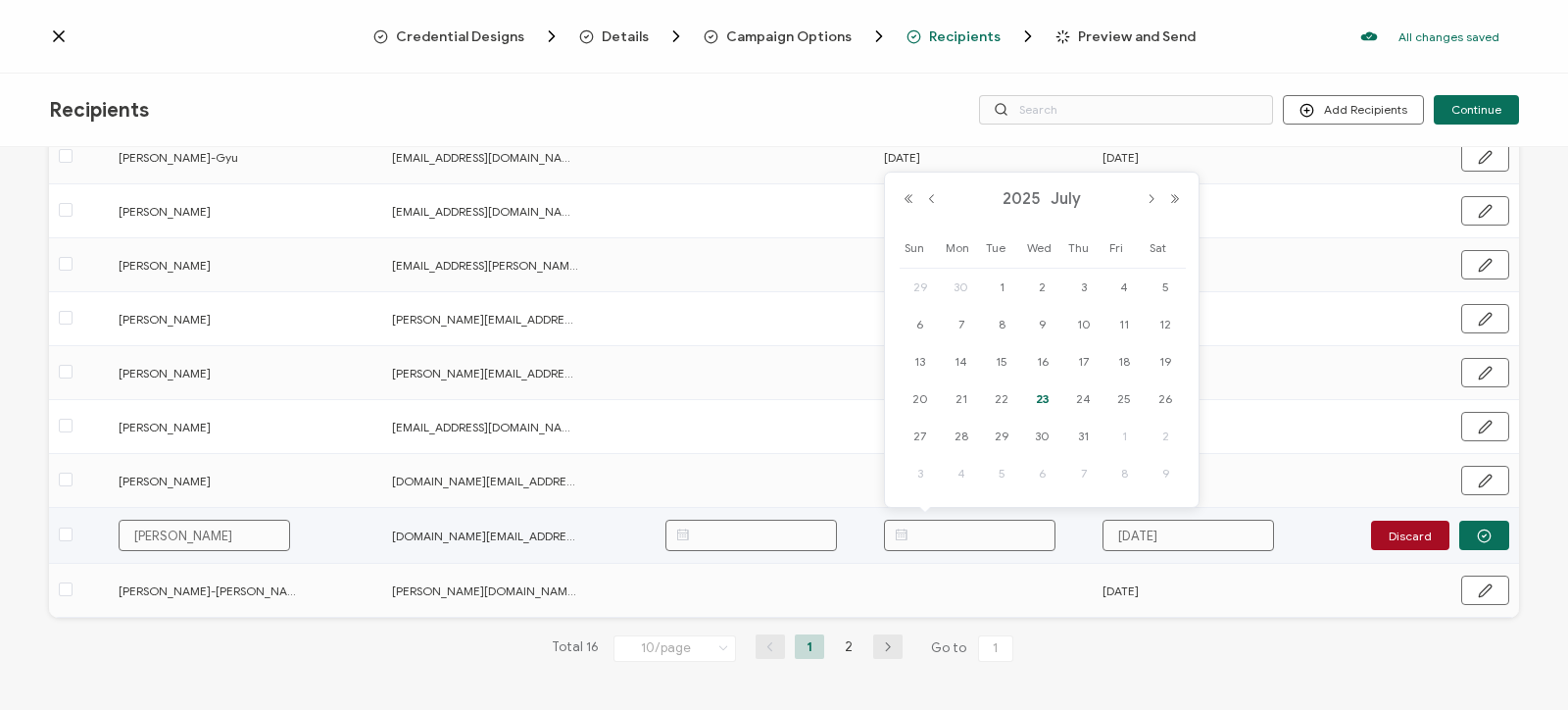 paste on "07.23.2025" 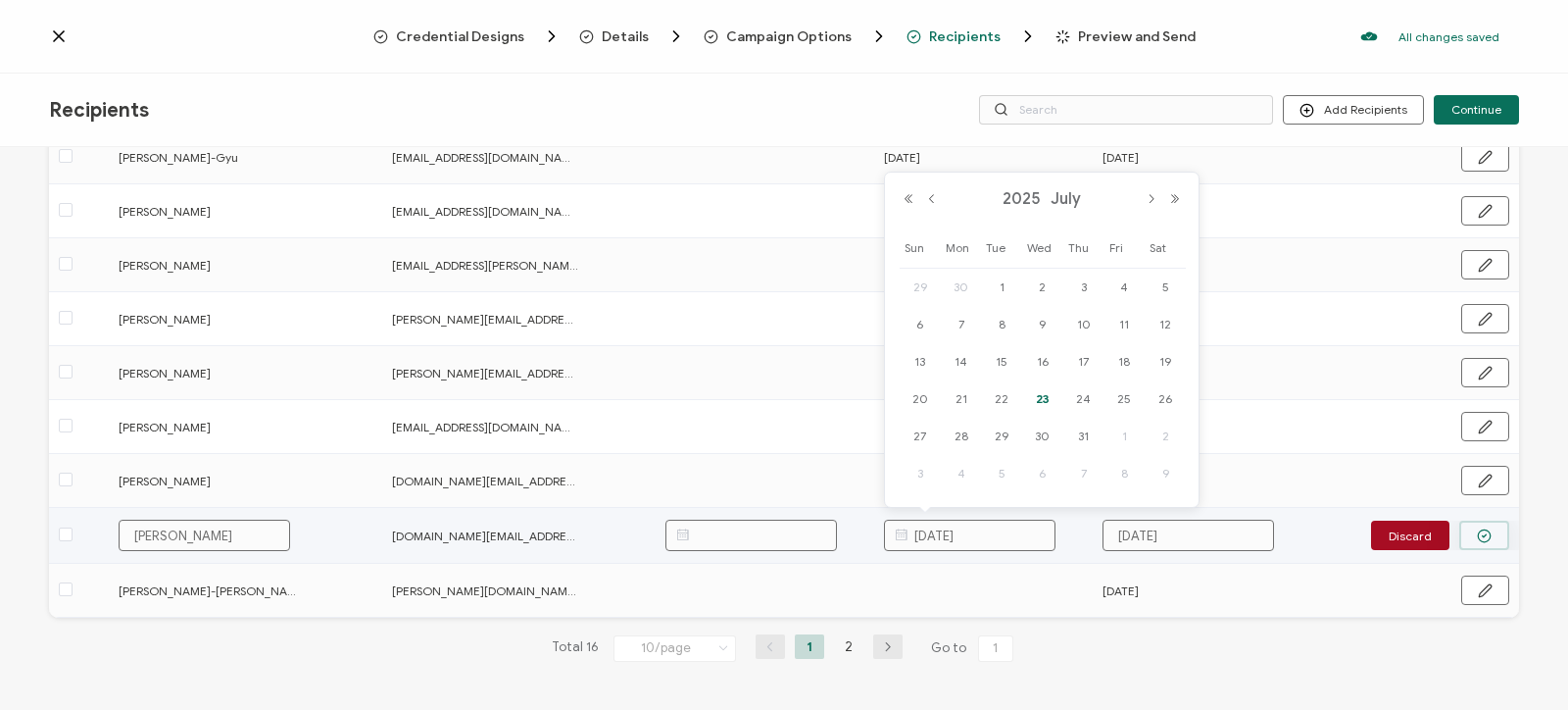 type on "07.23.2025" 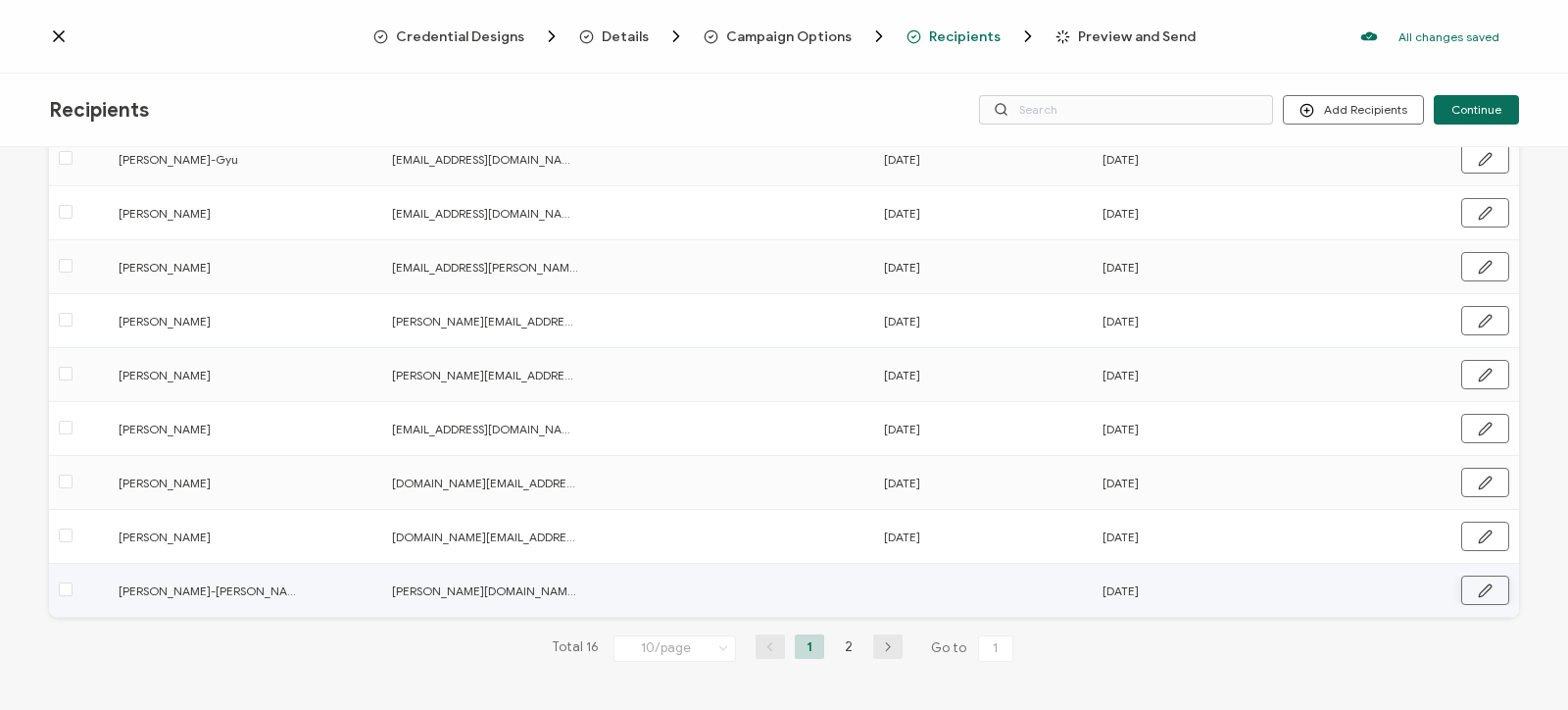 click 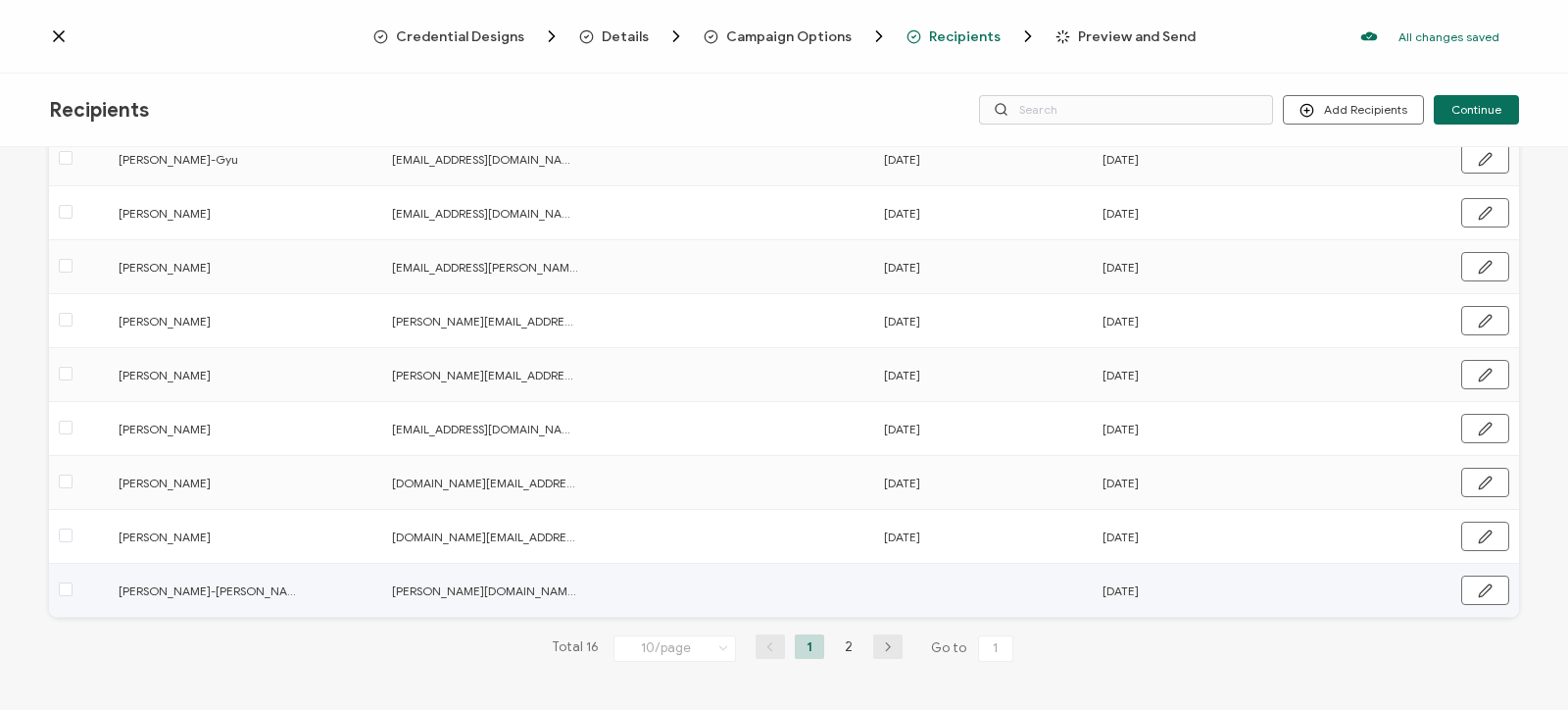 scroll, scrollTop: 262, scrollLeft: 0, axis: vertical 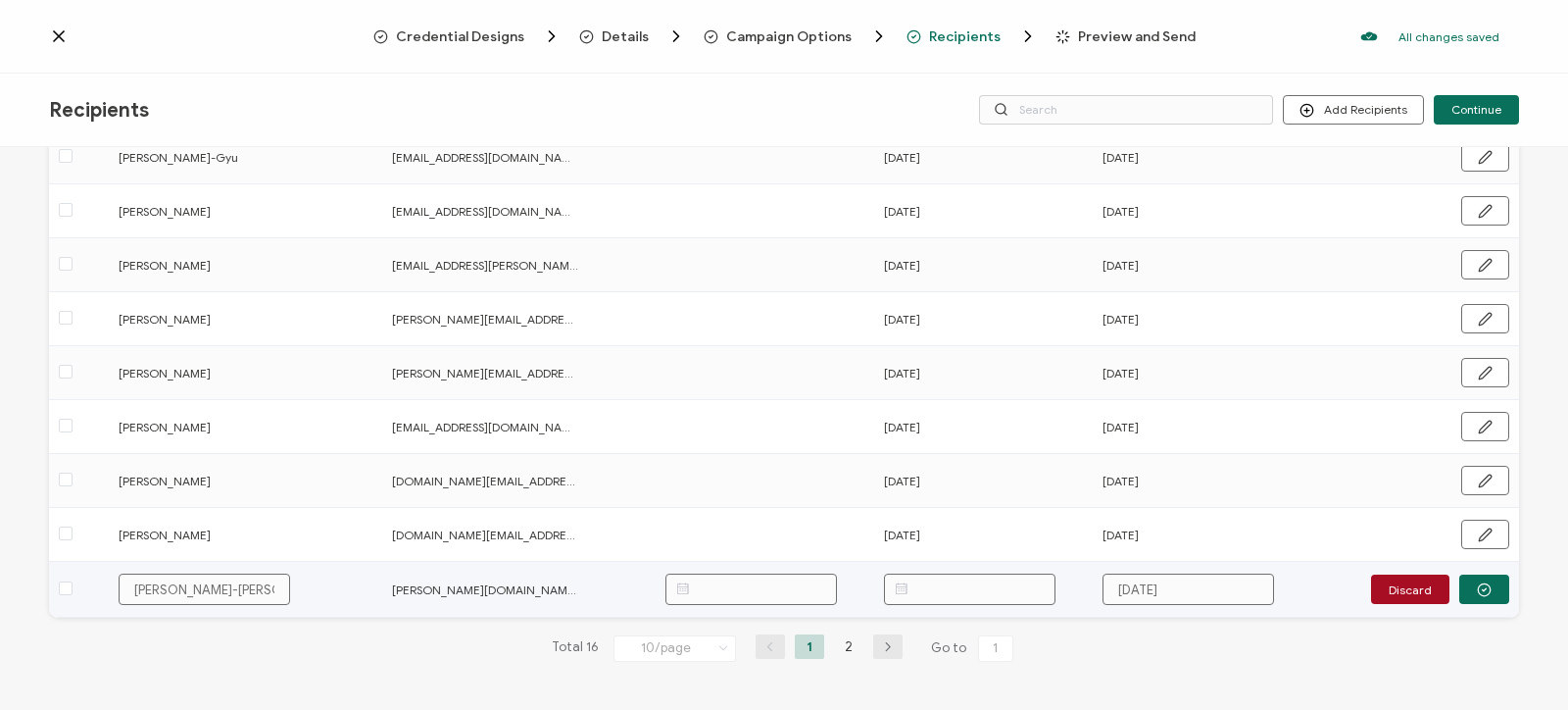 click at bounding box center [969, 589] 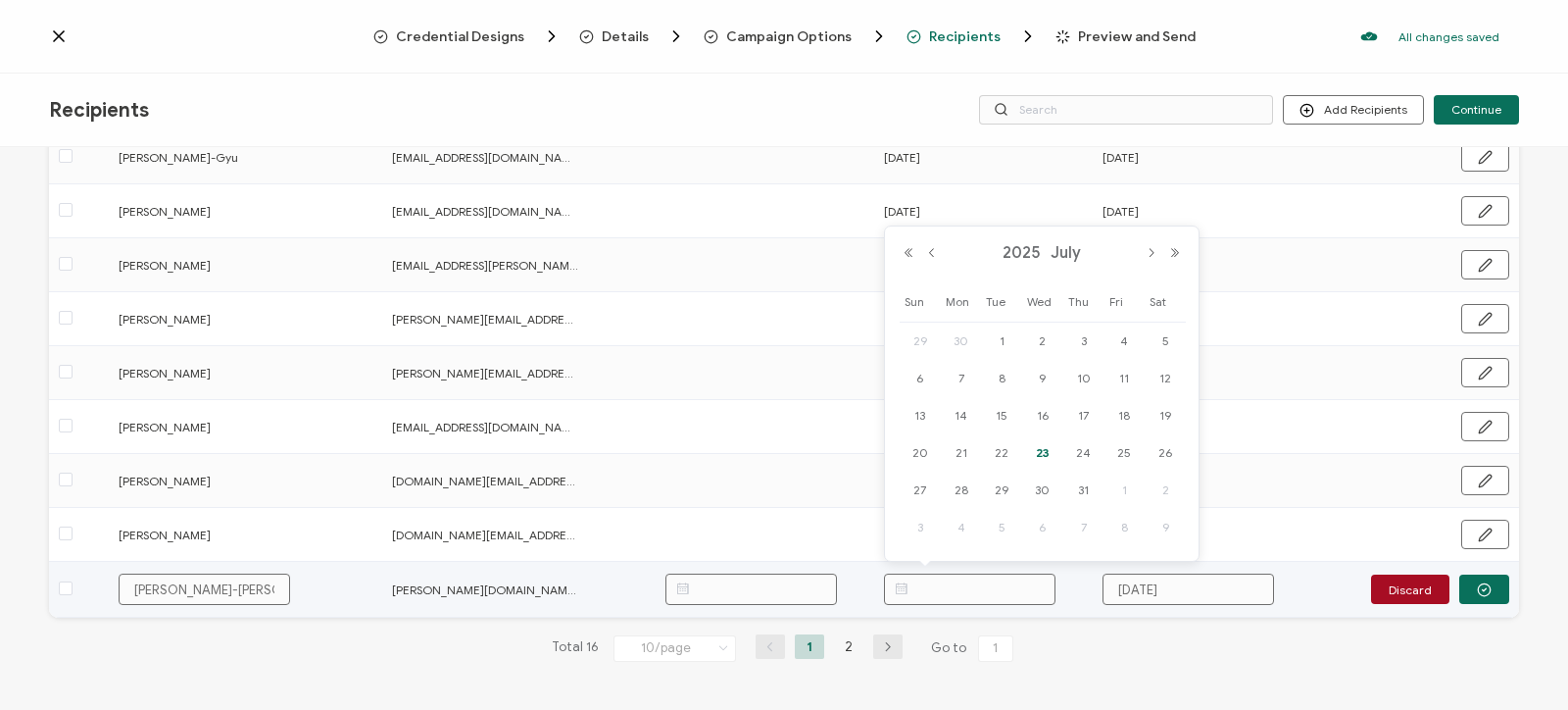 paste on "07.23.2025" 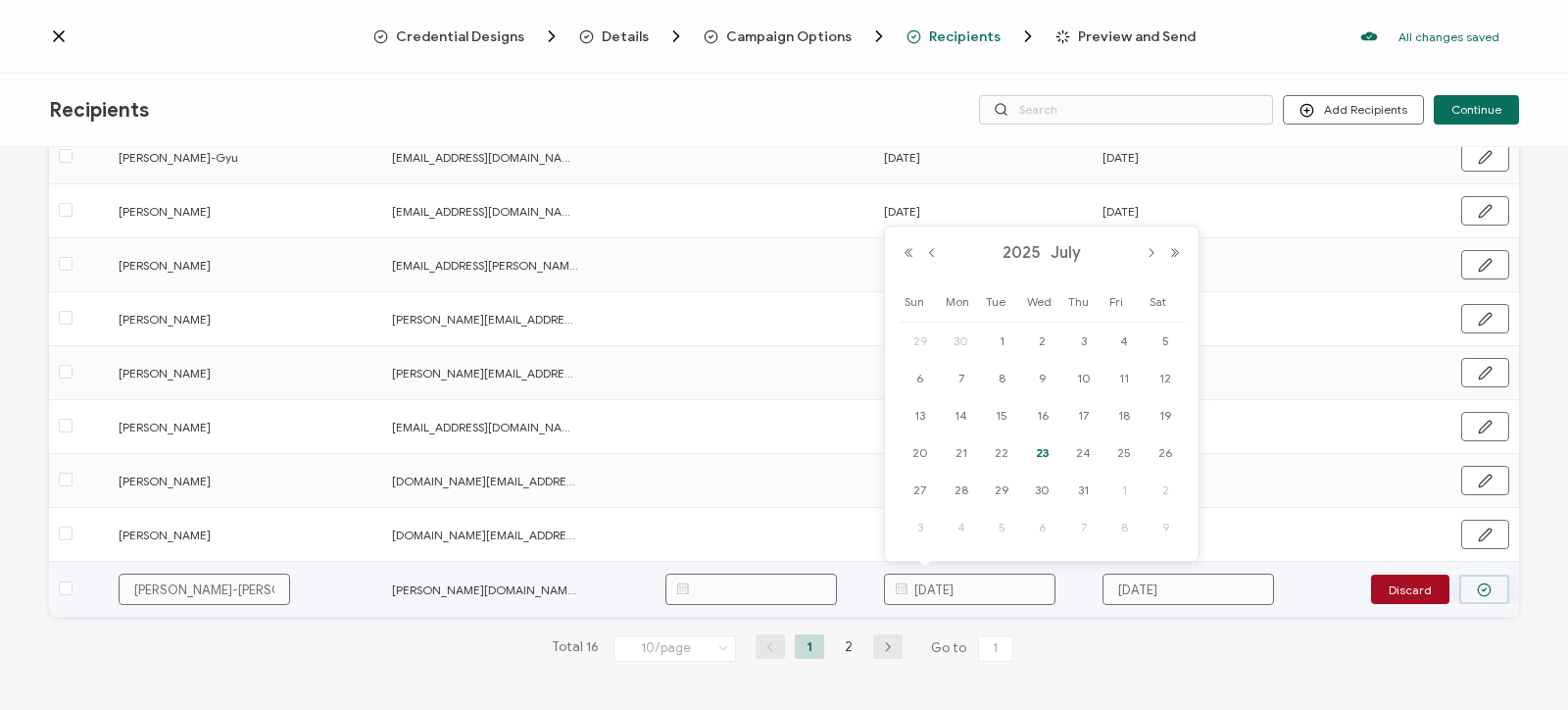 type on "07.23.2025" 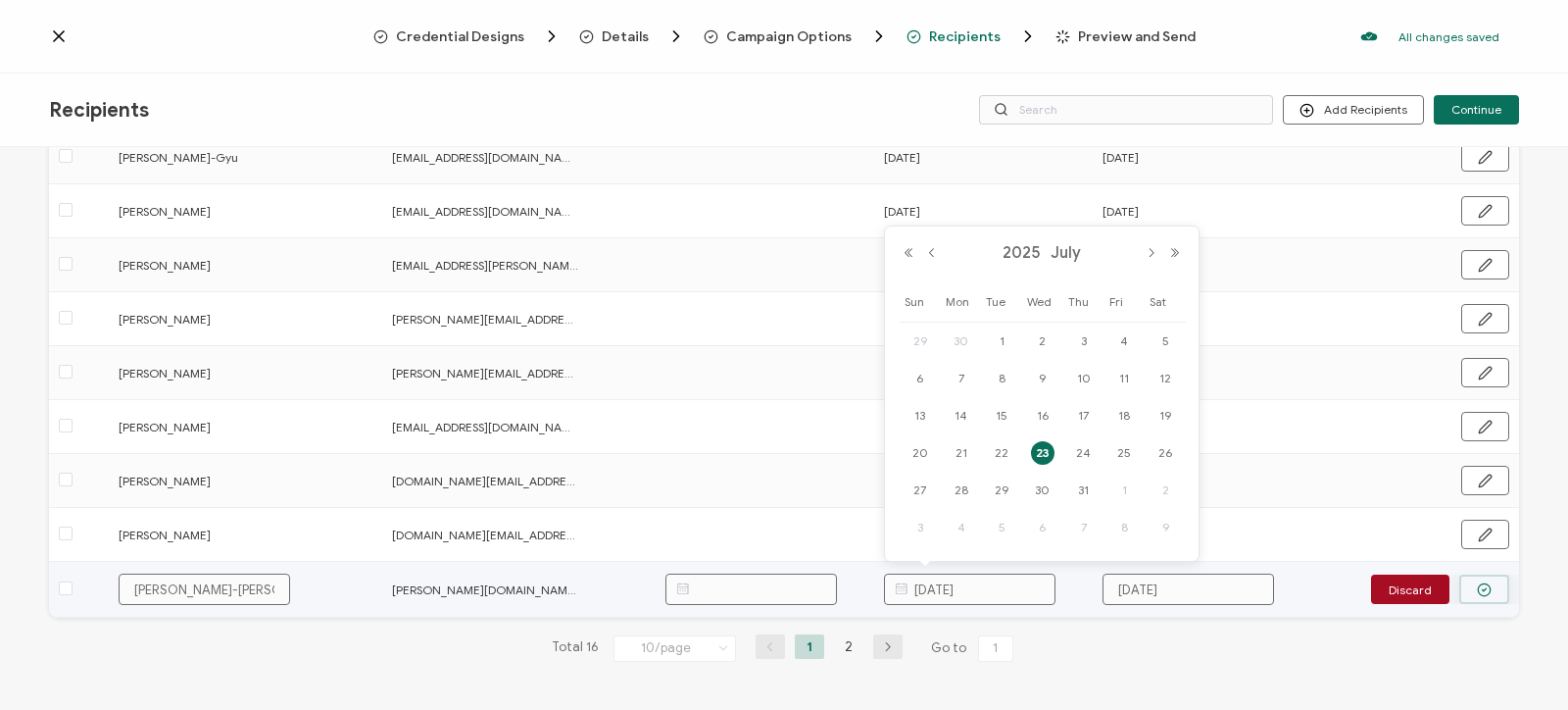 click at bounding box center [1484, 589] 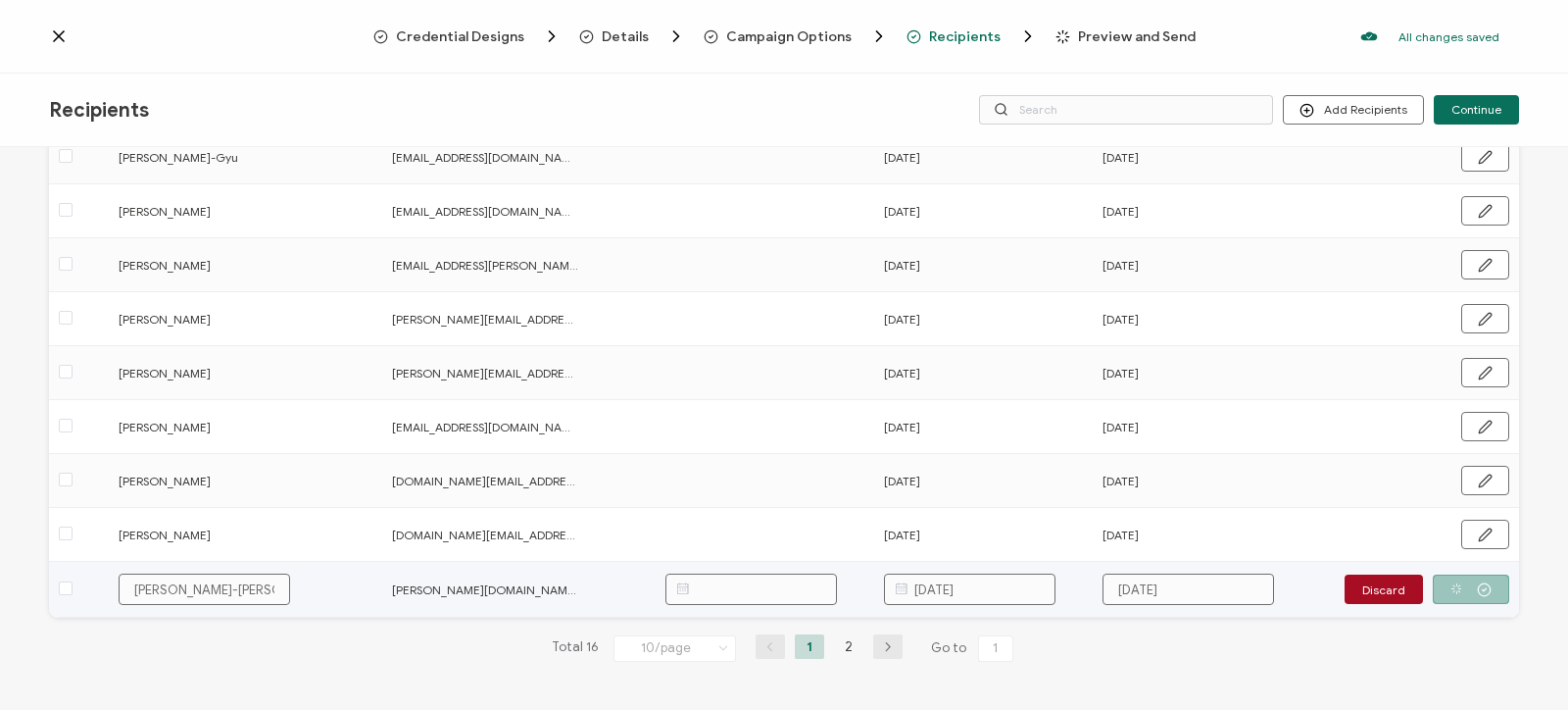 scroll, scrollTop: 260, scrollLeft: 0, axis: vertical 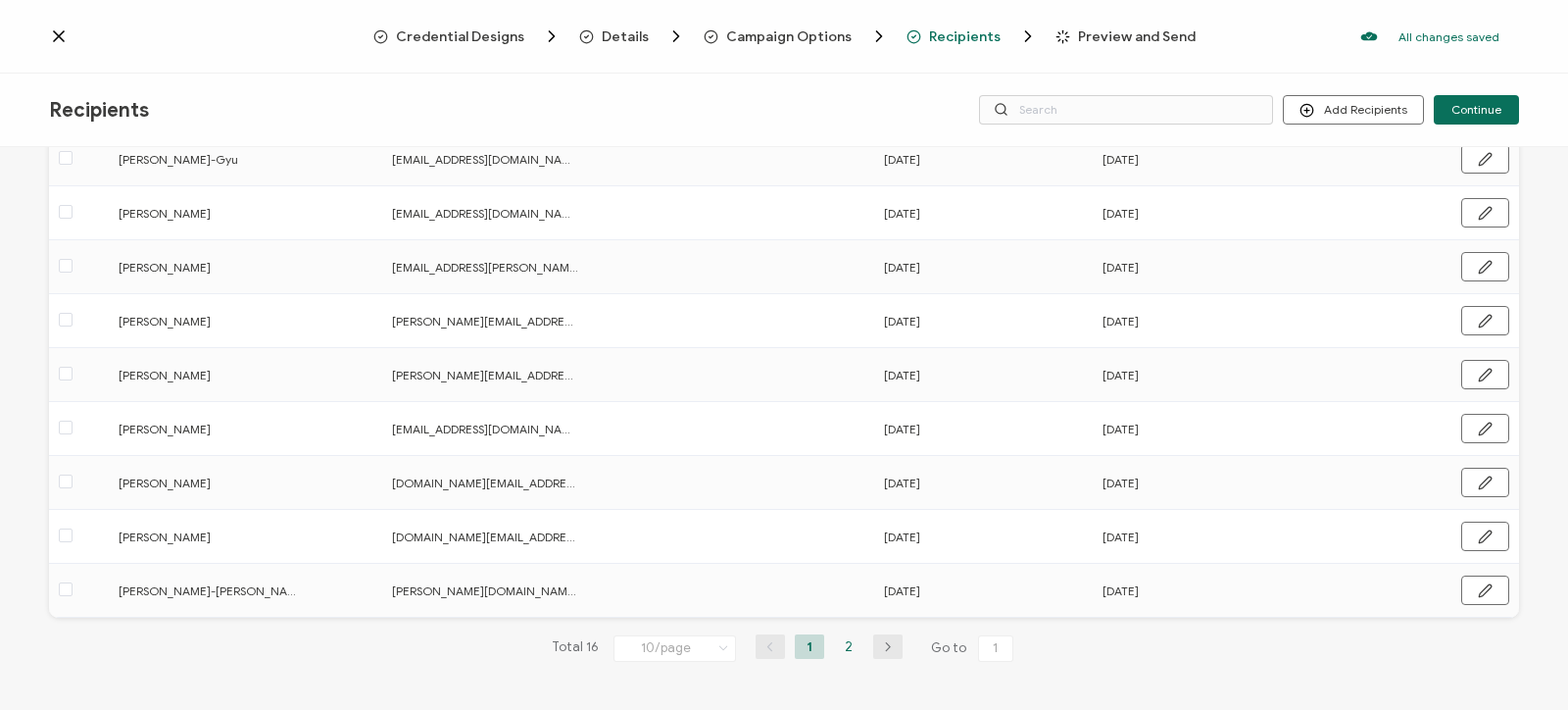 click on "2" at bounding box center (849, 646) 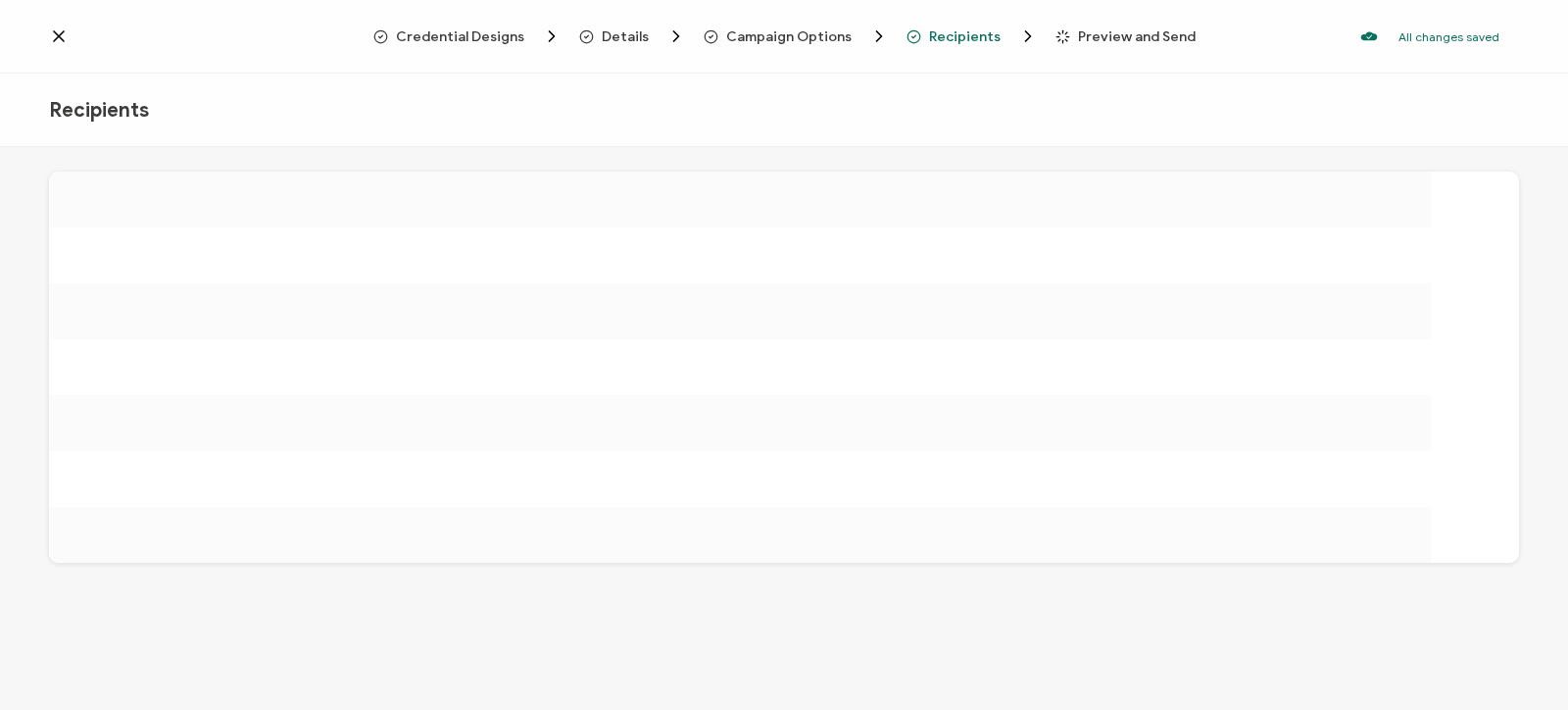 scroll, scrollTop: 0, scrollLeft: 0, axis: both 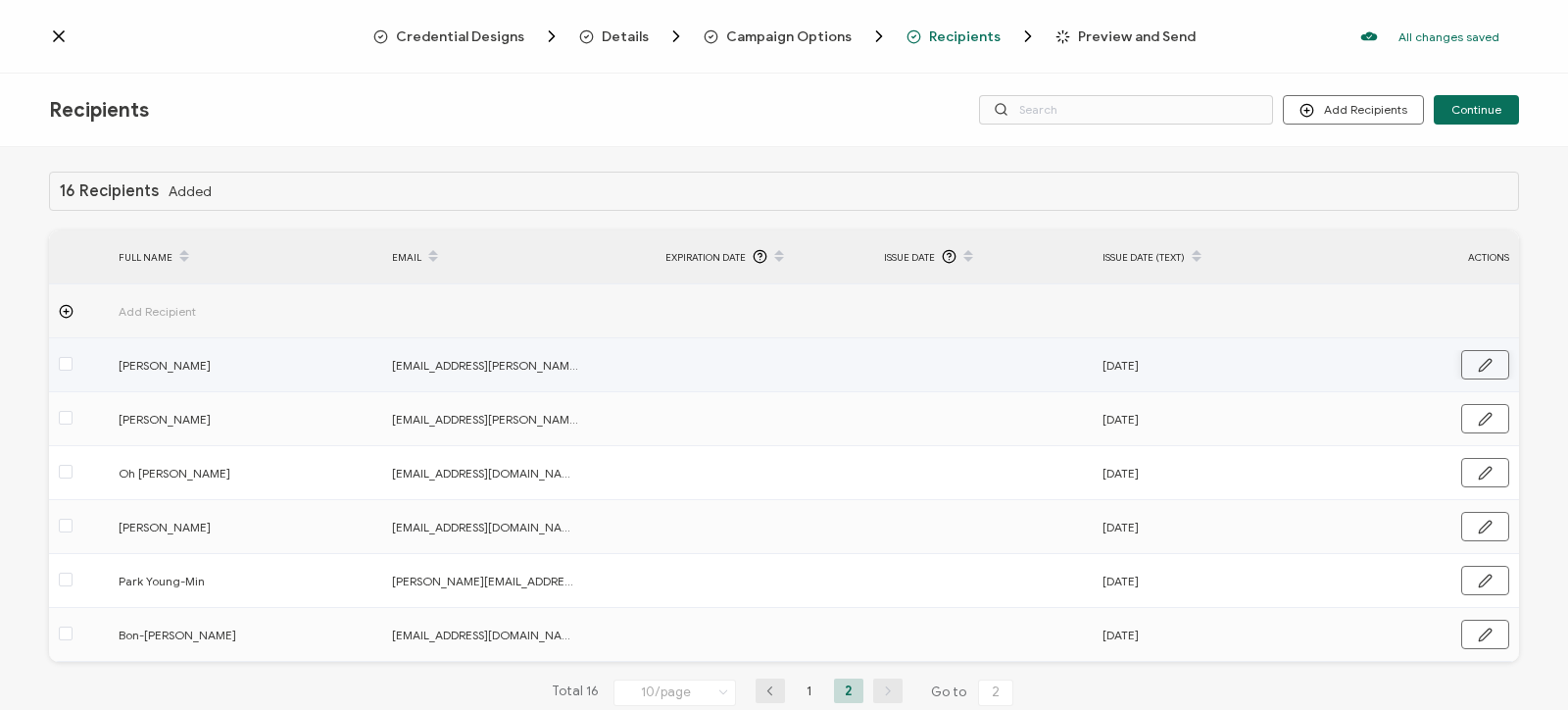 drag, startPoint x: 1485, startPoint y: 367, endPoint x: 1469, endPoint y: 371, distance: 16.492423 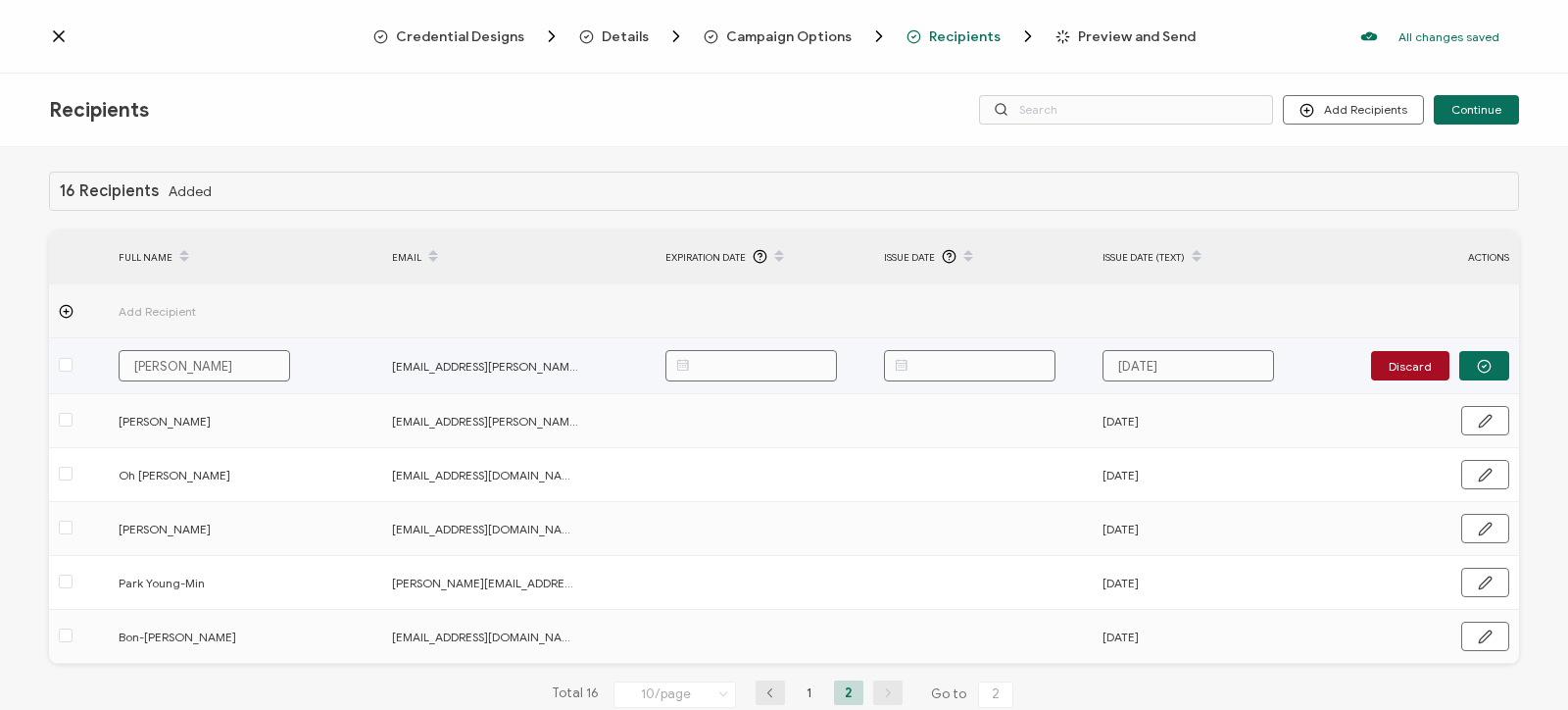 click at bounding box center (969, 366) 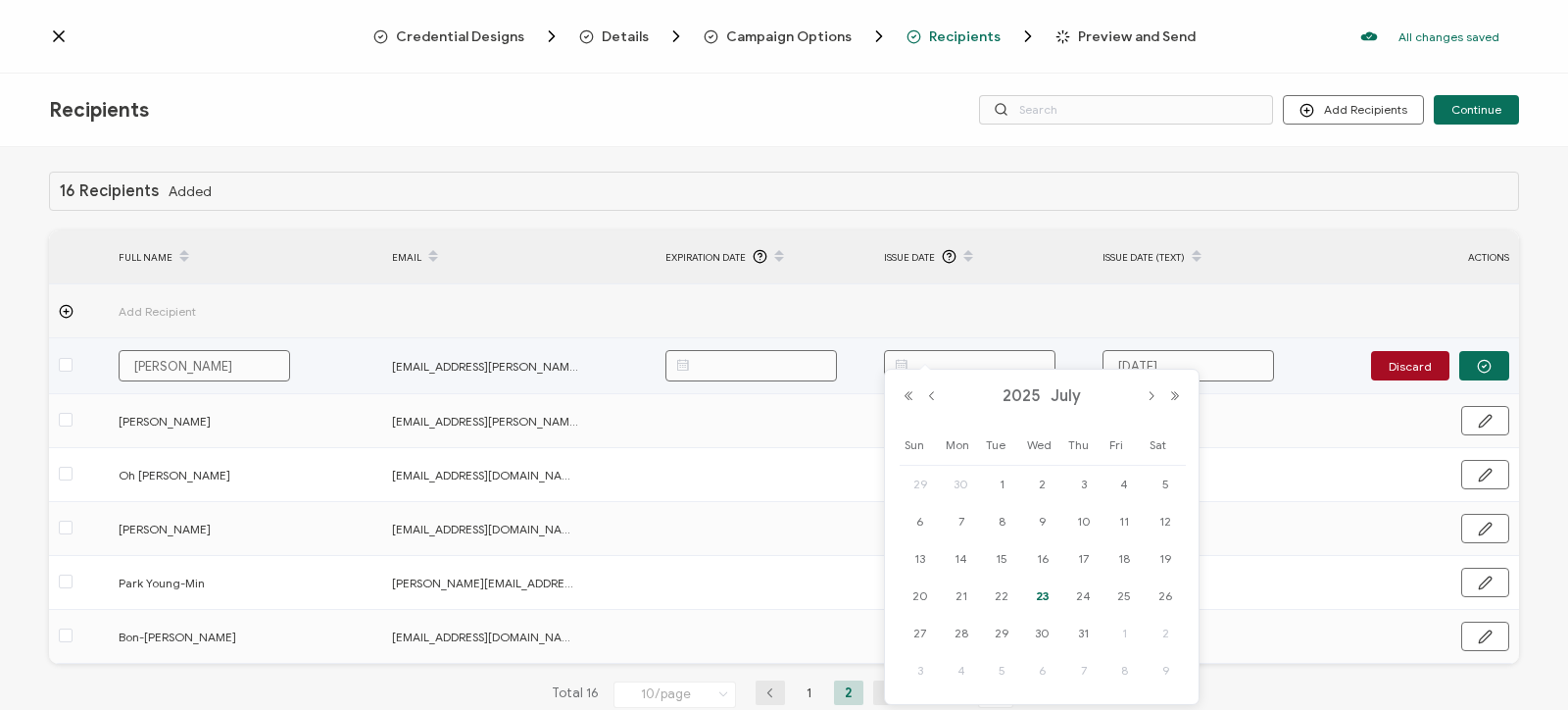 paste on "07.23.2025" 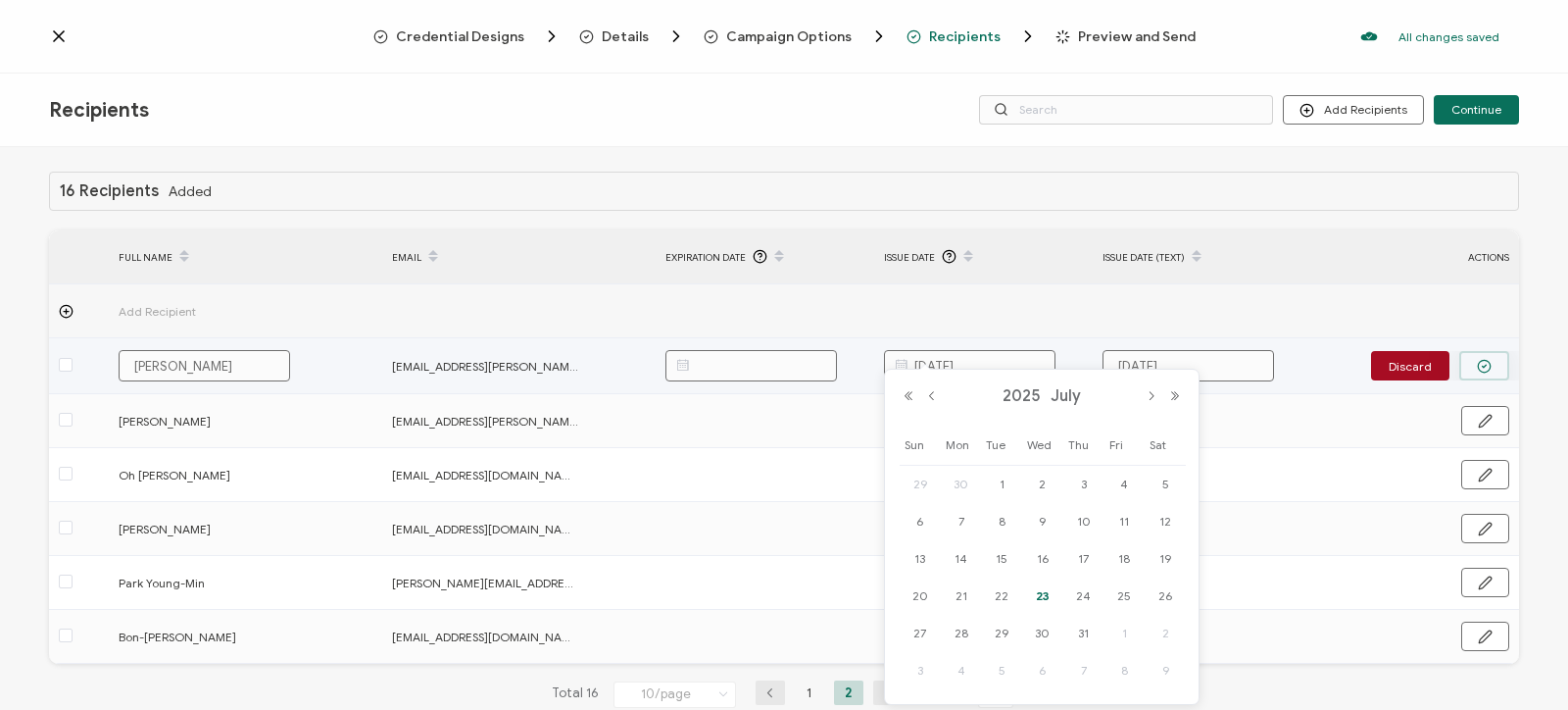 type on "07.23.2025" 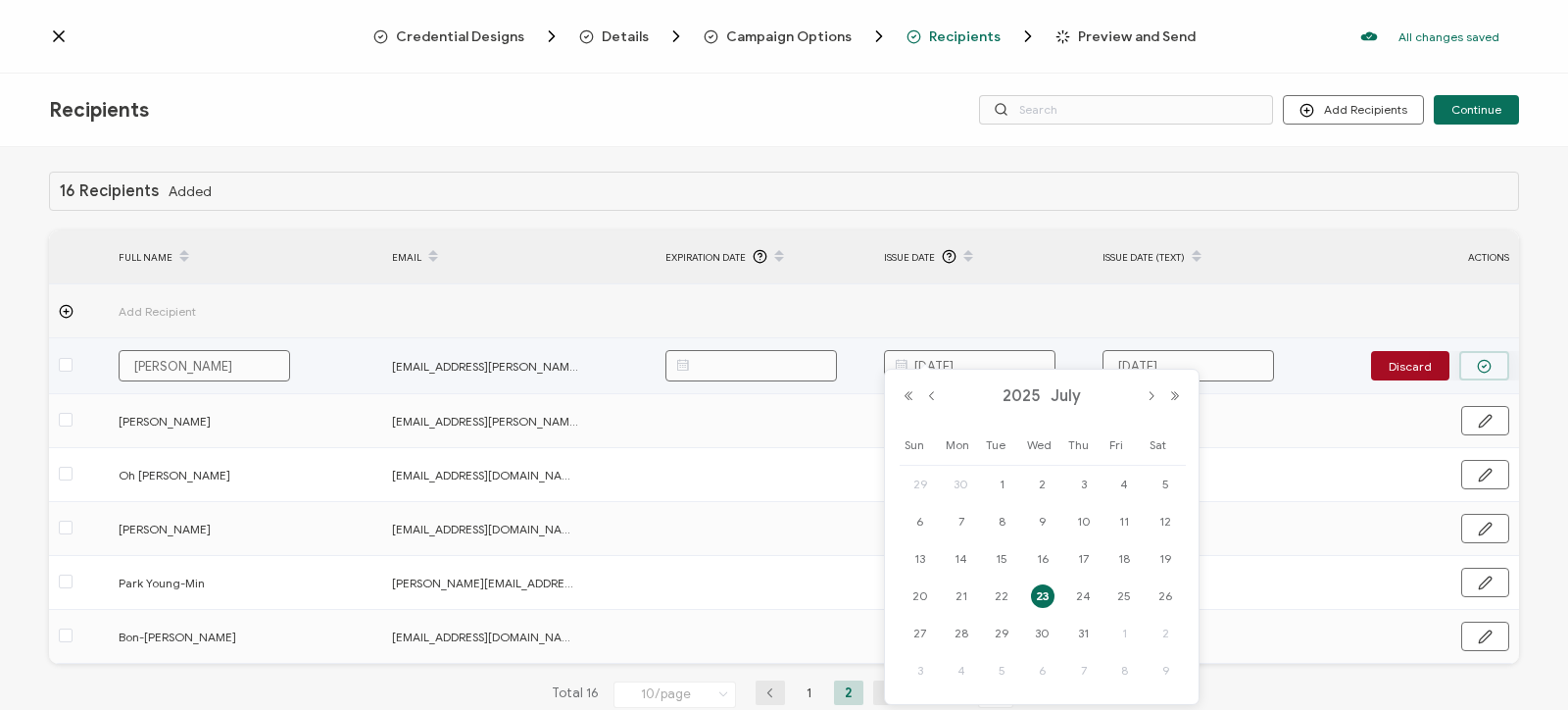 click 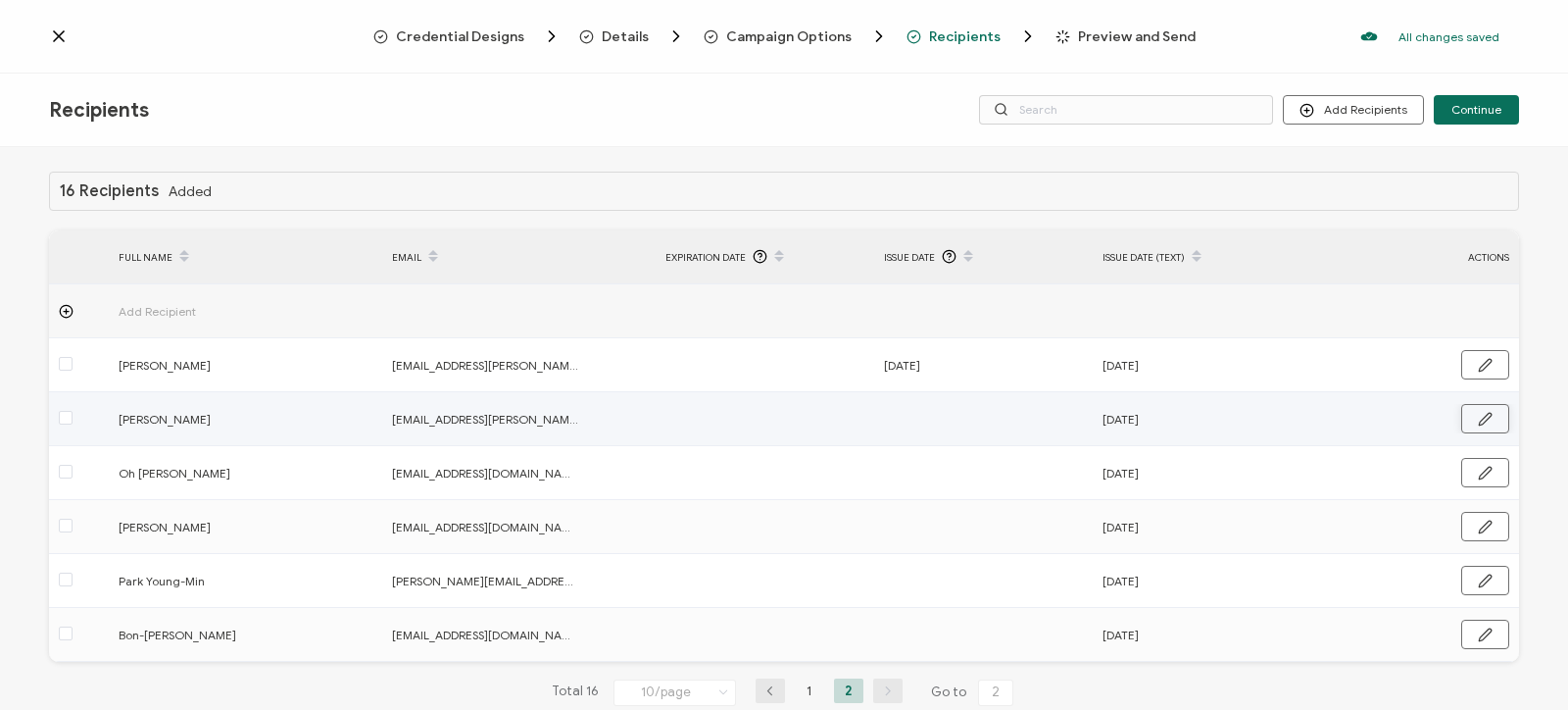 click 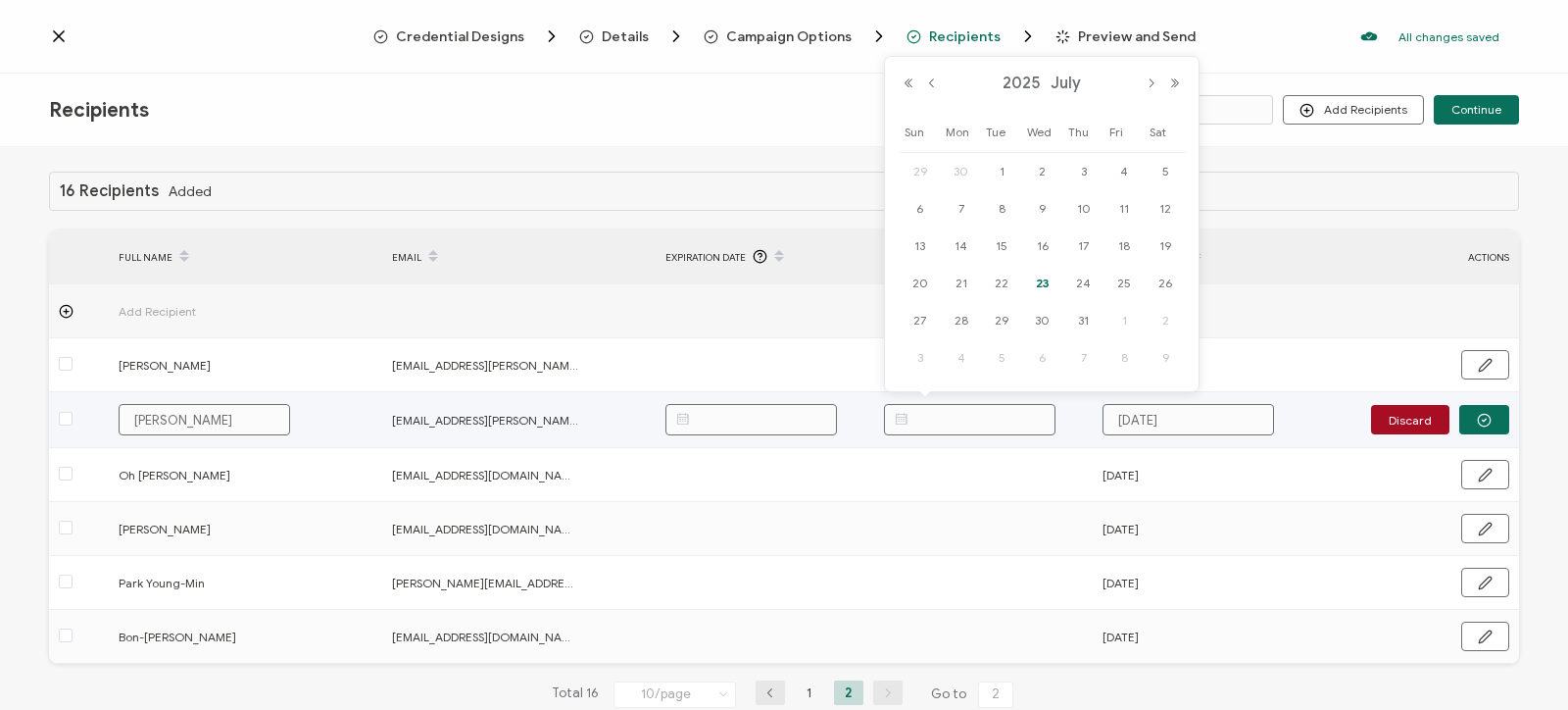click at bounding box center (969, 420) 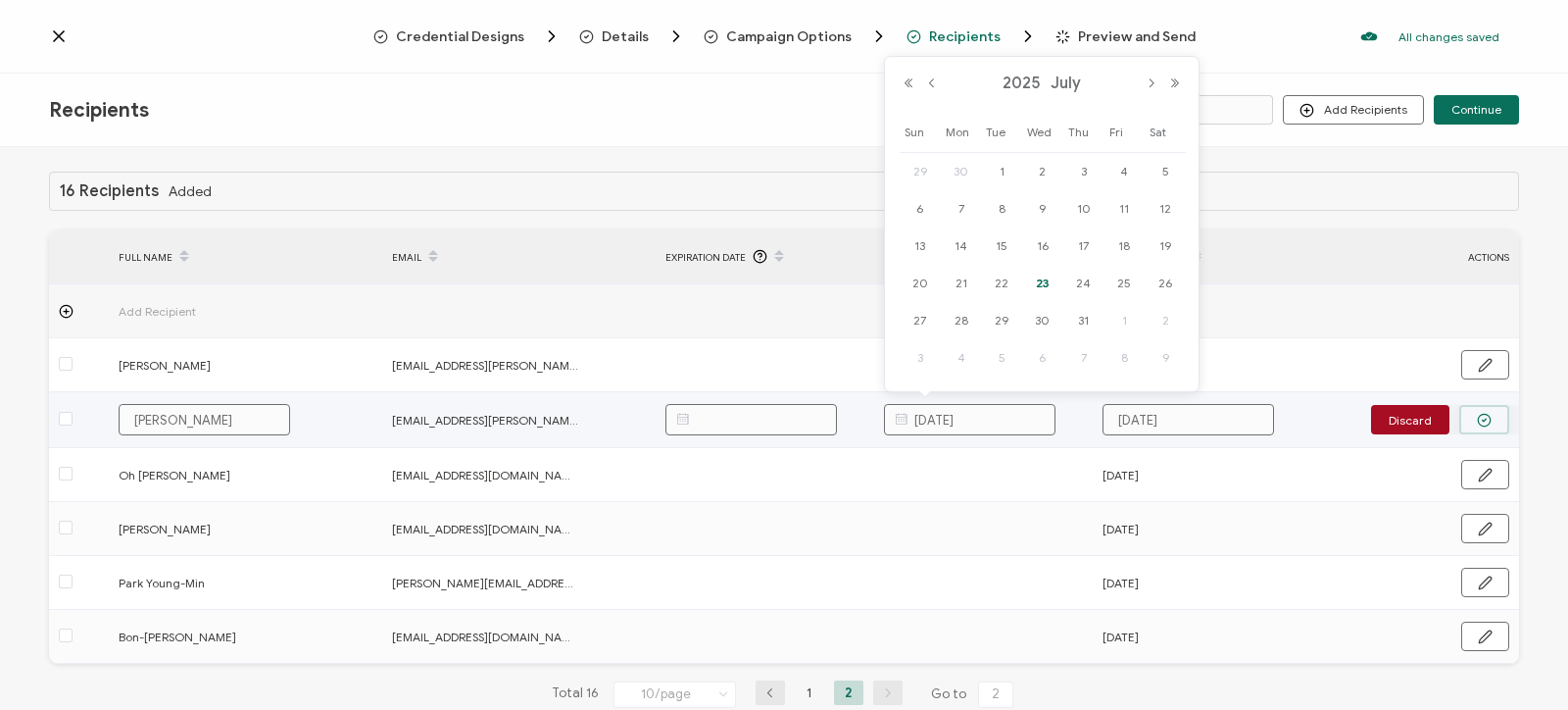 type on "07.23.2025" 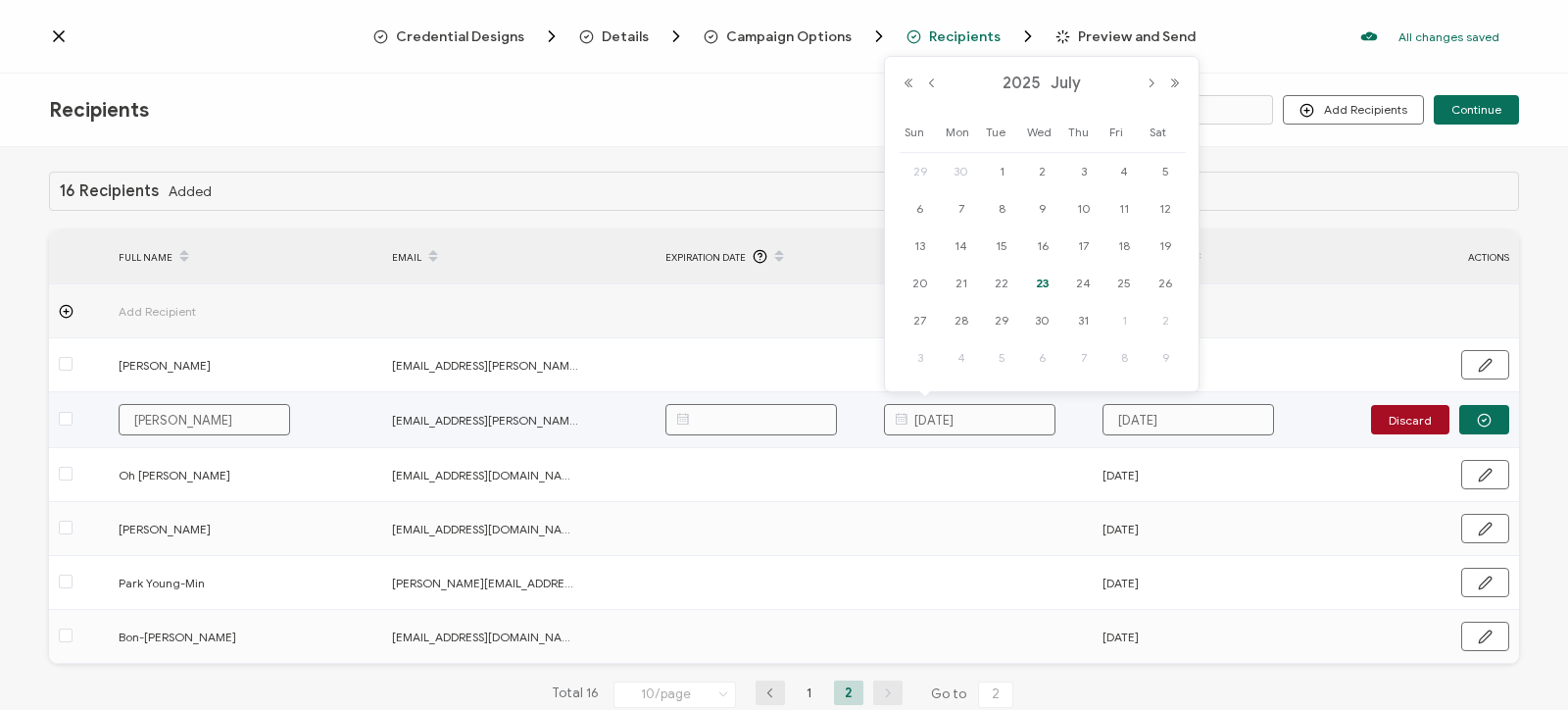 drag, startPoint x: 1483, startPoint y: 416, endPoint x: 1483, endPoint y: 433, distance: 17 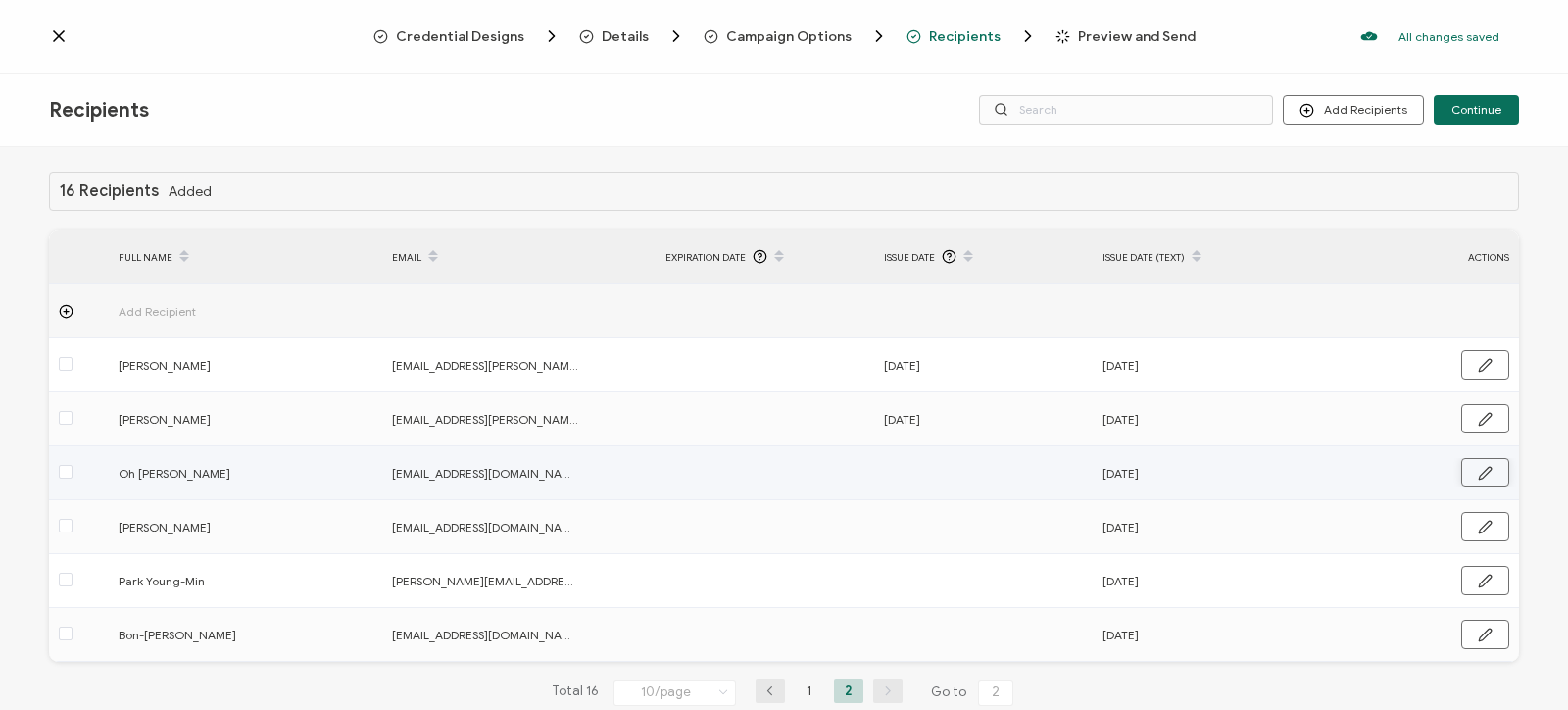 click 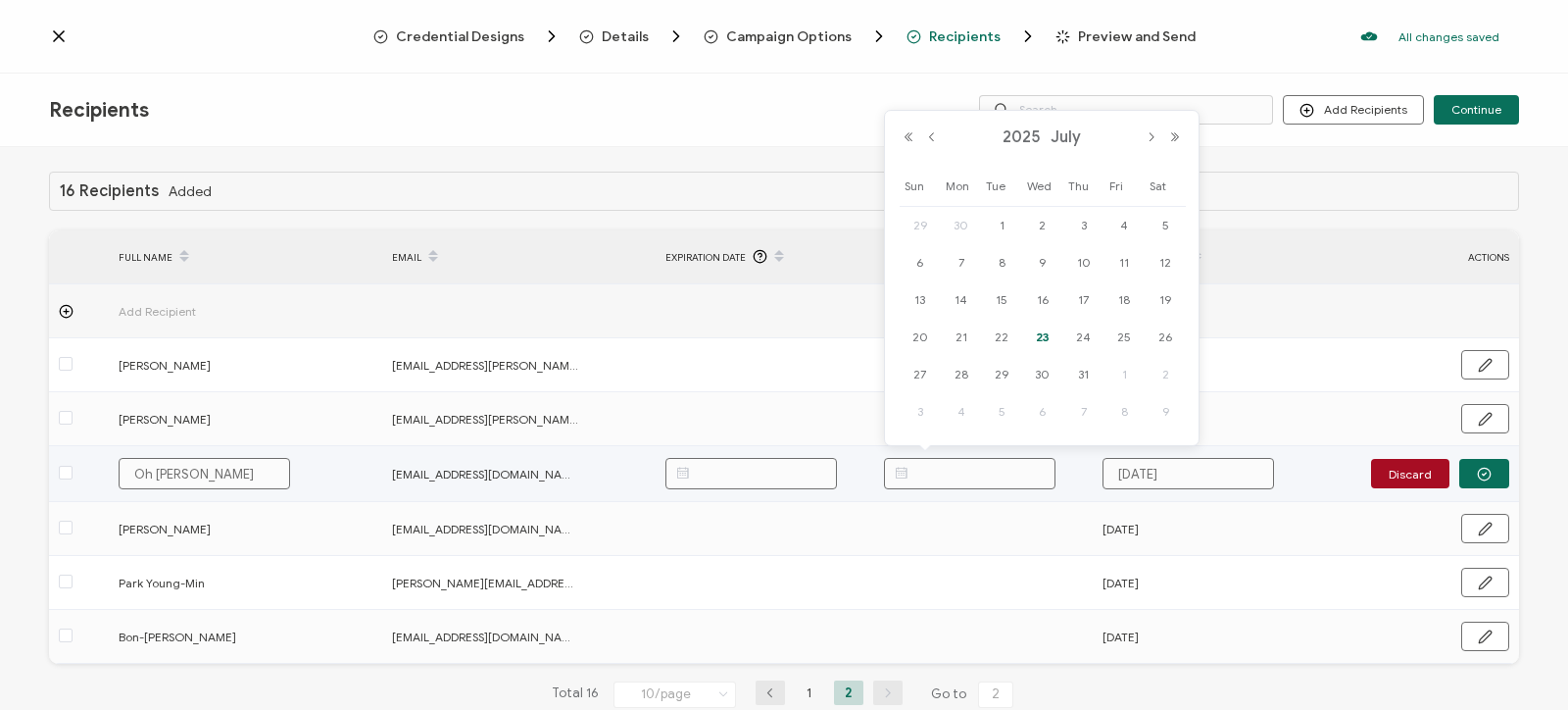 click at bounding box center [969, 474] 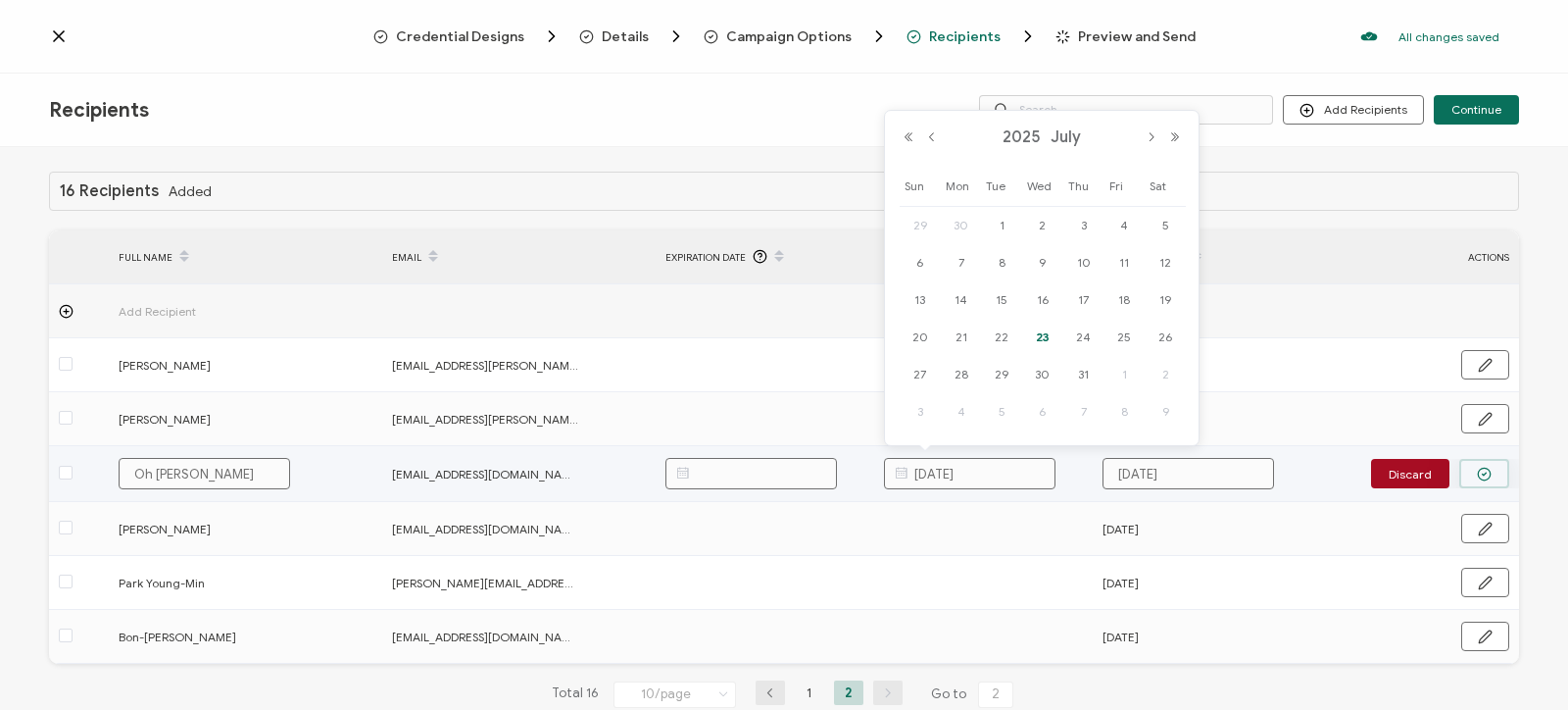 type on "07.23.2025" 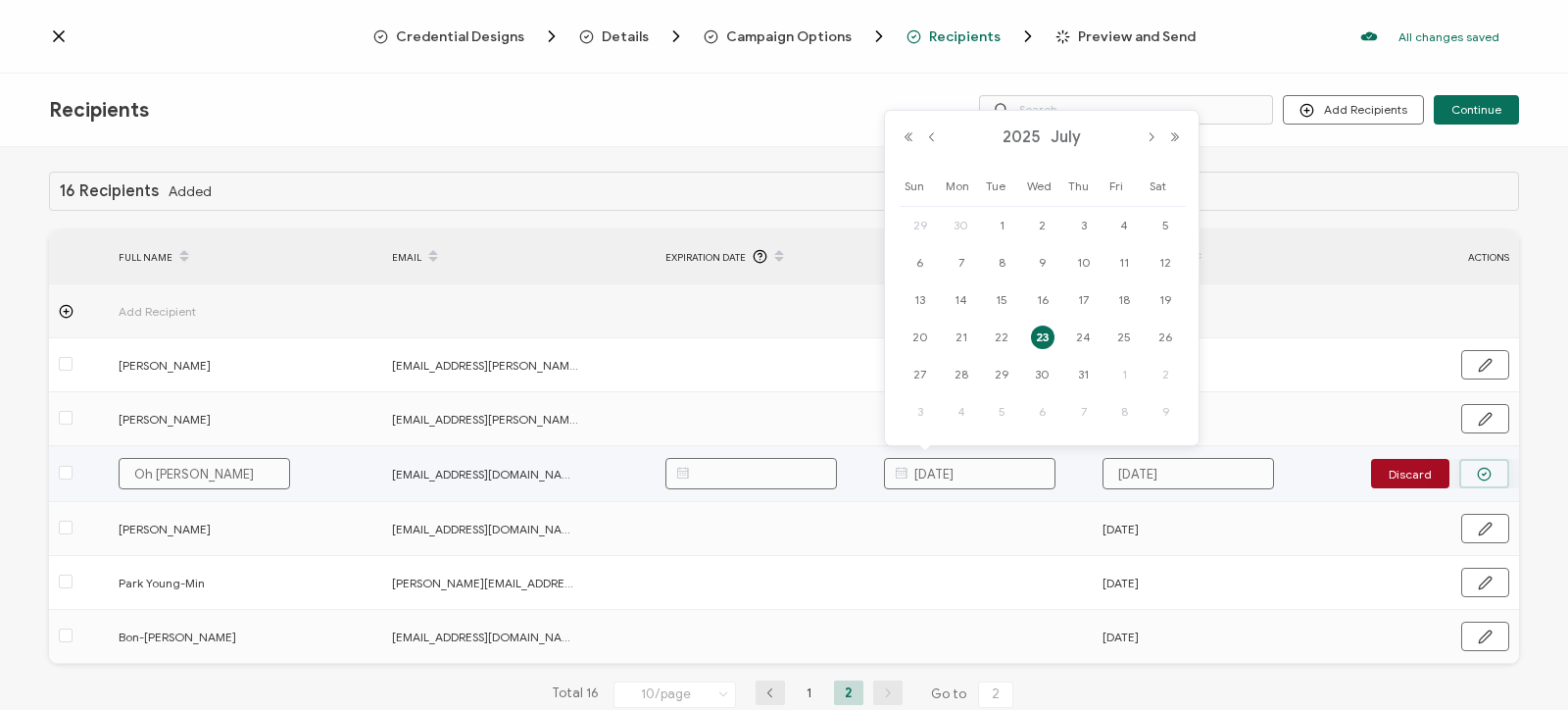click 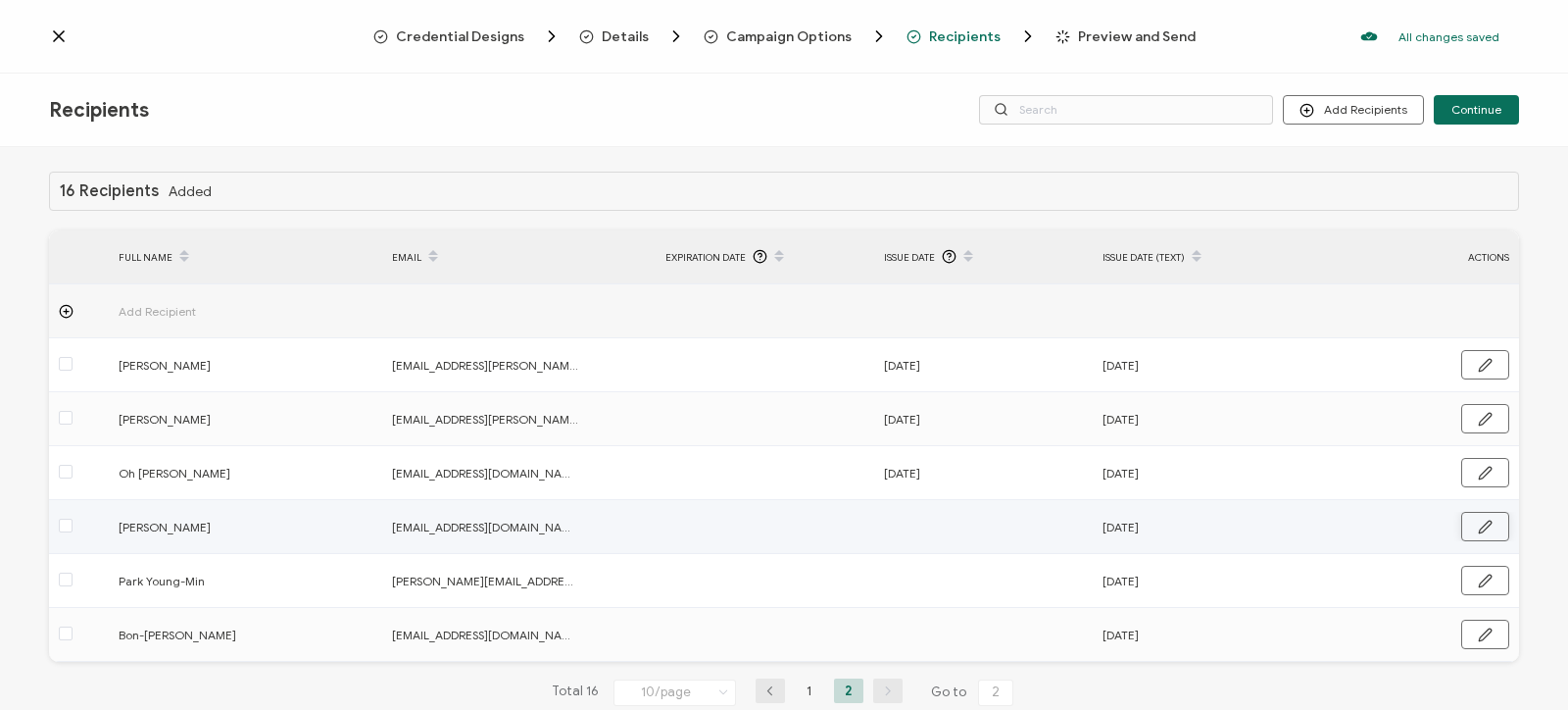 click at bounding box center [1485, 527] 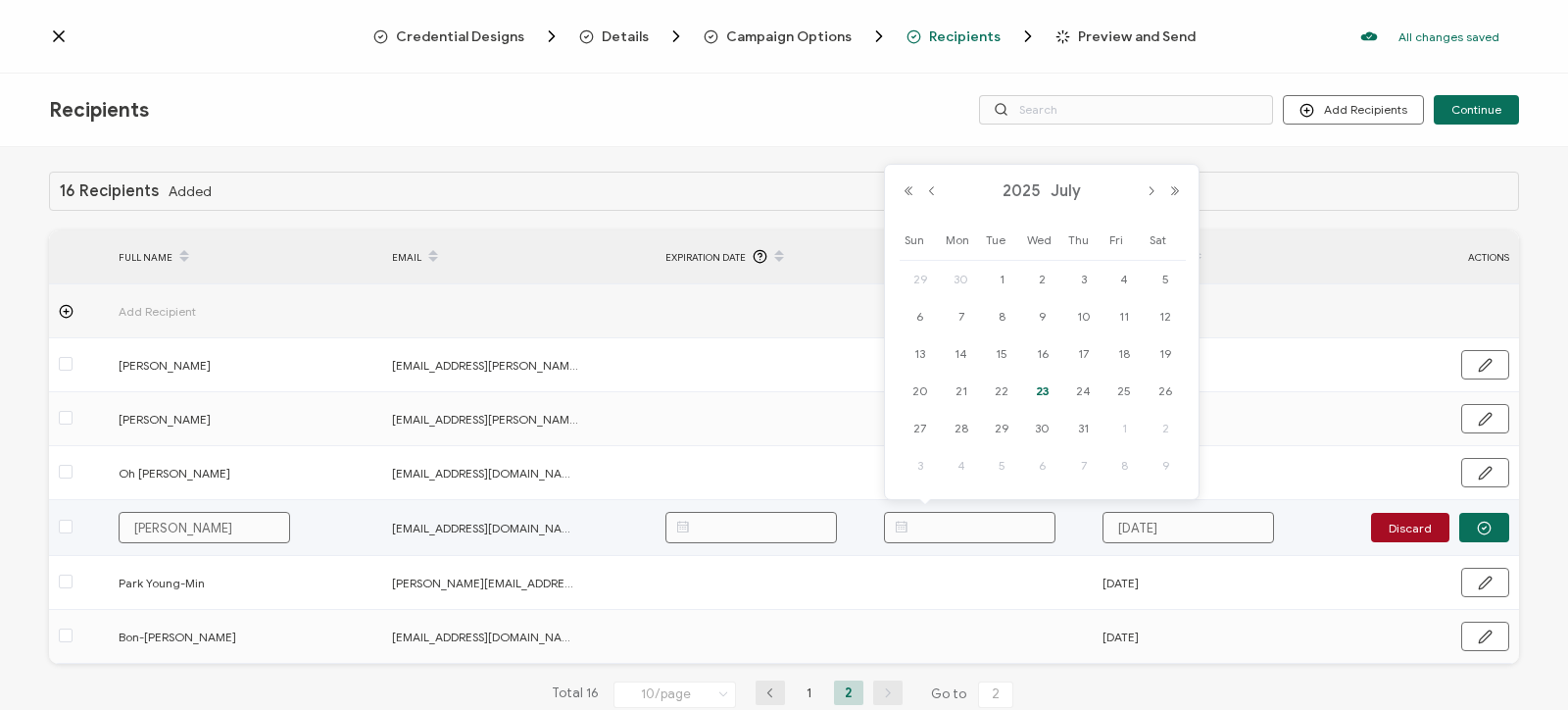 click at bounding box center (969, 528) 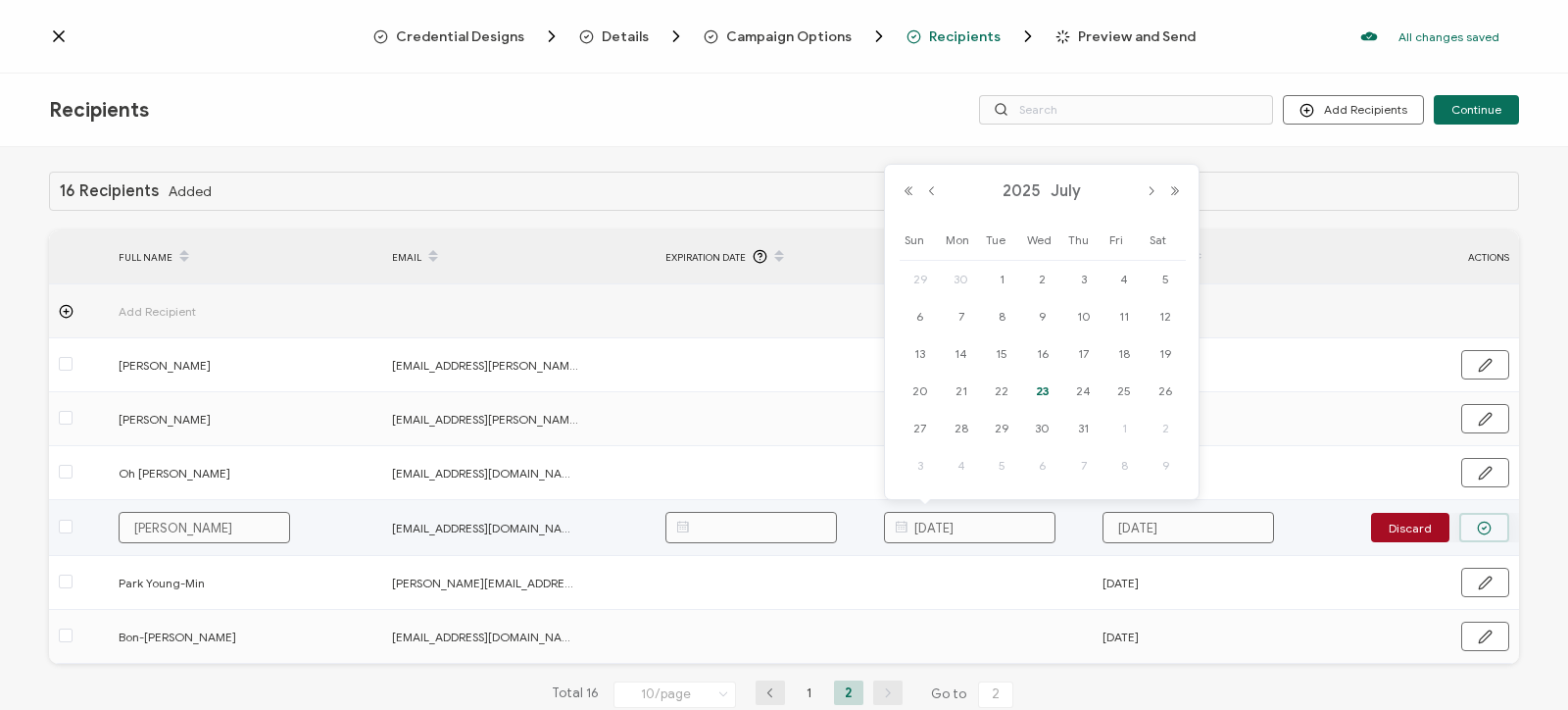 type on "07.23.2025" 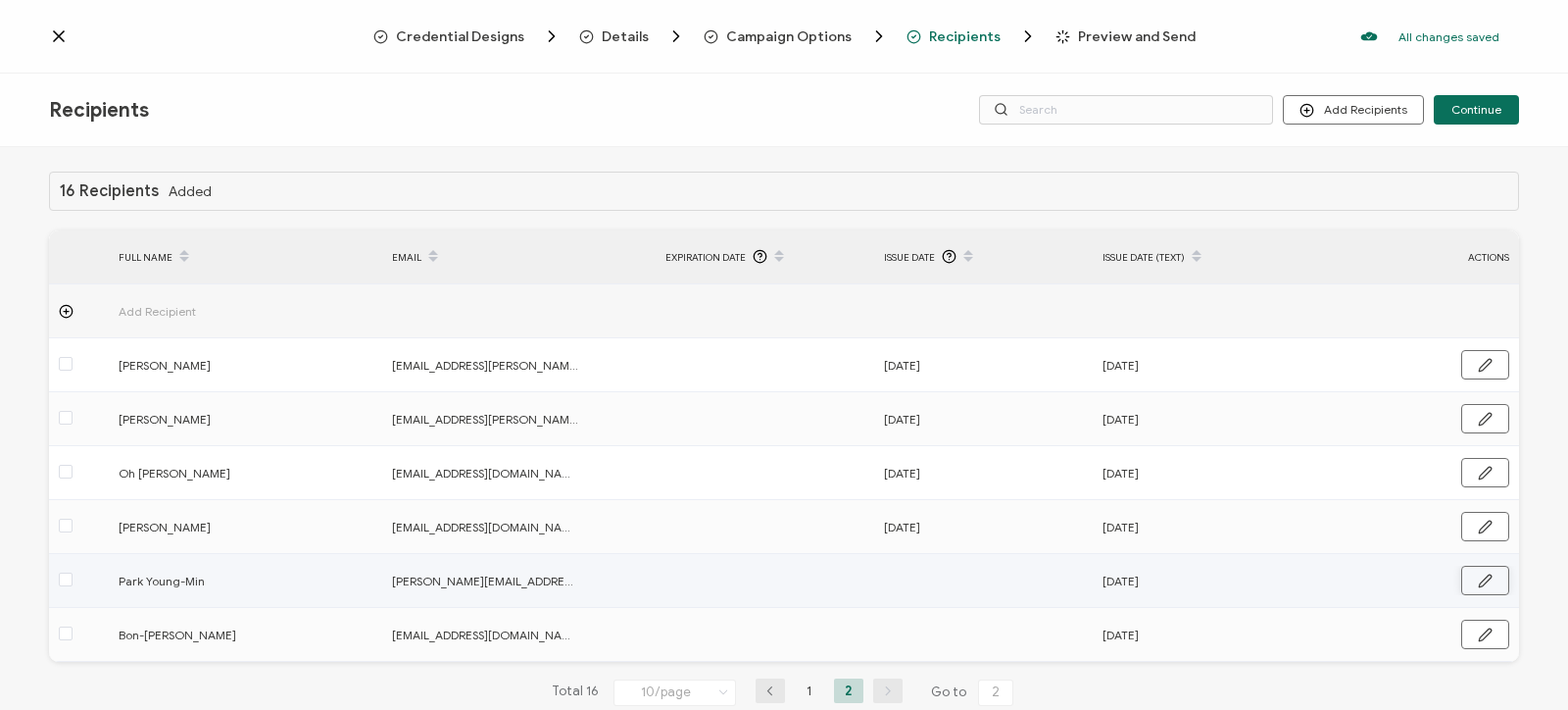 click 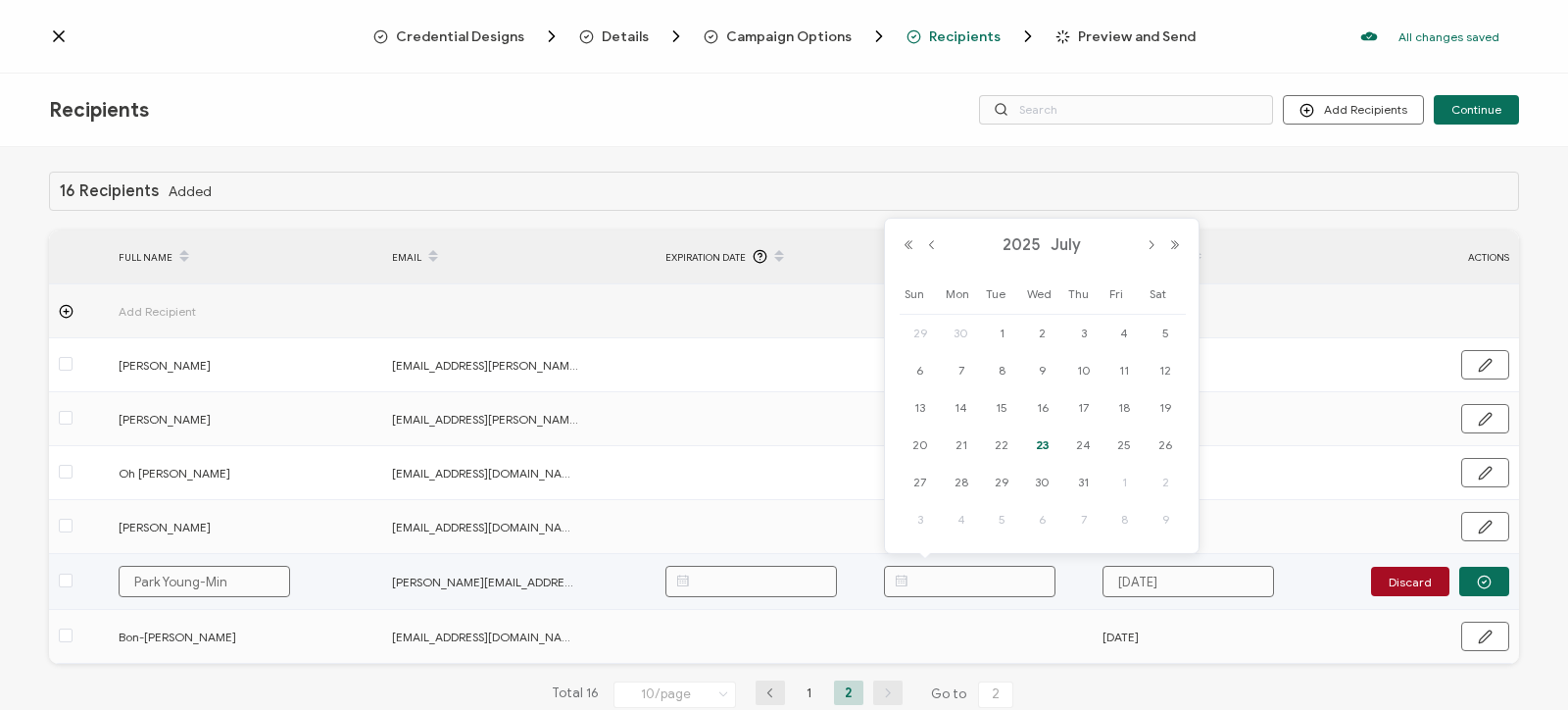 click at bounding box center (969, 582) 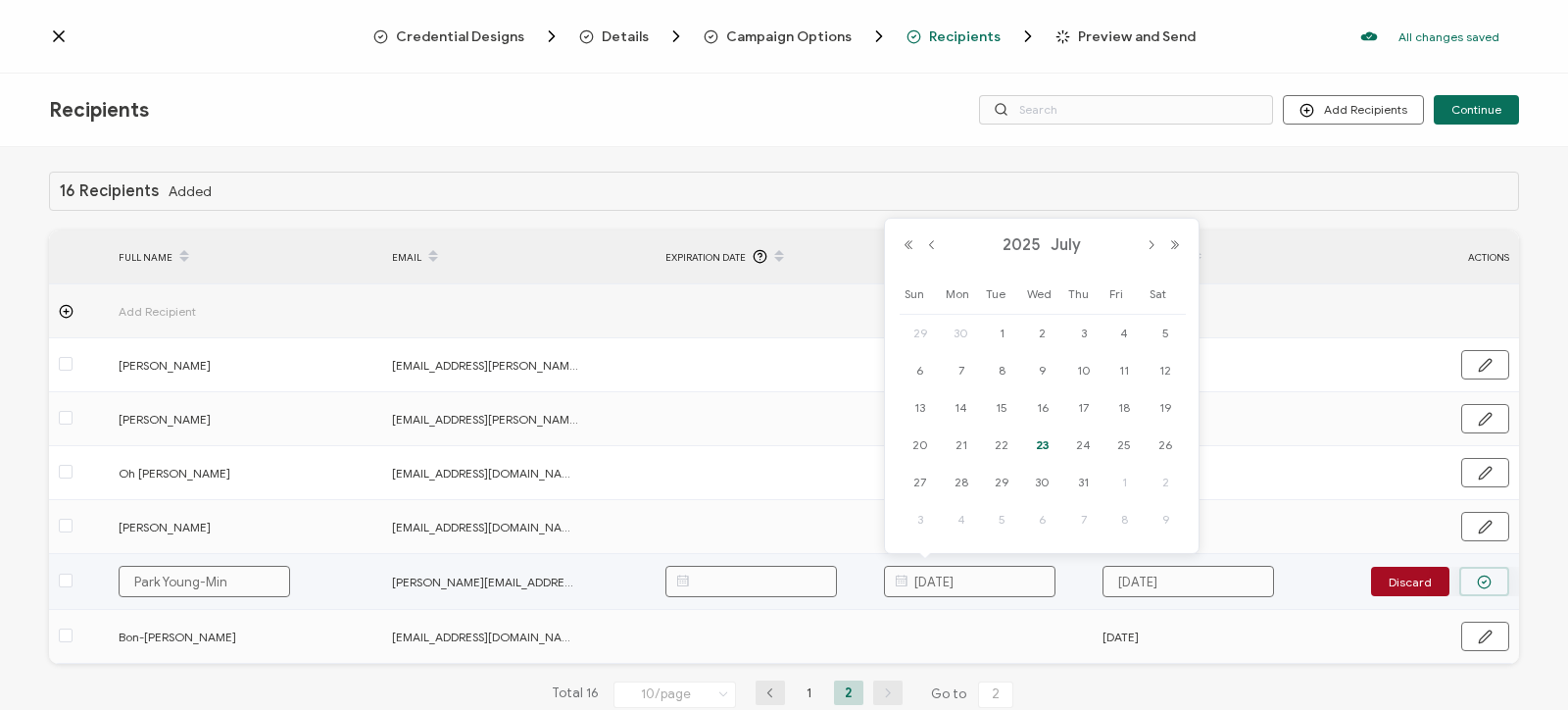 type on "07.23.2025" 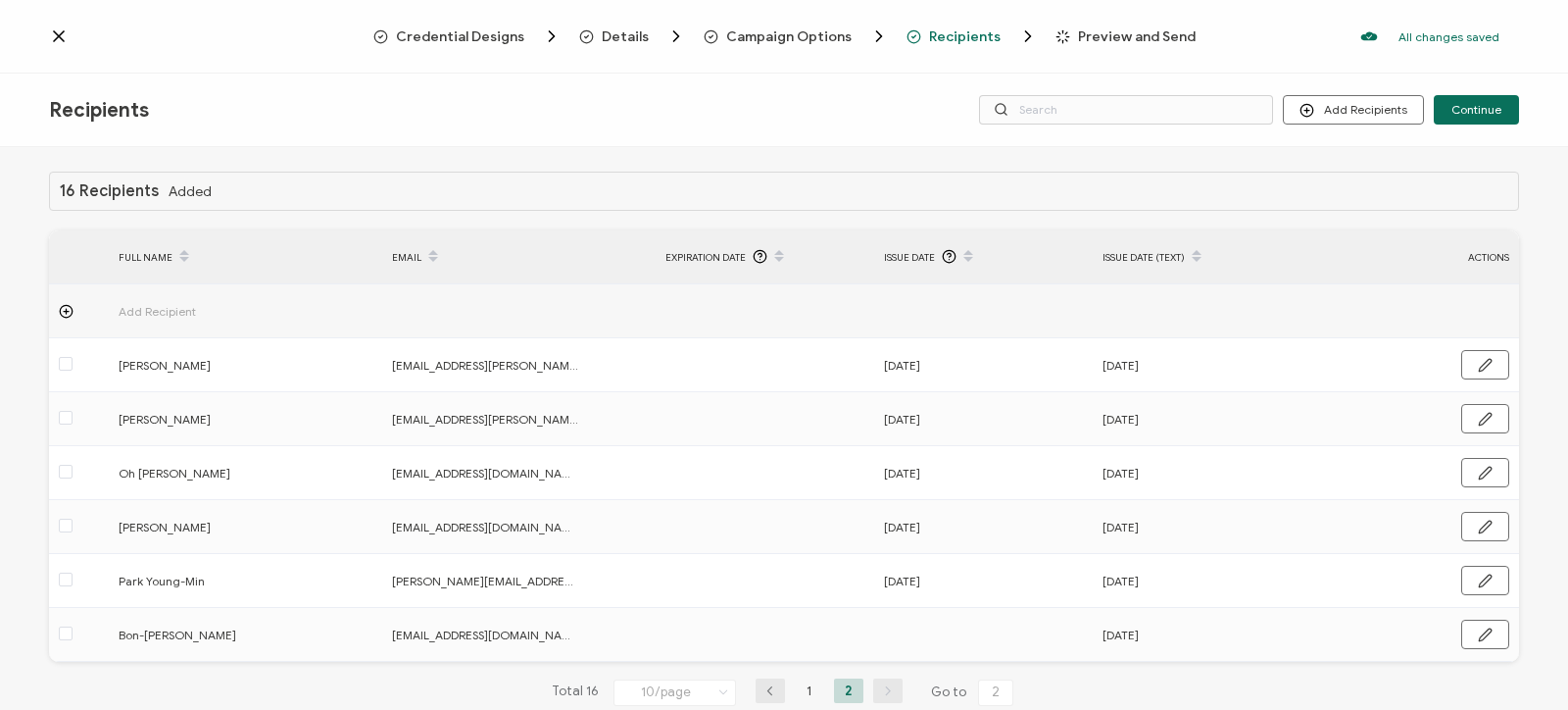 scroll, scrollTop: 44, scrollLeft: 0, axis: vertical 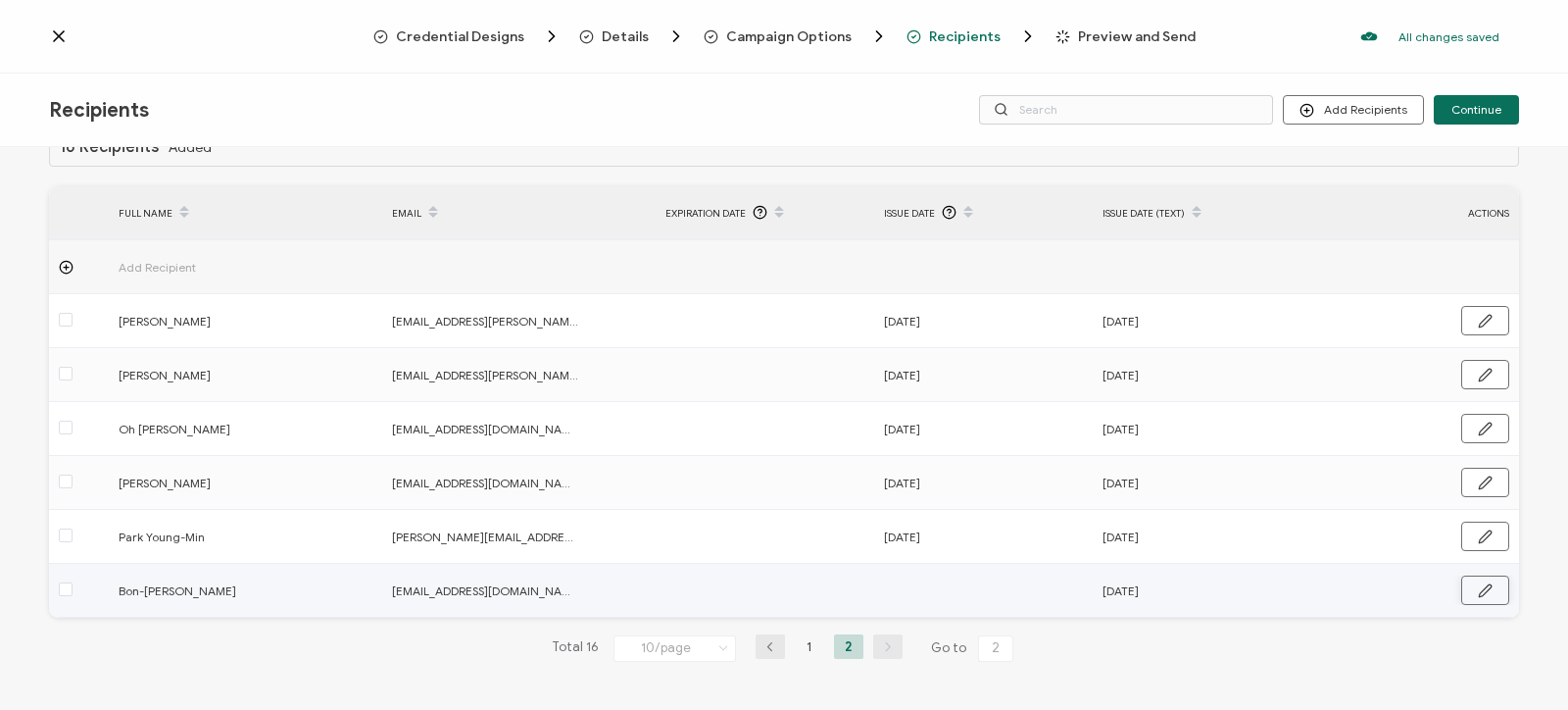 click at bounding box center [1485, 590] 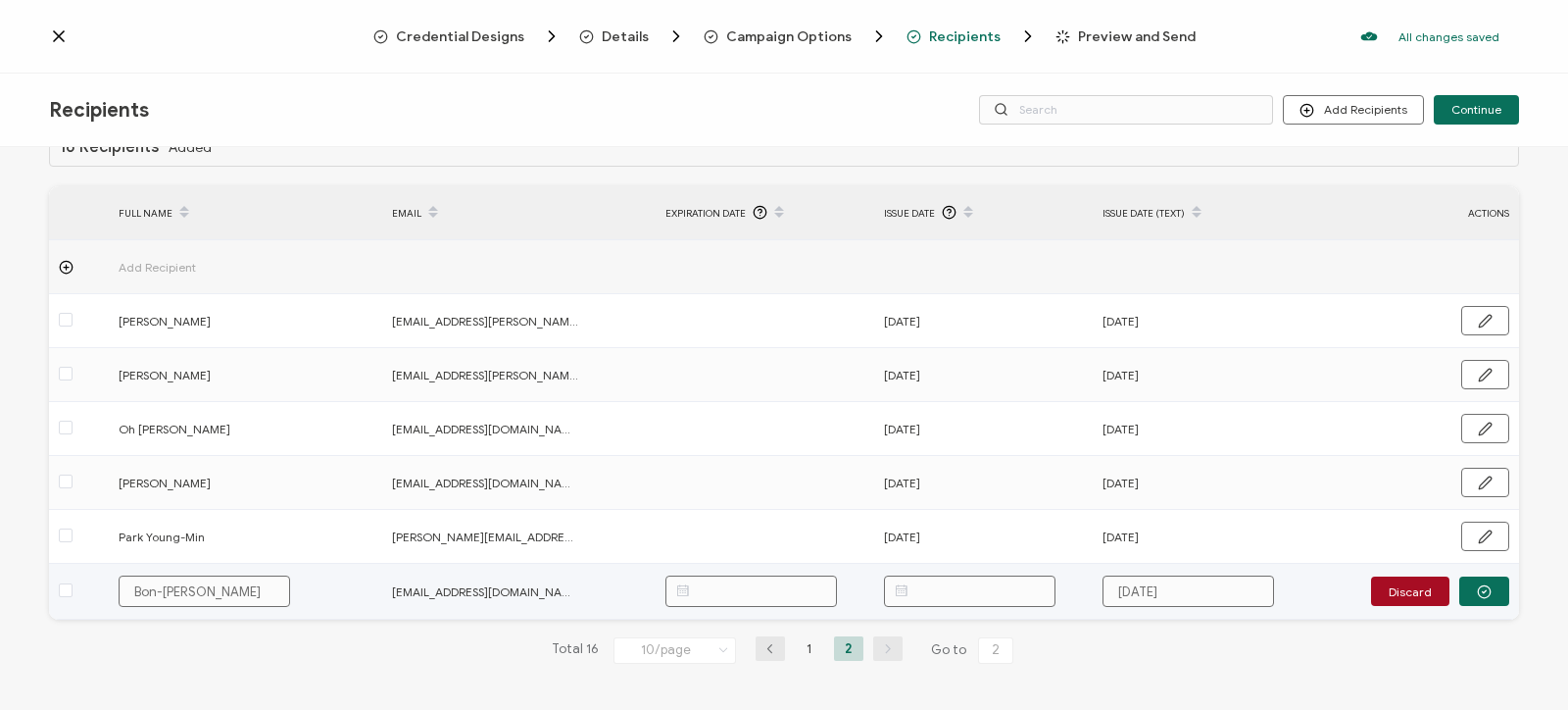 click at bounding box center [969, 591] 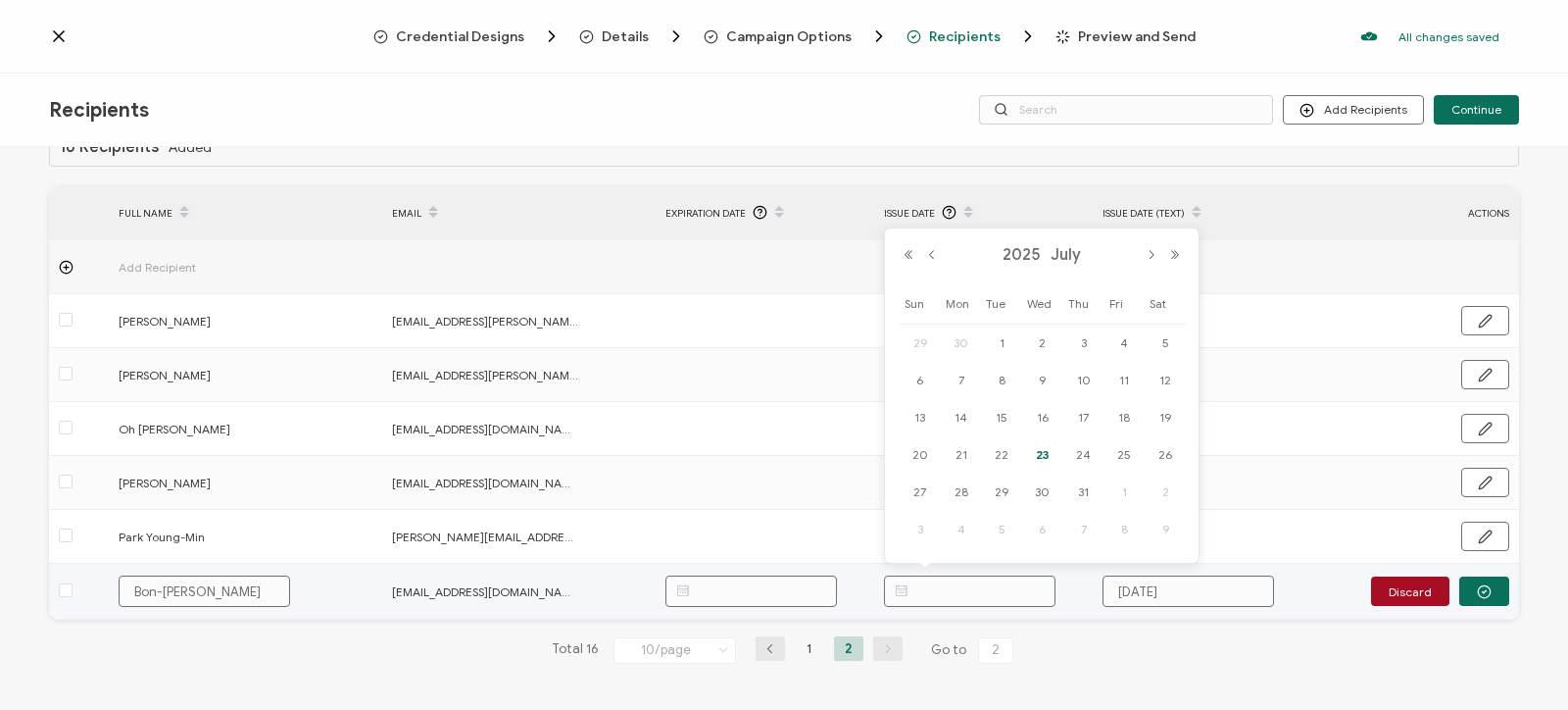 paste on "07.23.2025" 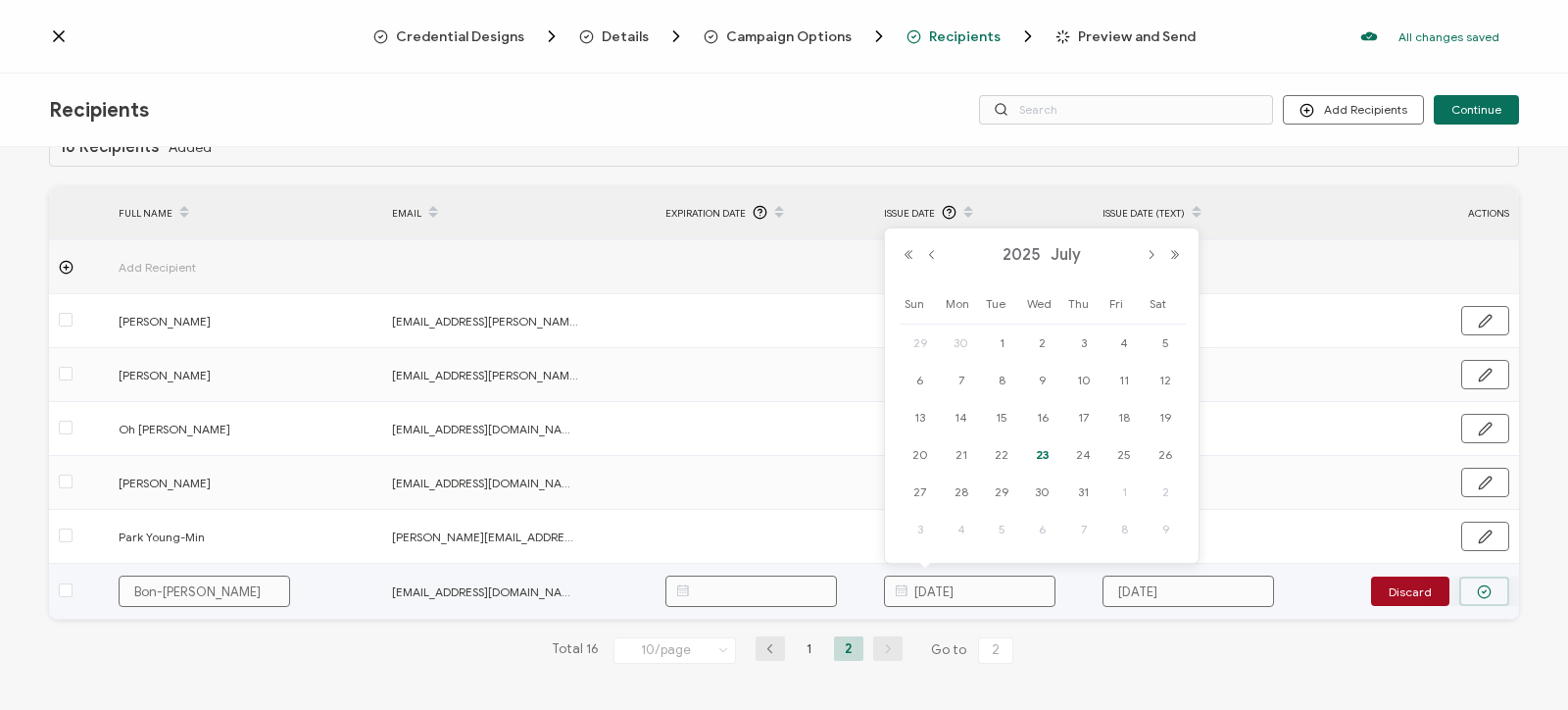 type on "07.23.2025" 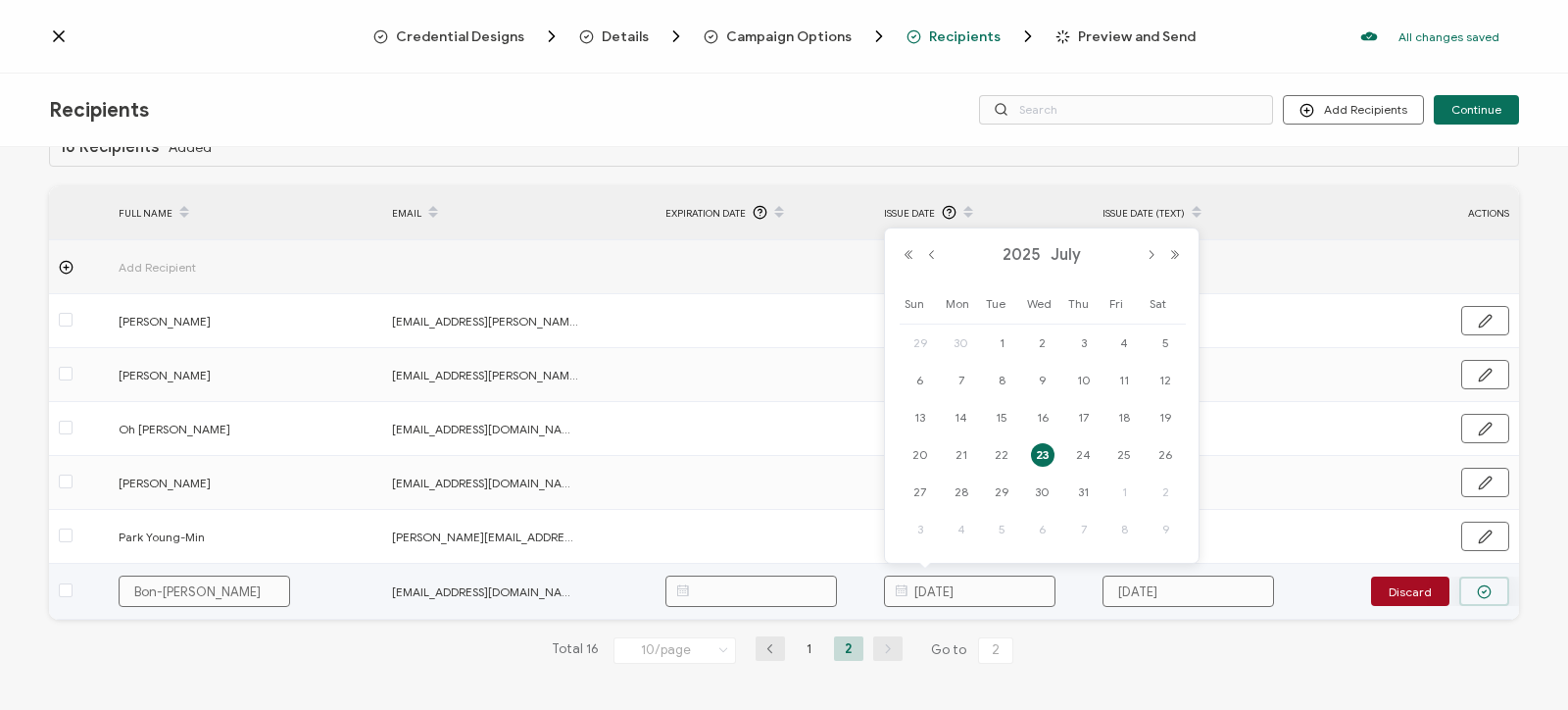 click 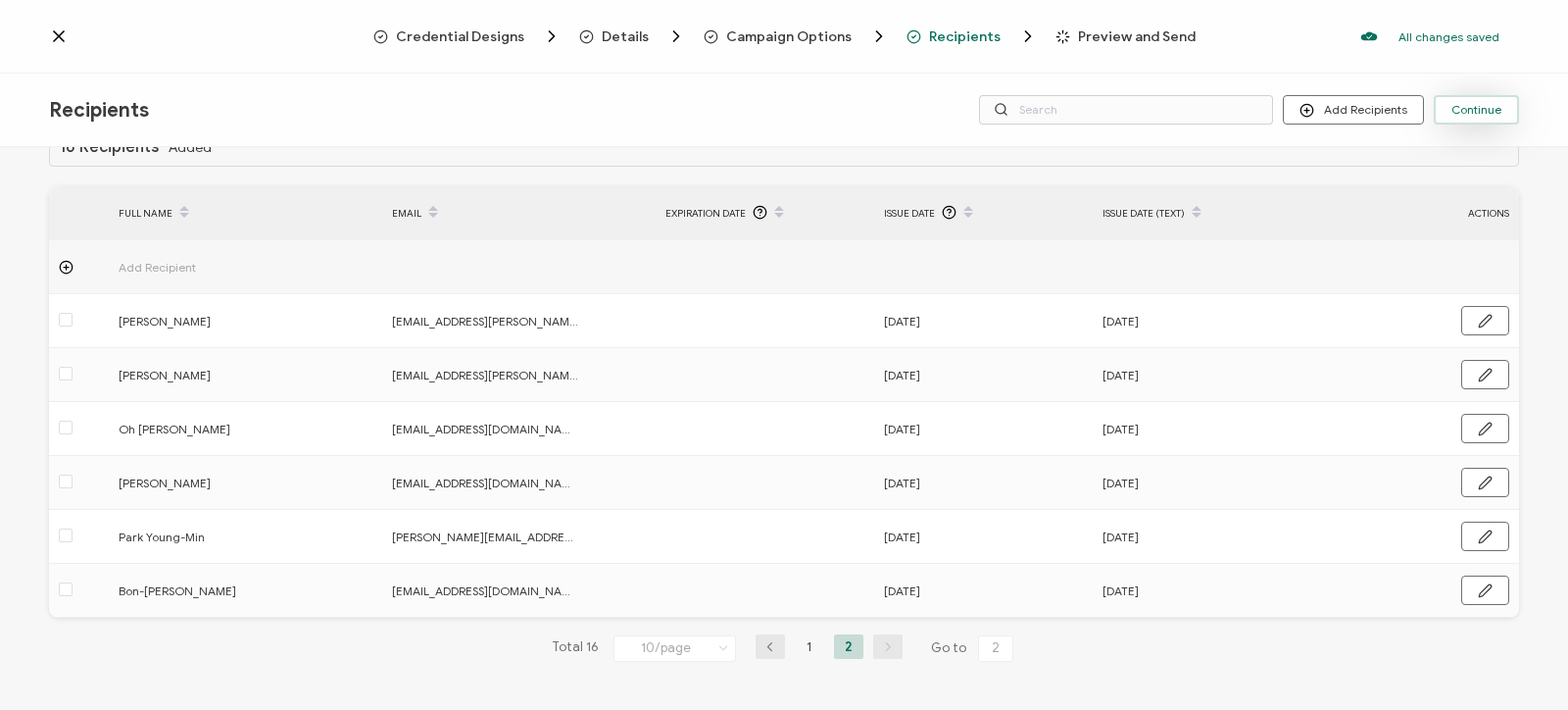 click on "Continue" at bounding box center (1476, 110) 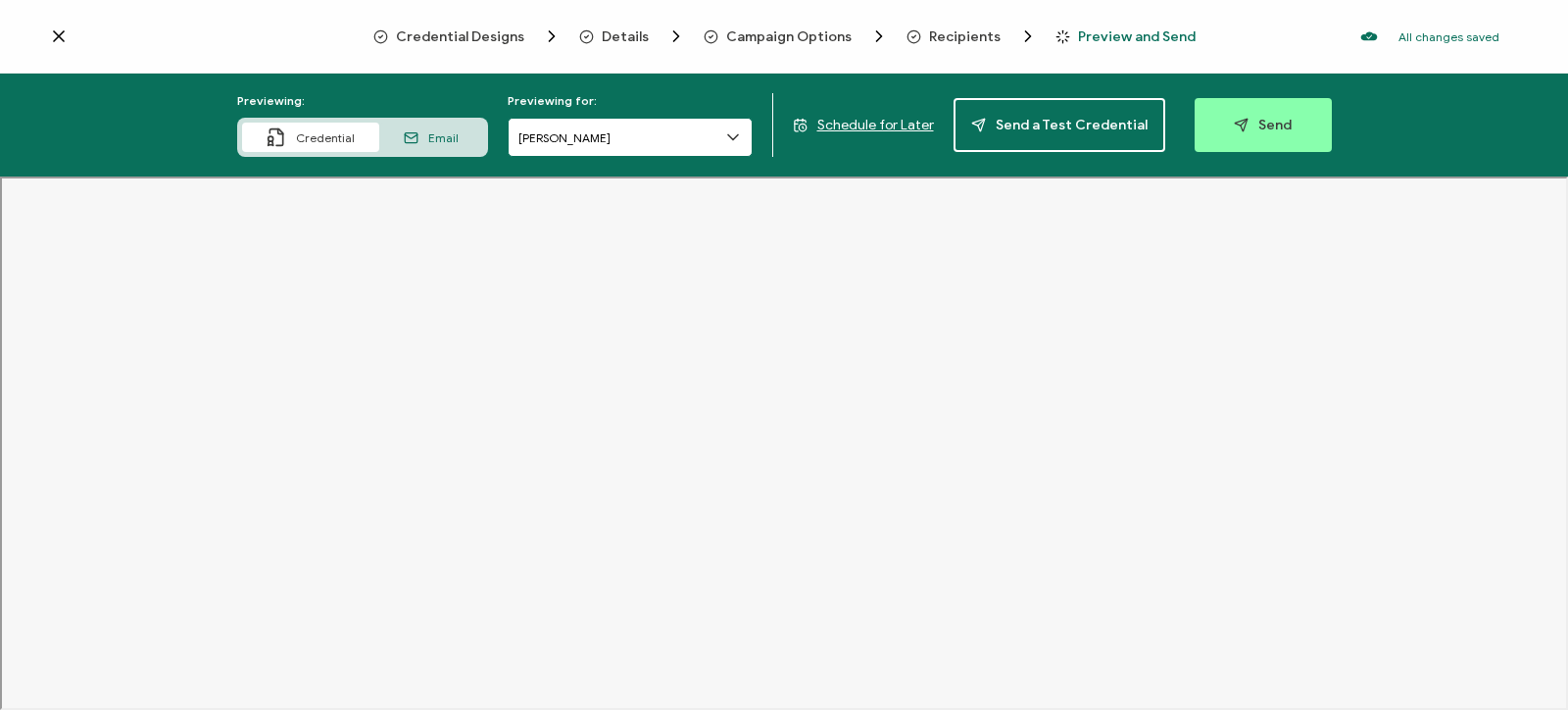 click on "Bae Seong-Chan" at bounding box center (630, 137) 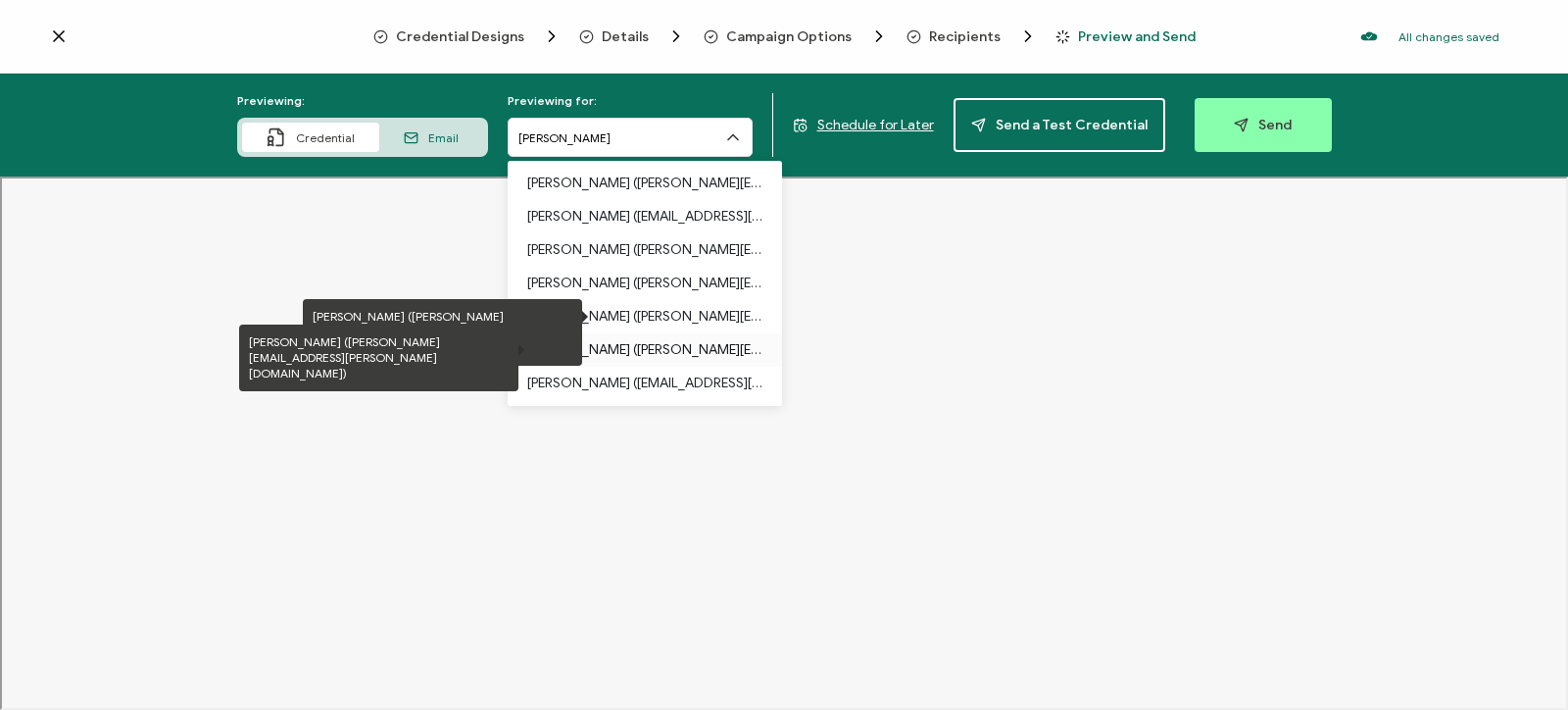 click on "Kang Seoung-Hyun (seoung-hyun.kang@asml.com)" at bounding box center [645, 350] 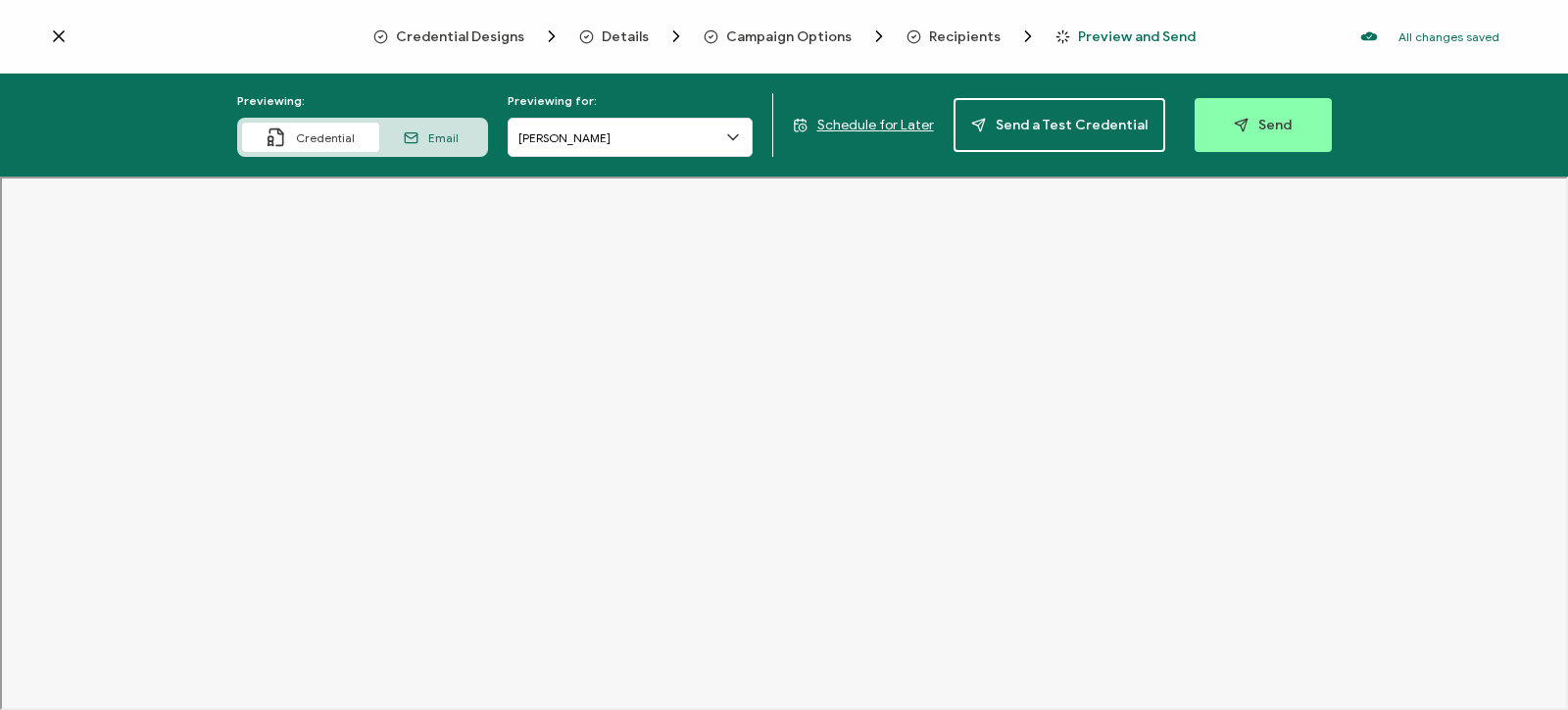 click on "Credential Designs" at bounding box center (460, 36) 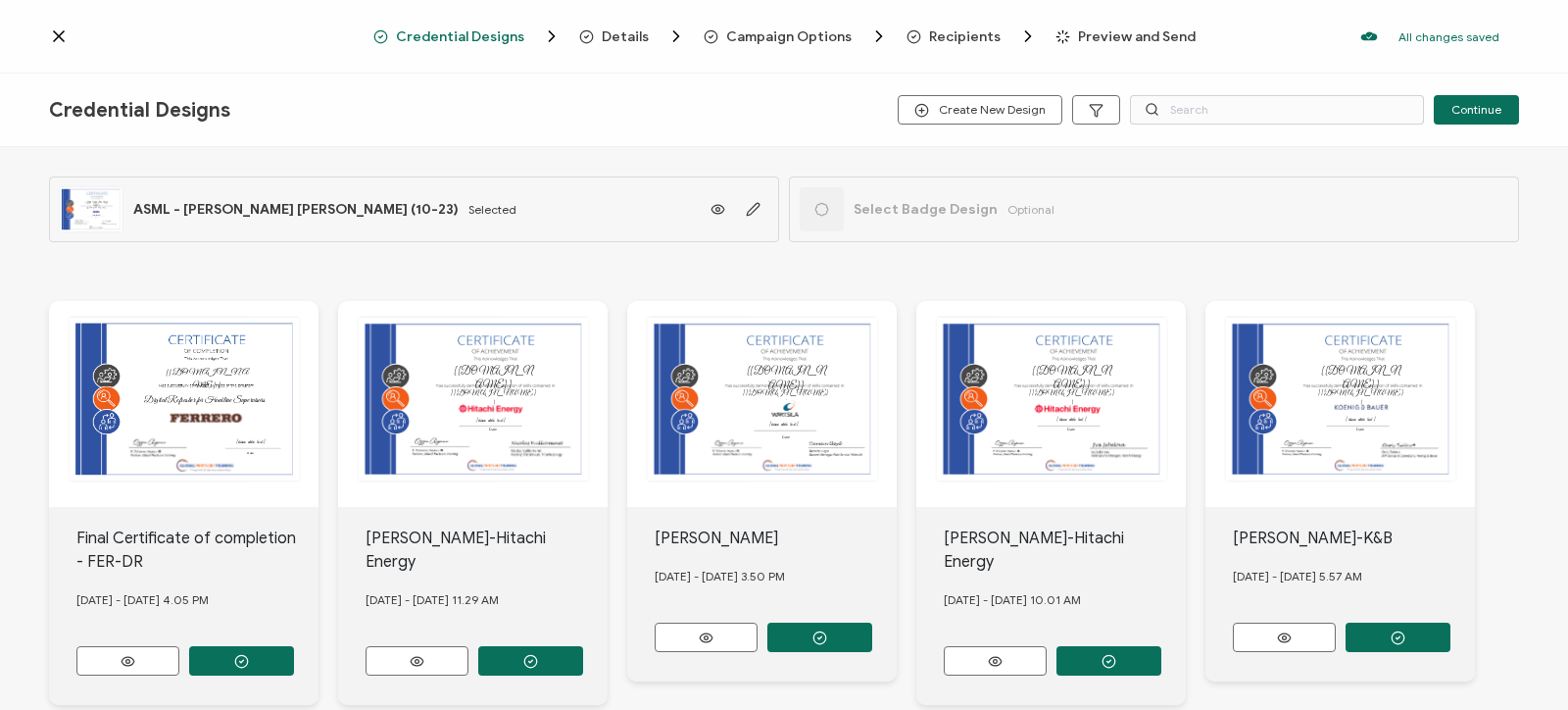 click on "Campaign Options" at bounding box center (789, 36) 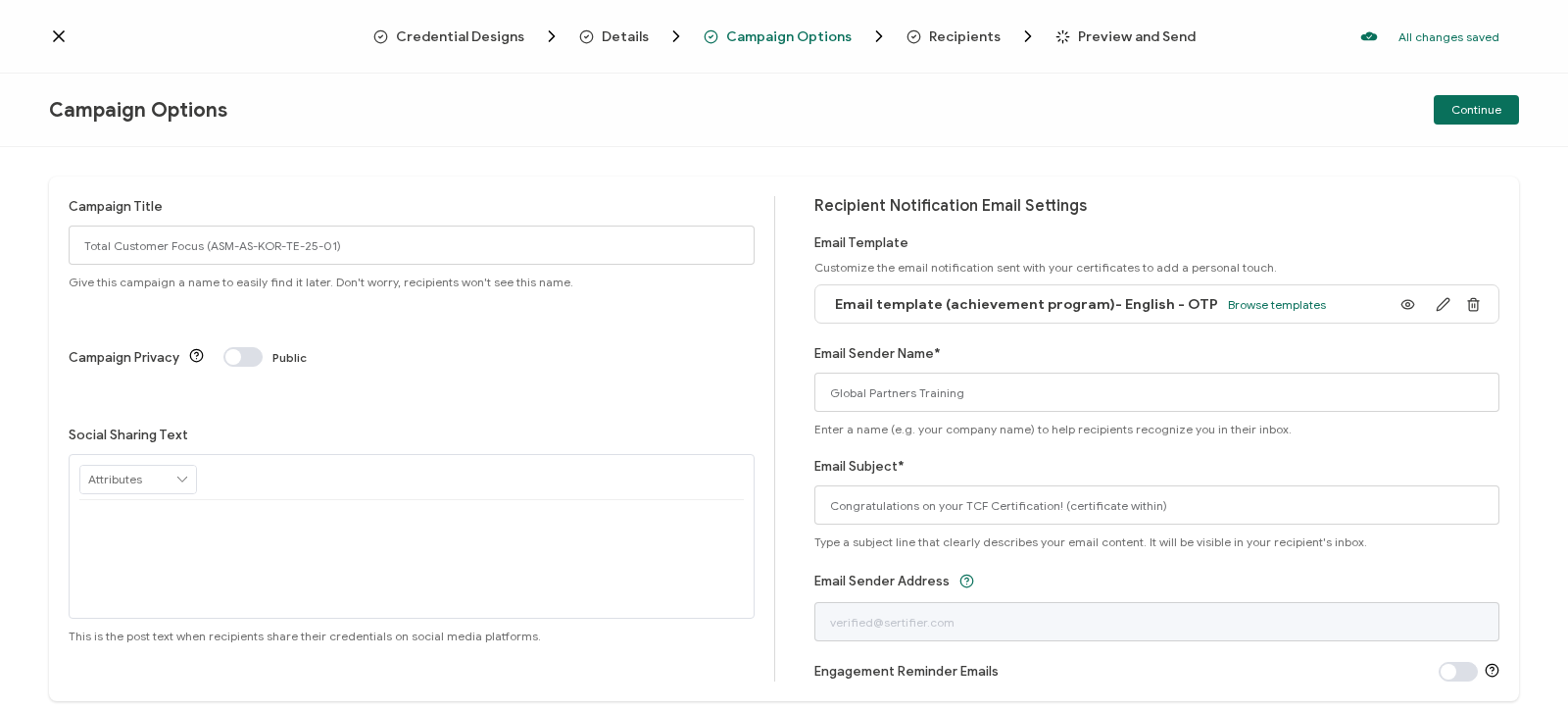 click on "Preview and Send" at bounding box center (1137, 36) 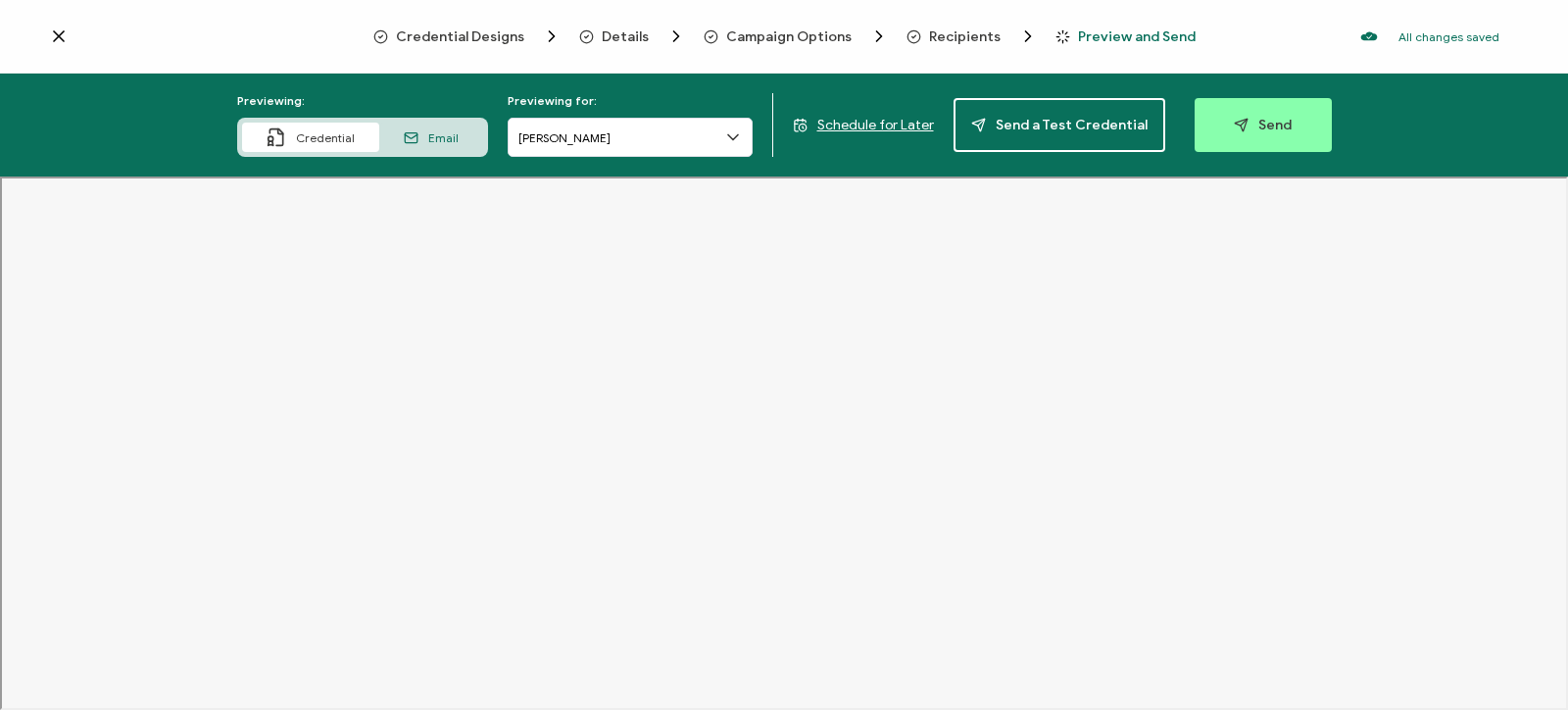 click 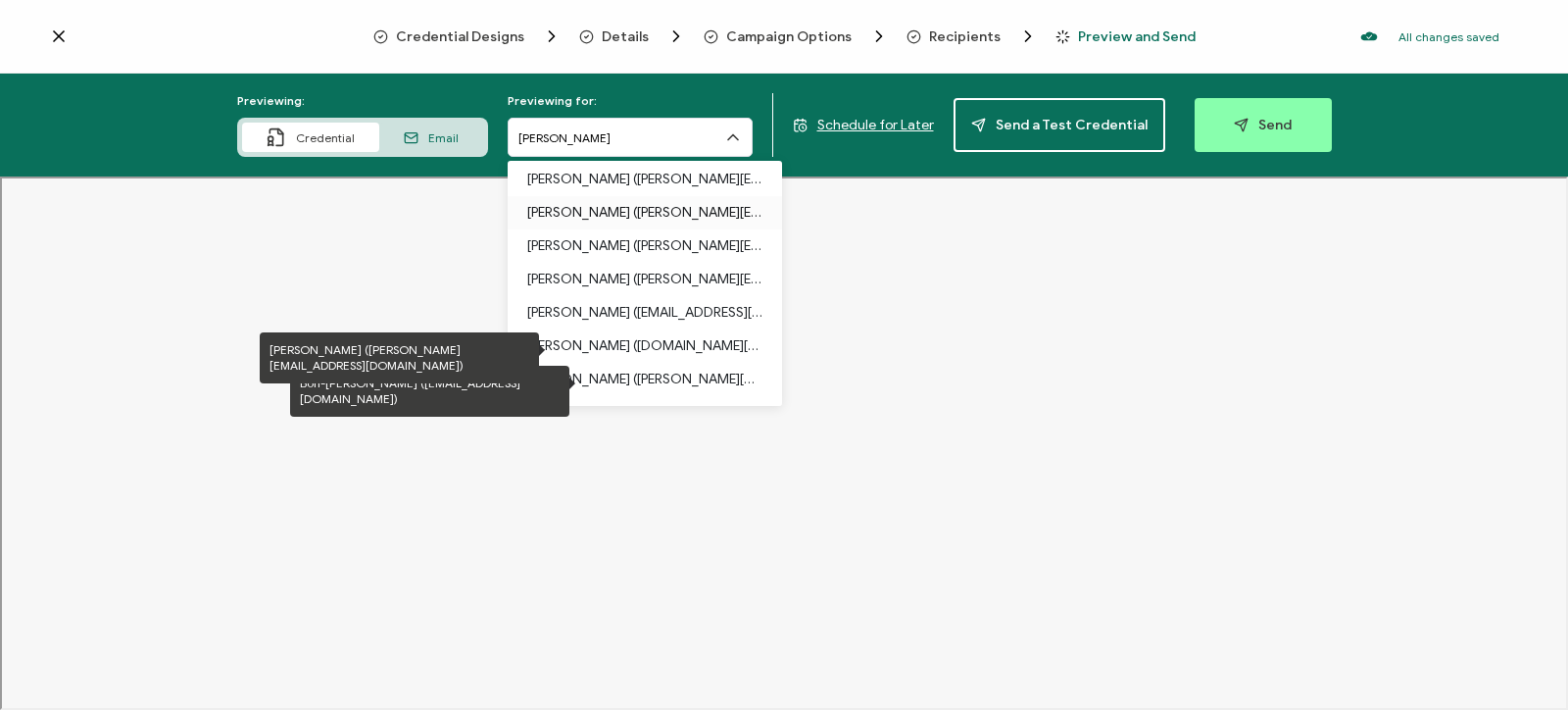 scroll, scrollTop: 0, scrollLeft: 0, axis: both 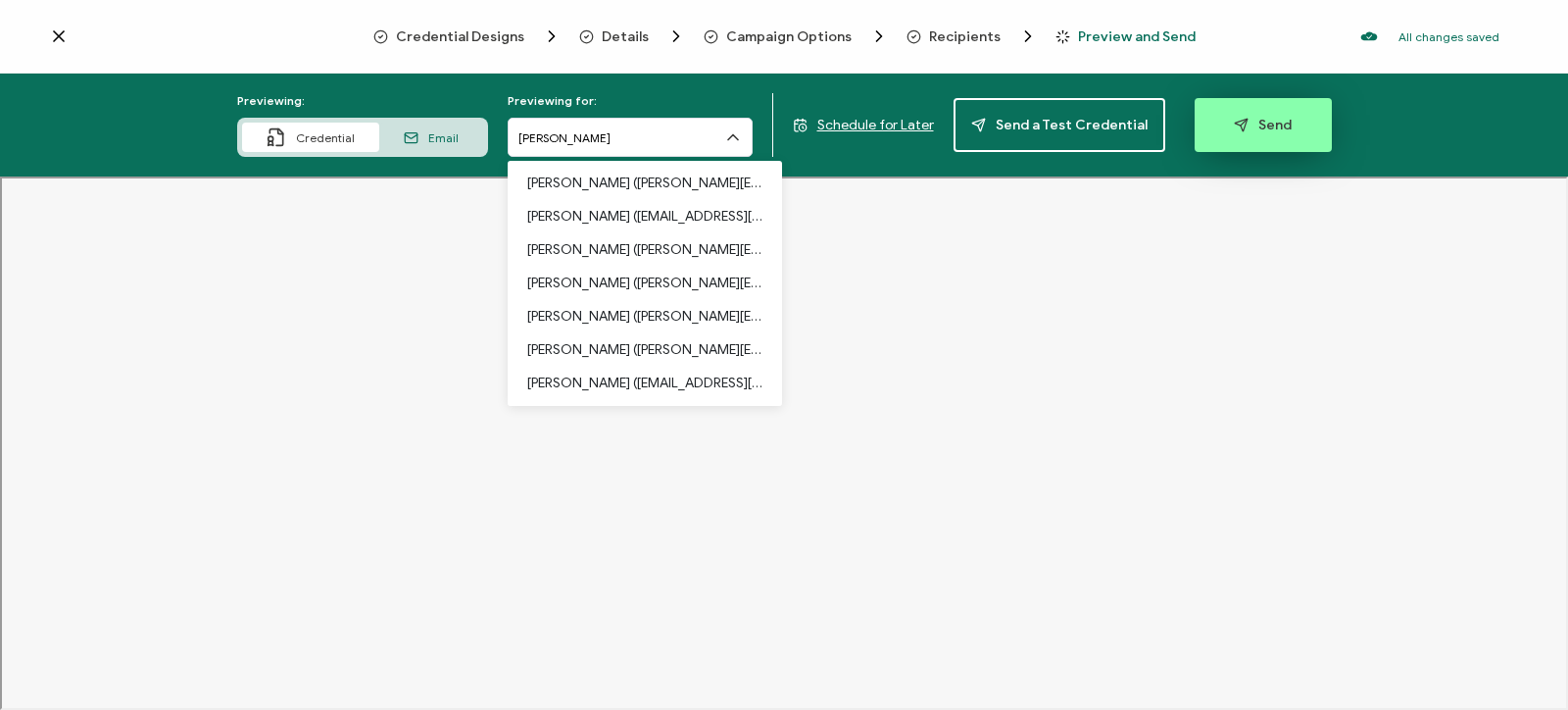 click on "Send" at bounding box center (1262, 125) 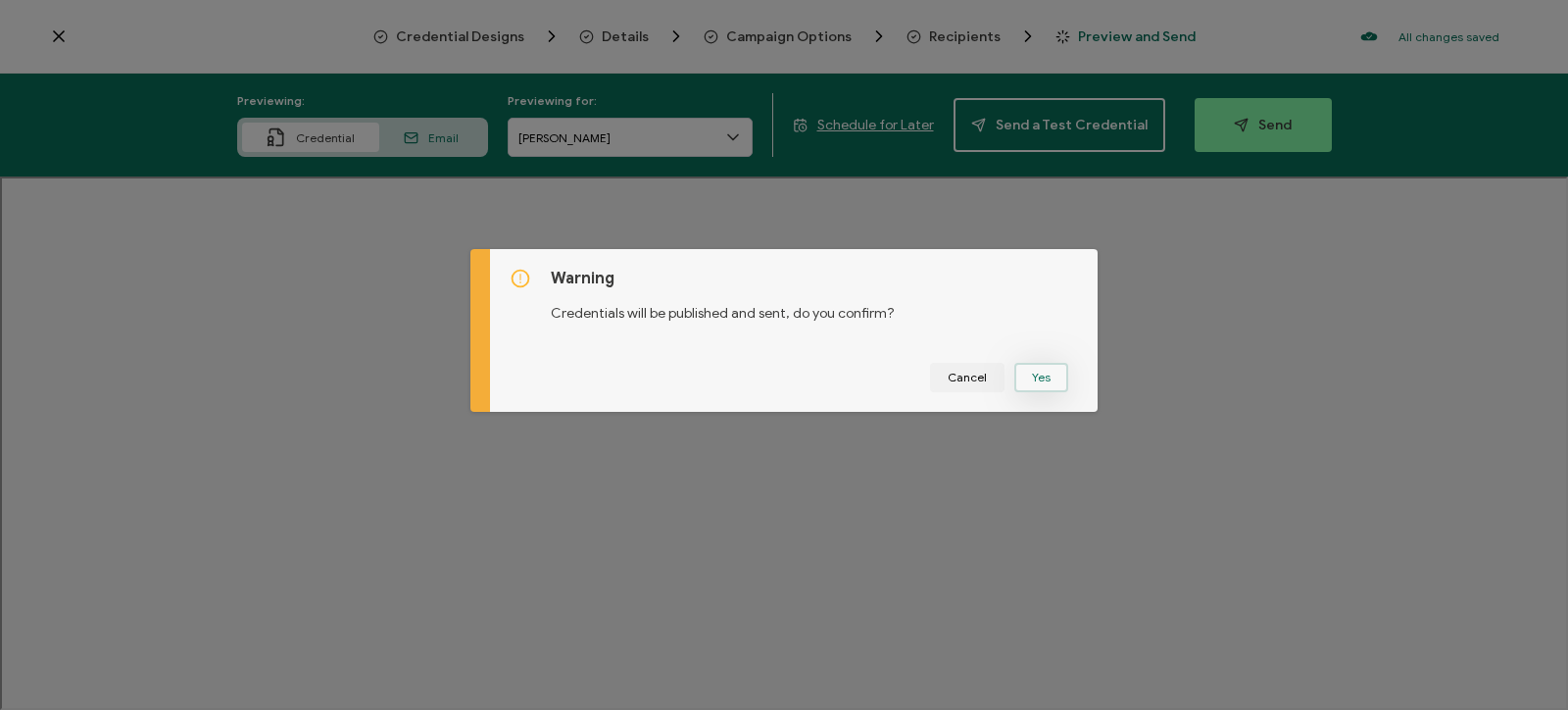 click on "Yes" at bounding box center (1041, 378) 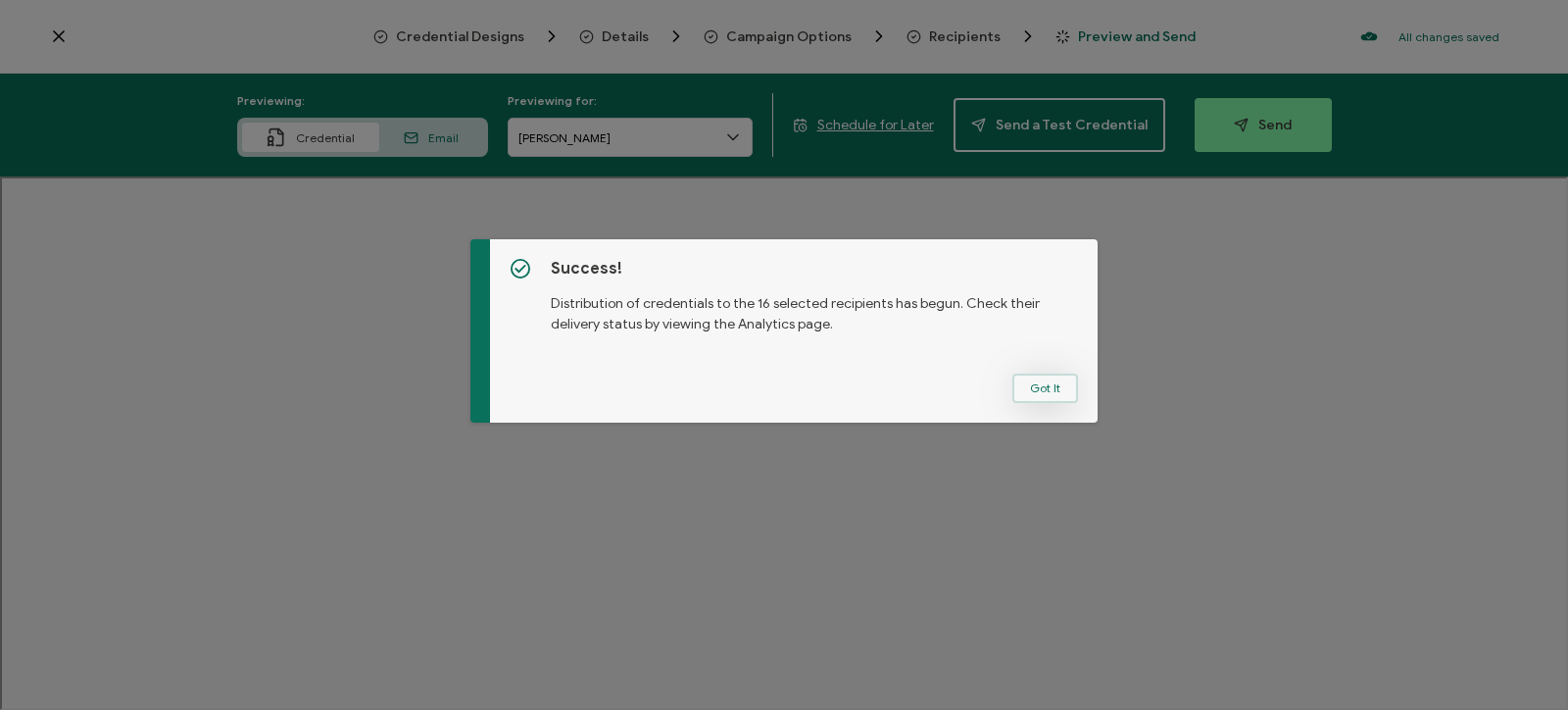 click on "Got It" at bounding box center [1045, 388] 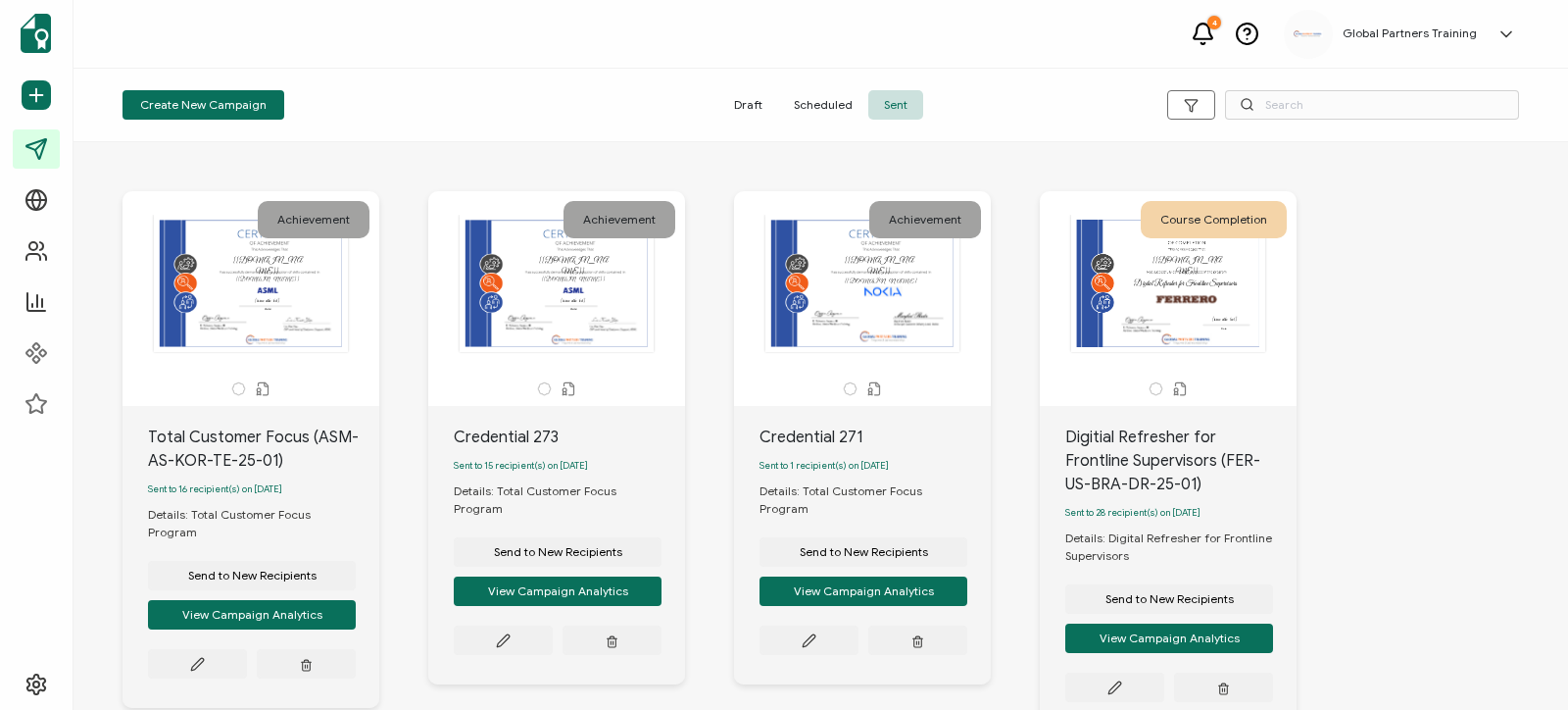 click on "The recipient’s full name, which will be automatically filled based on the information uploaded when adding recipients or lists.   [recipient.name]         [issue-date-text]         Date                     [credential.name]" at bounding box center [251, 283] 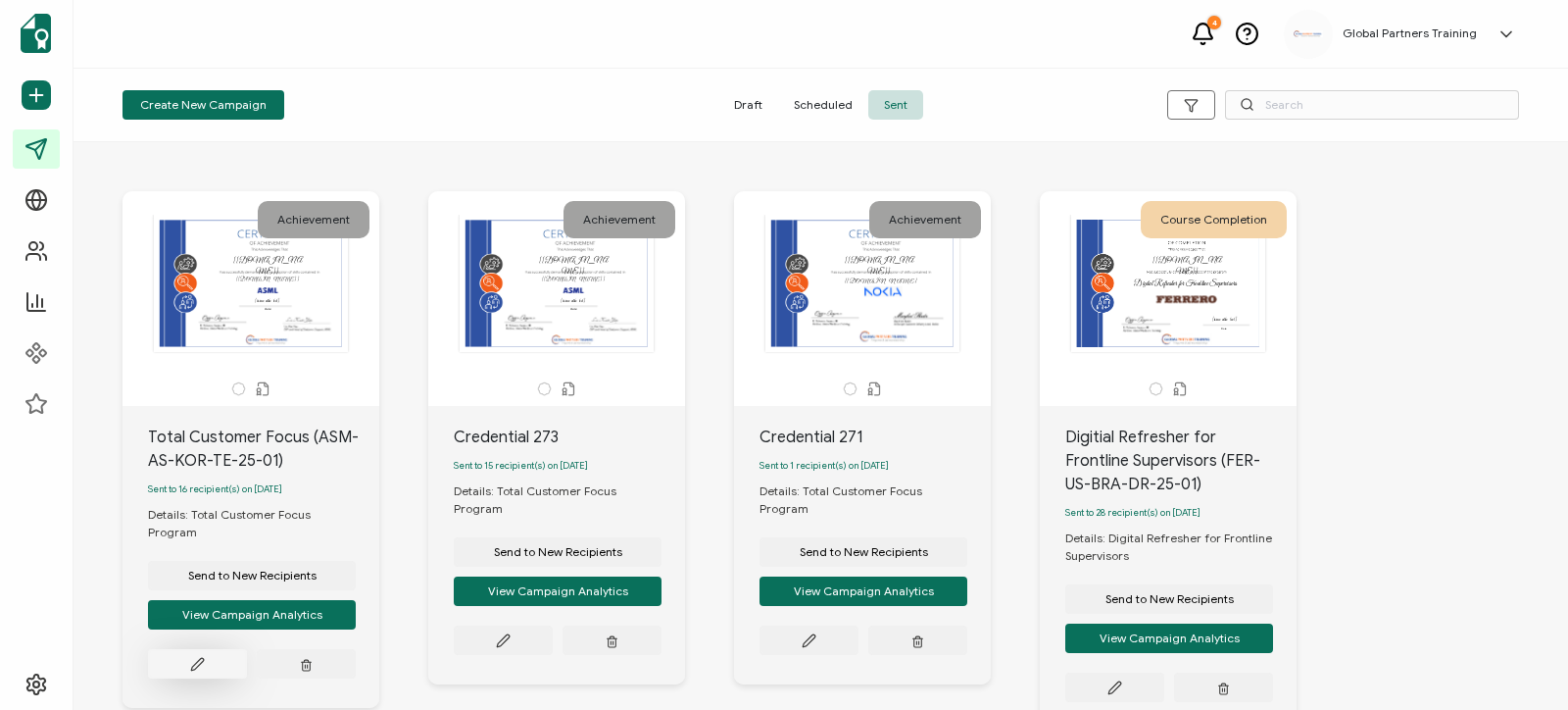 click 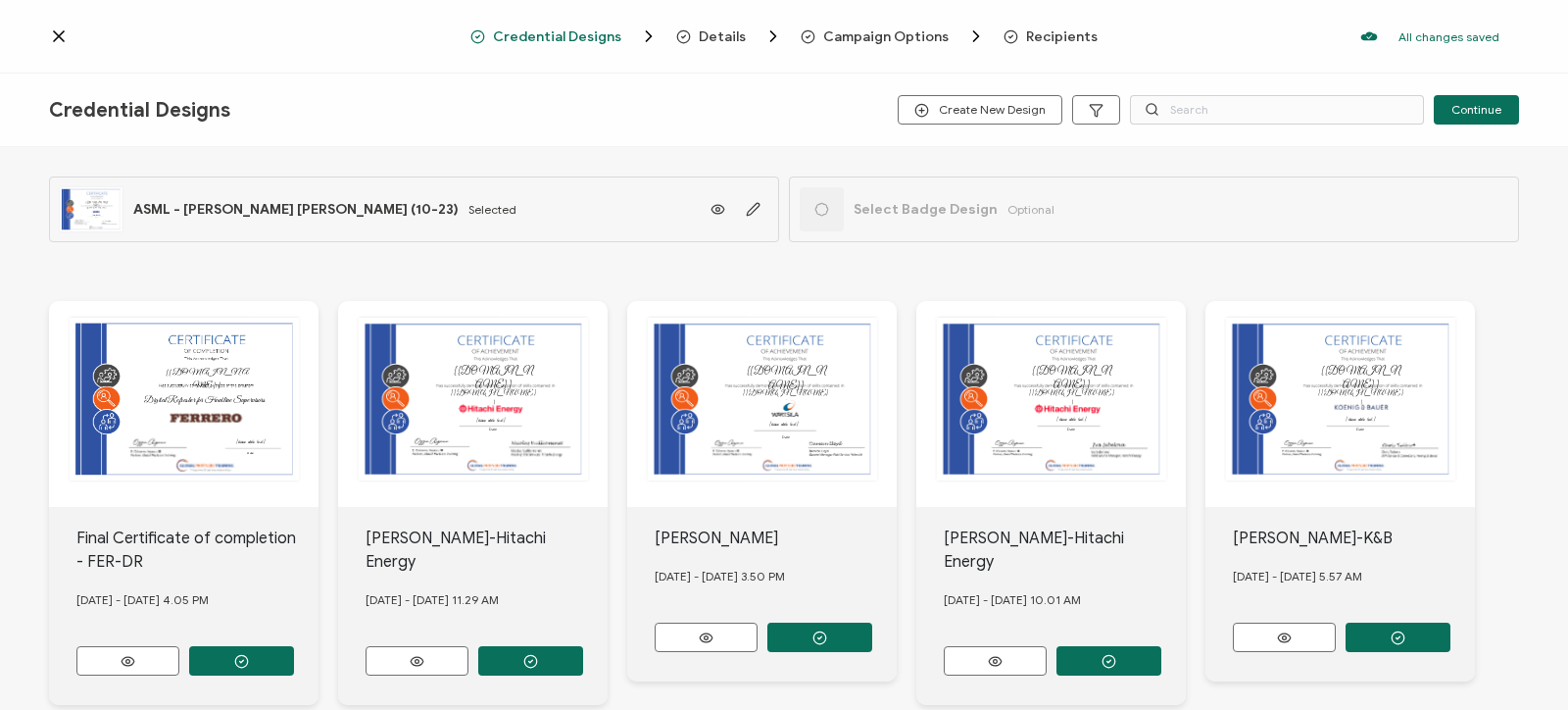 click 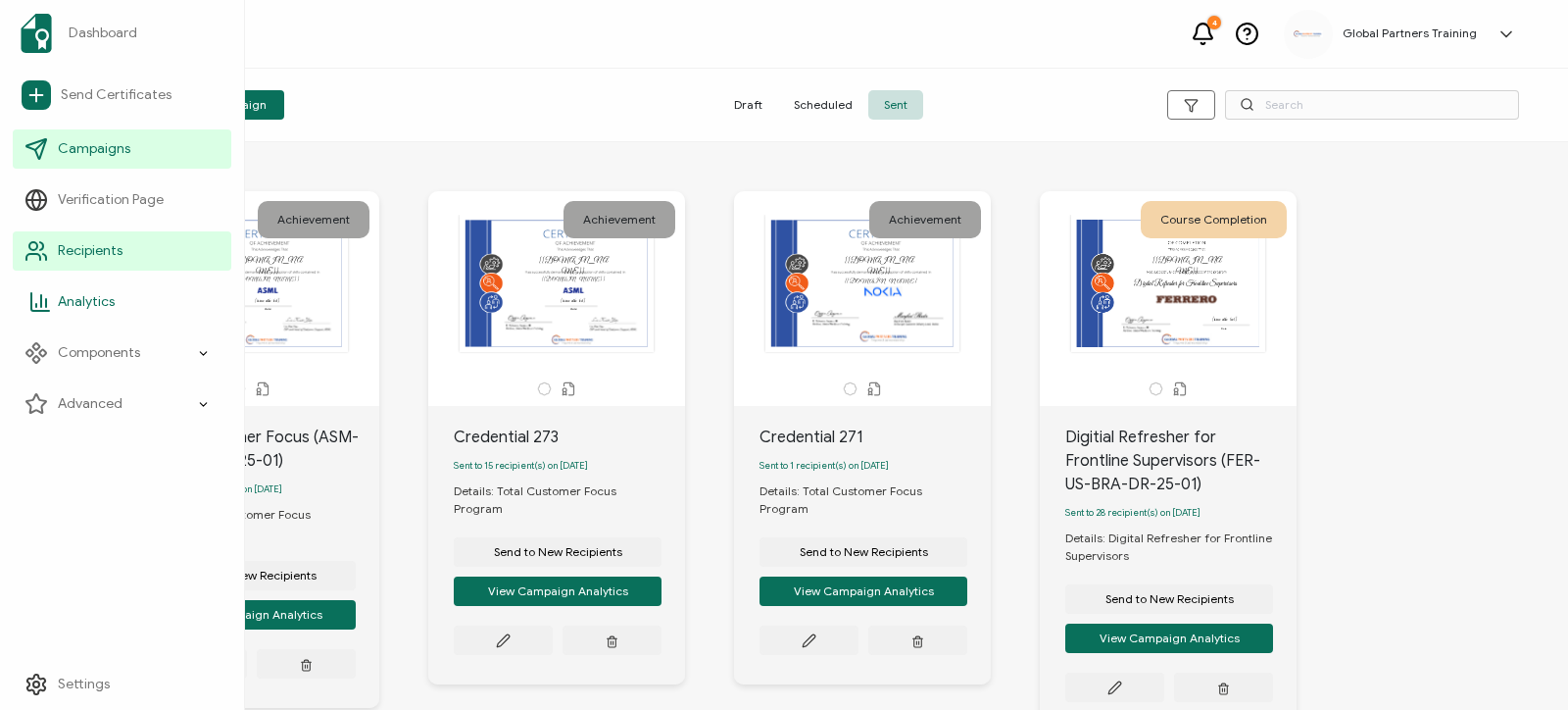 click on "Analytics" at bounding box center (122, 302) 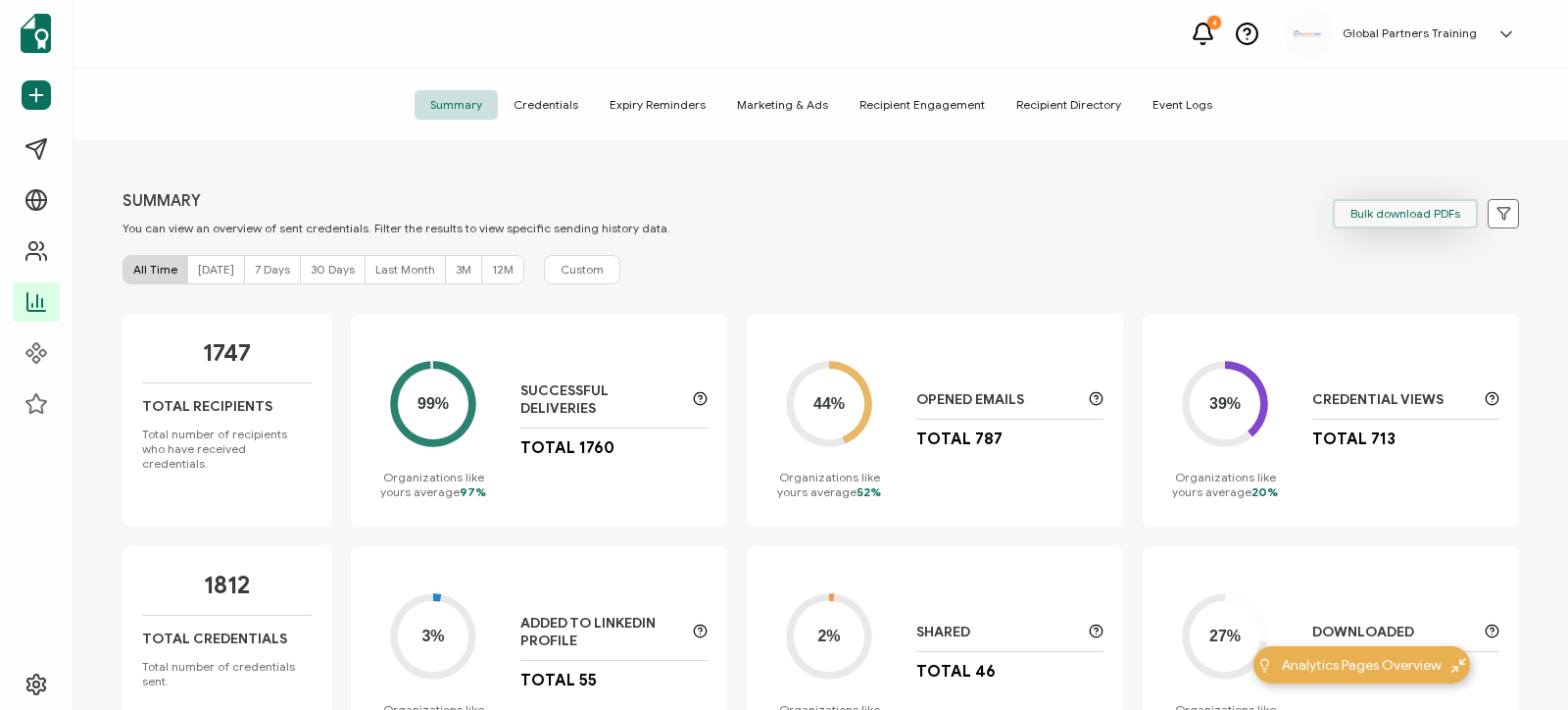 click on "Bulk download PDFs" at bounding box center [1405, 214] 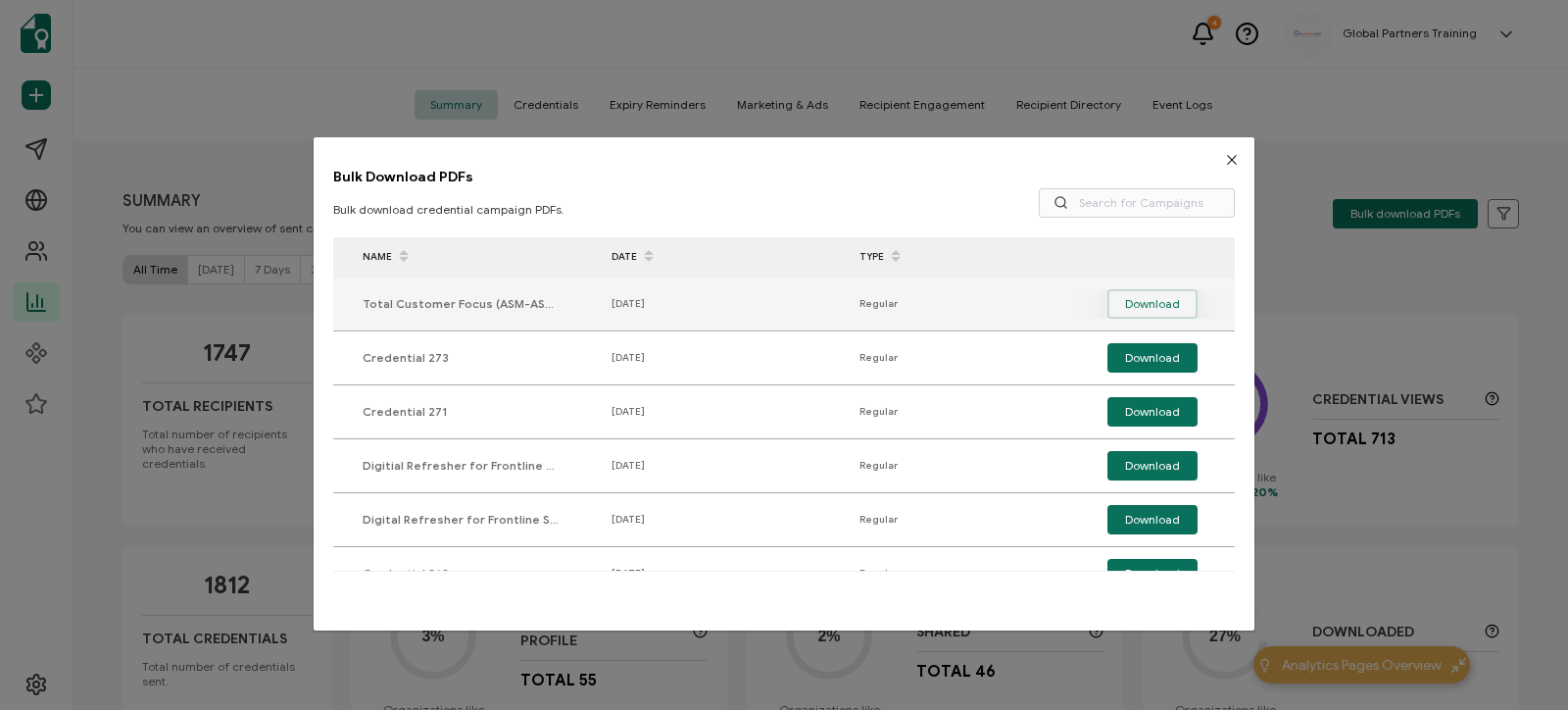 click on "Download" at bounding box center (1152, 304) 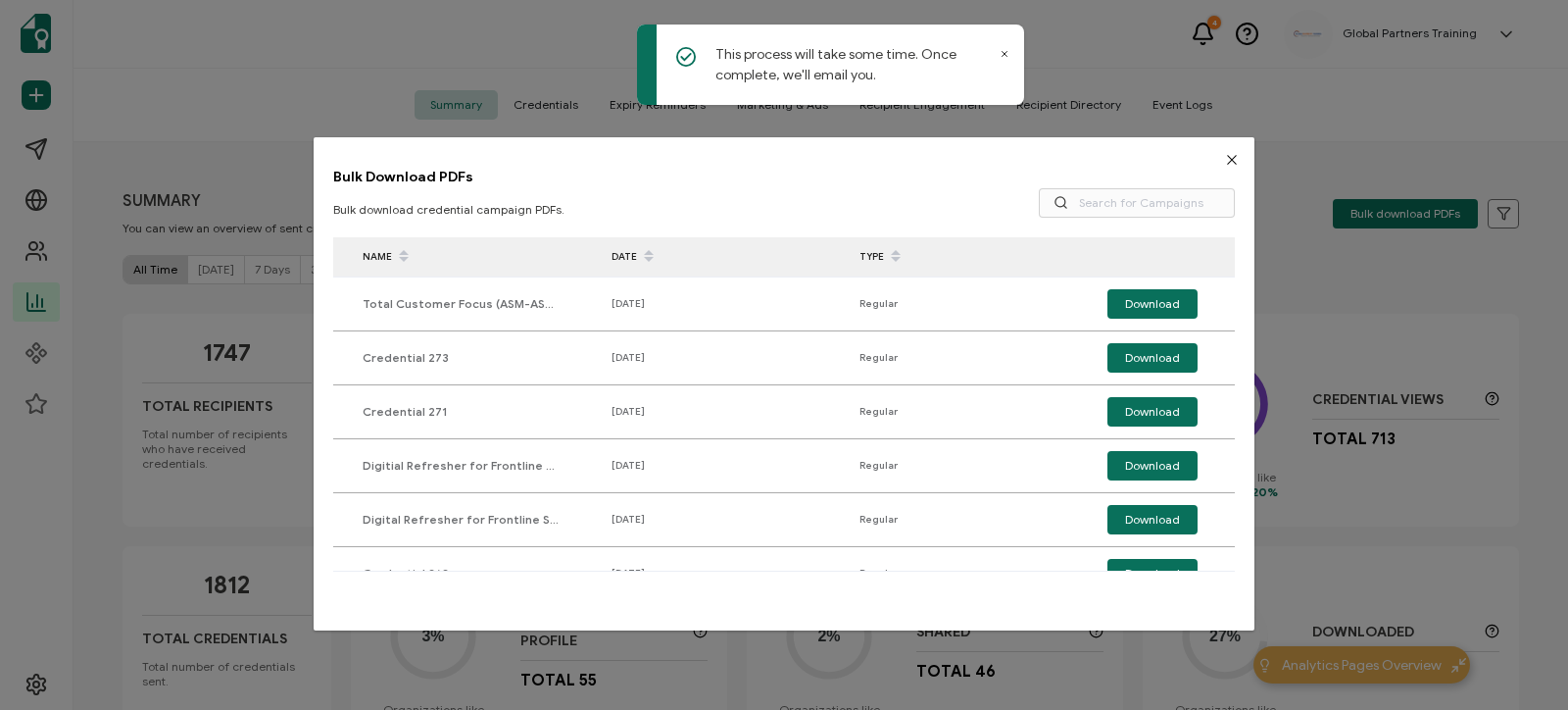 click 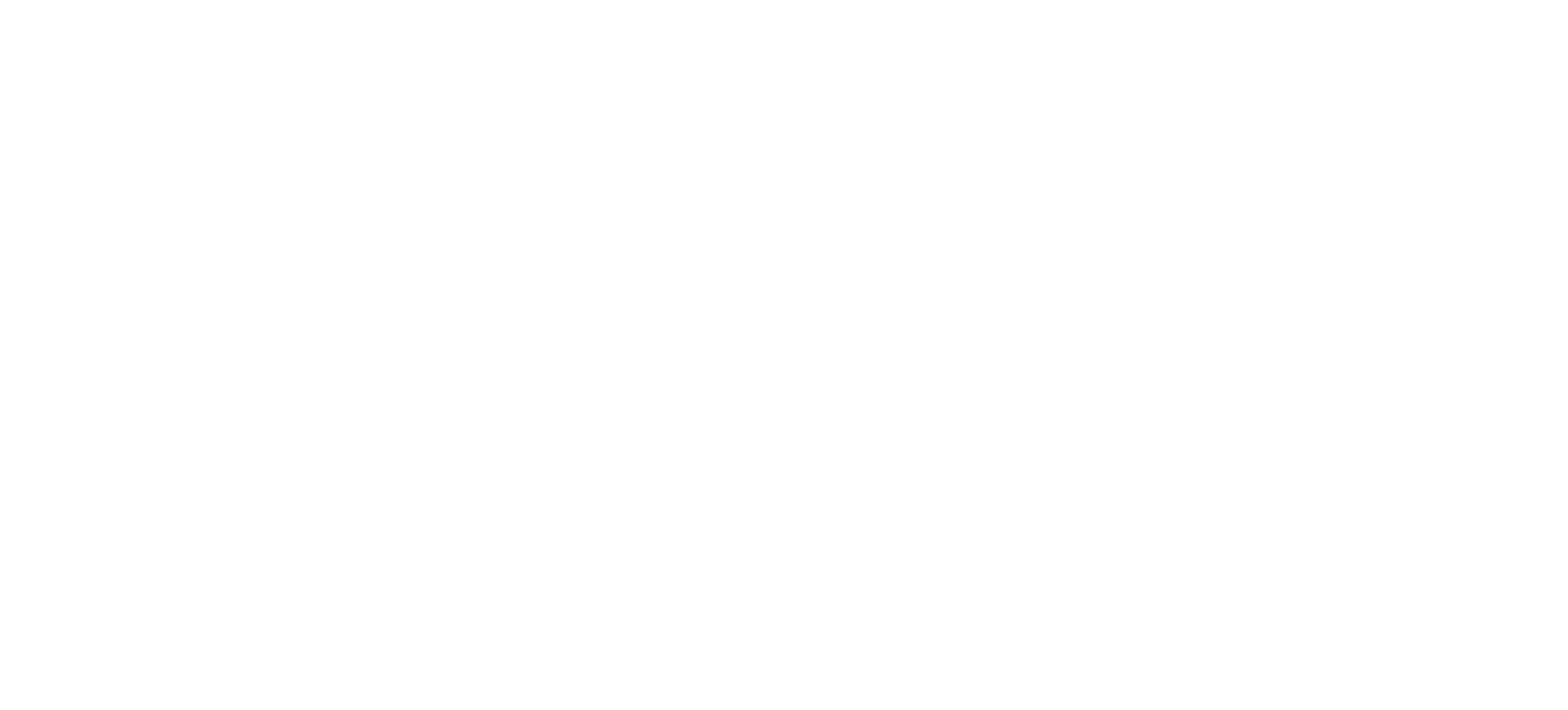 scroll, scrollTop: 0, scrollLeft: 0, axis: both 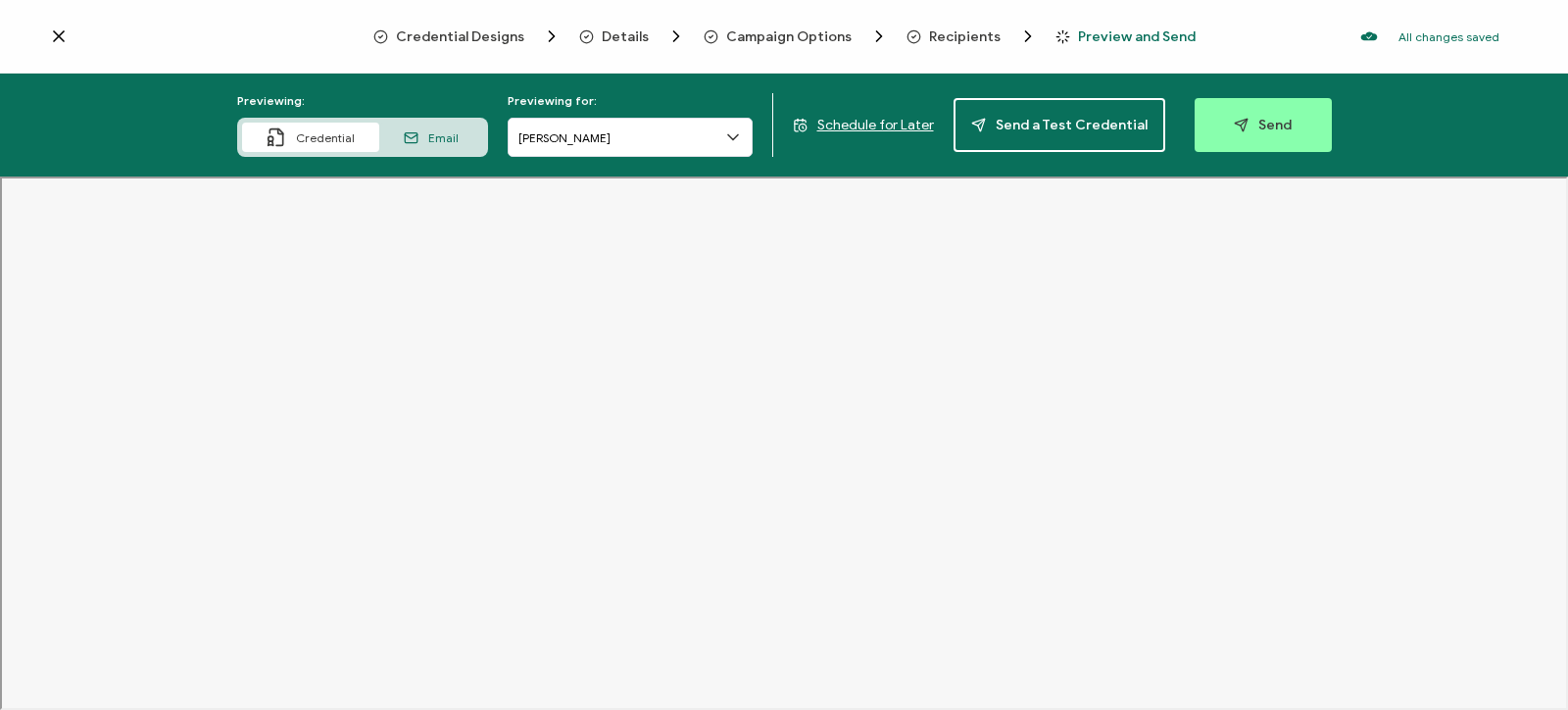 click on "Credential Designs" at bounding box center (460, 36) 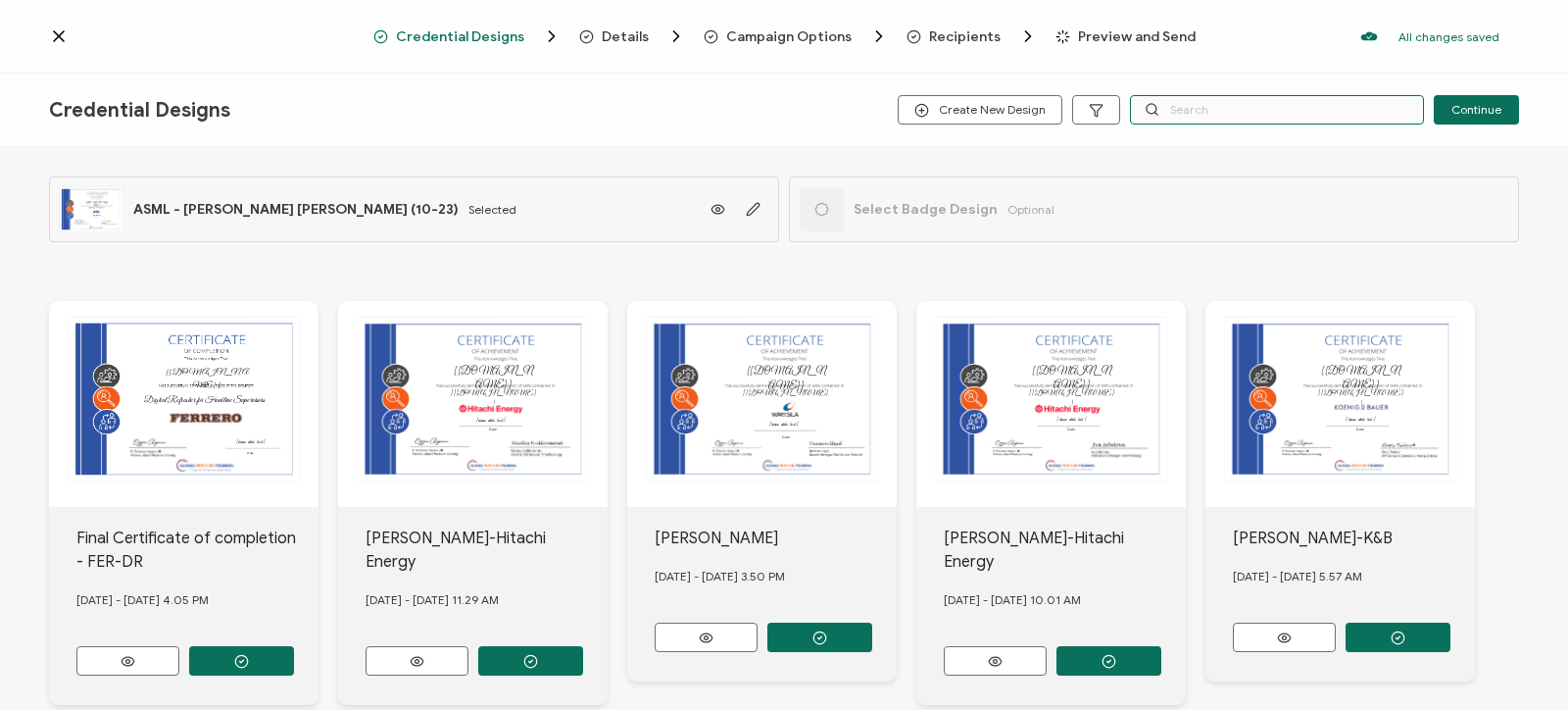 click at bounding box center (1277, 110) 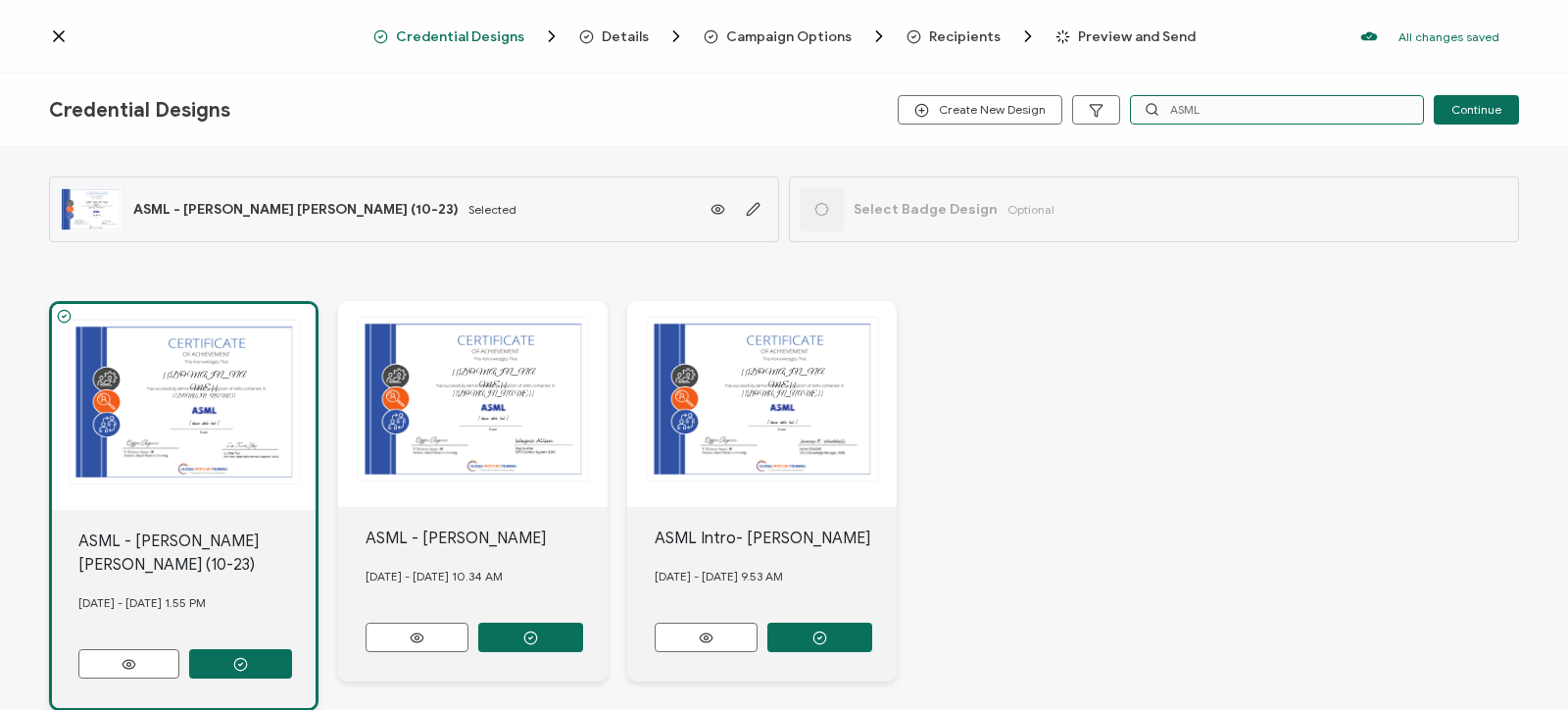 type on "ASML" 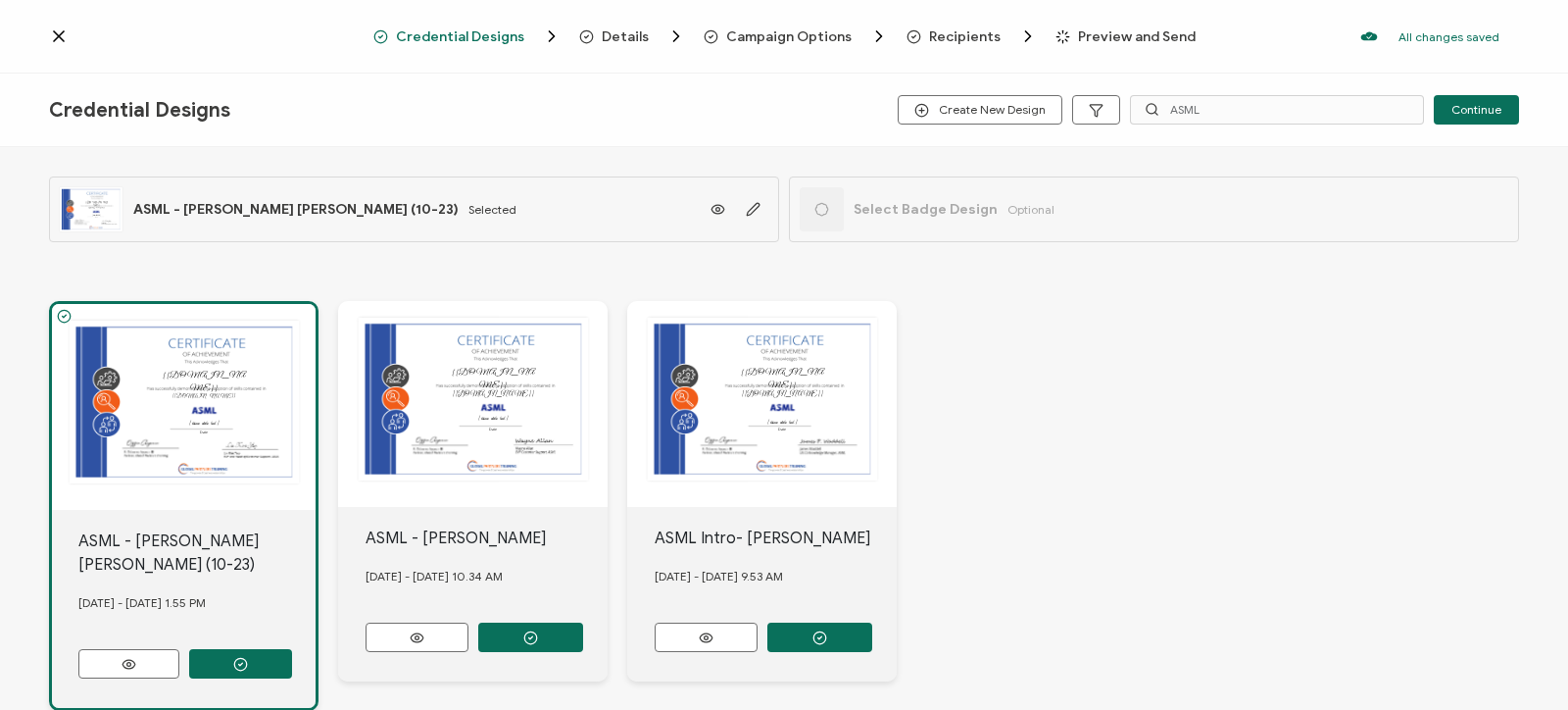 click on "The recipient’s full name, which will be automatically filled based on the information uploaded when adding recipients or lists.   [recipient.name]         [issue-date-text]         Date                     [credential.name]" at bounding box center [183, 407] 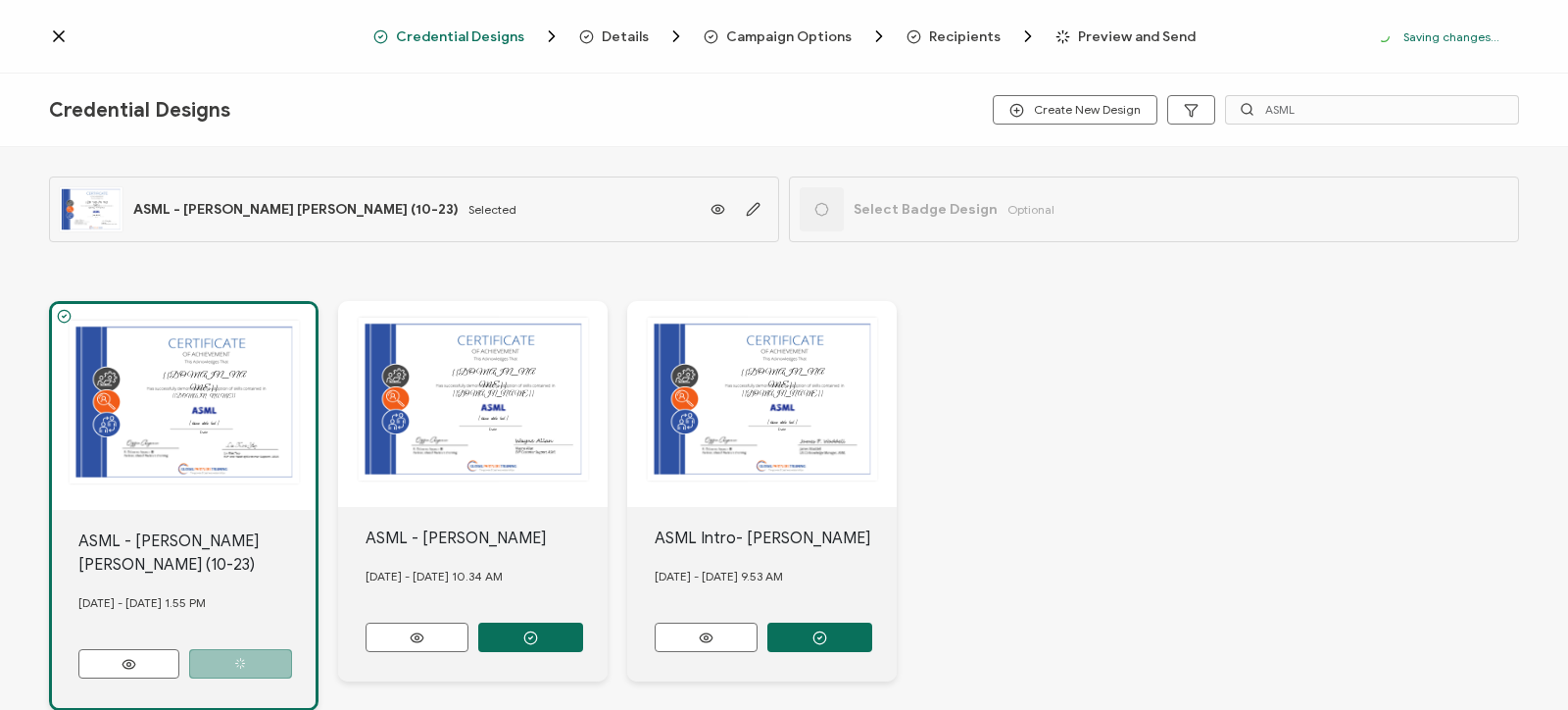 click on "The recipient’s full name, which will be automatically filled based on the information uploaded when adding recipients or lists.   [recipient.name]         [issue-date-text]         Date                     [credential.name]" at bounding box center [183, 407] 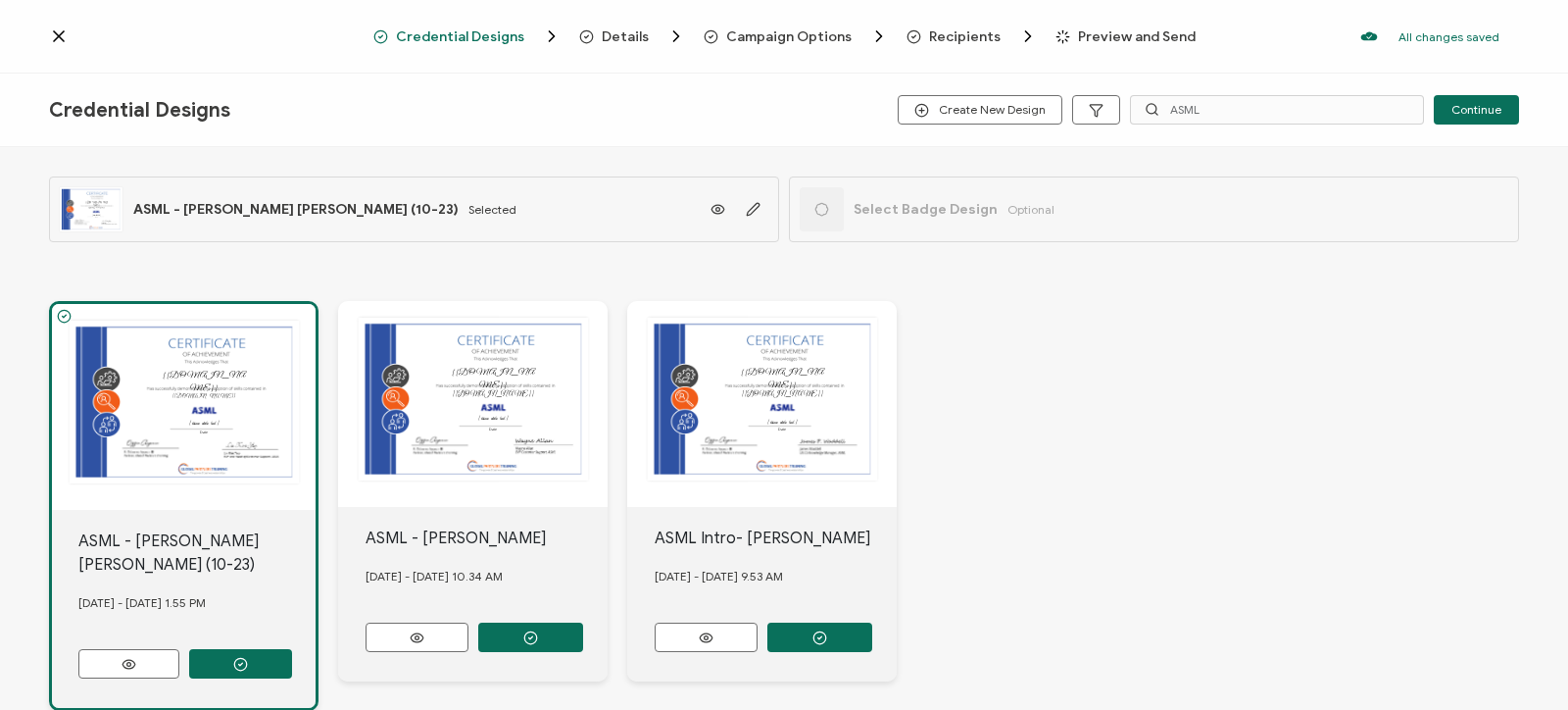click on "The recipient’s full name, which will be automatically filled based on the information uploaded when adding recipients or lists.   [recipient.name]         [issue-date-text]         Date                     [credential.name]" at bounding box center [183, 407] 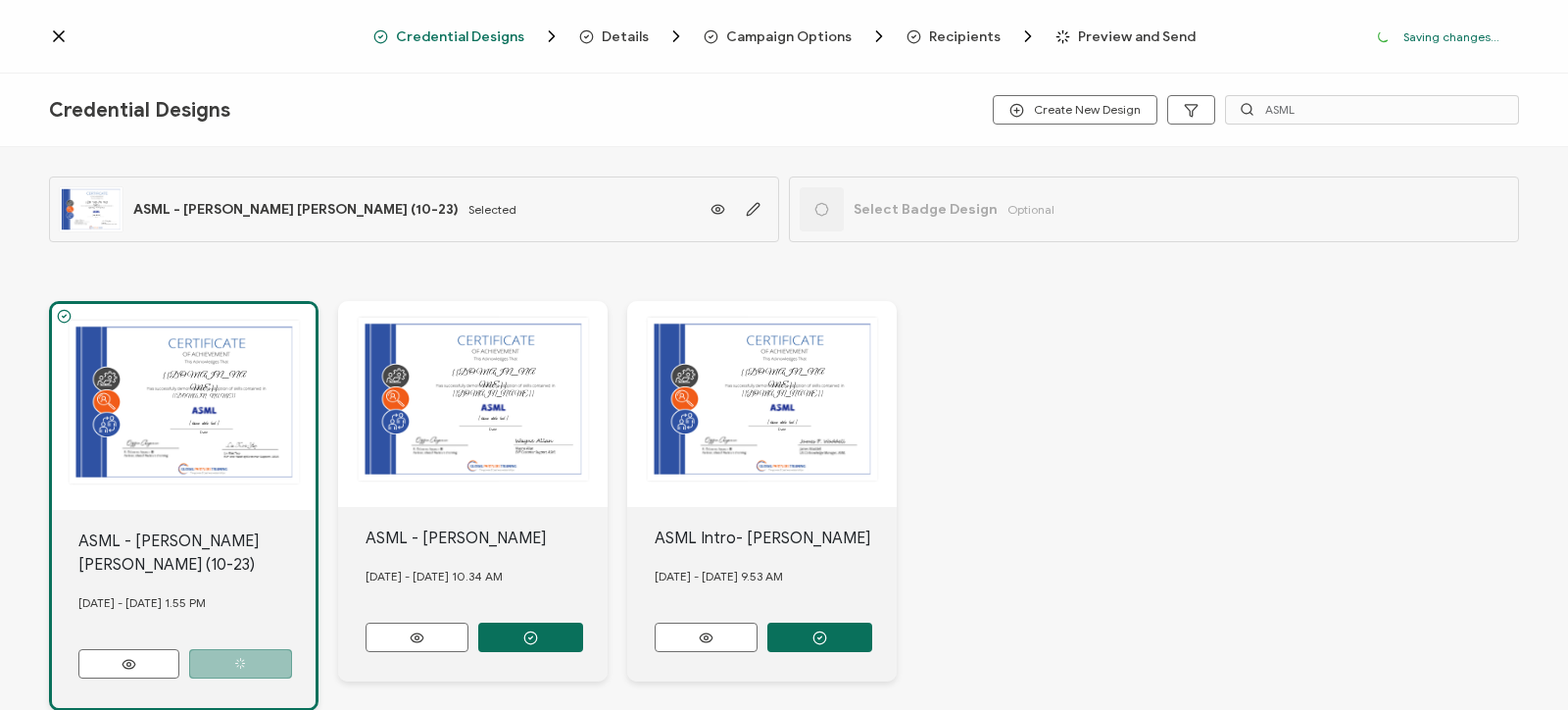 click on "The recipient’s full name, which will be automatically filled based on the information uploaded when adding recipients or lists.   [recipient.name]         [issue-date-text]         Date                     [credential.name]" at bounding box center (183, 407) 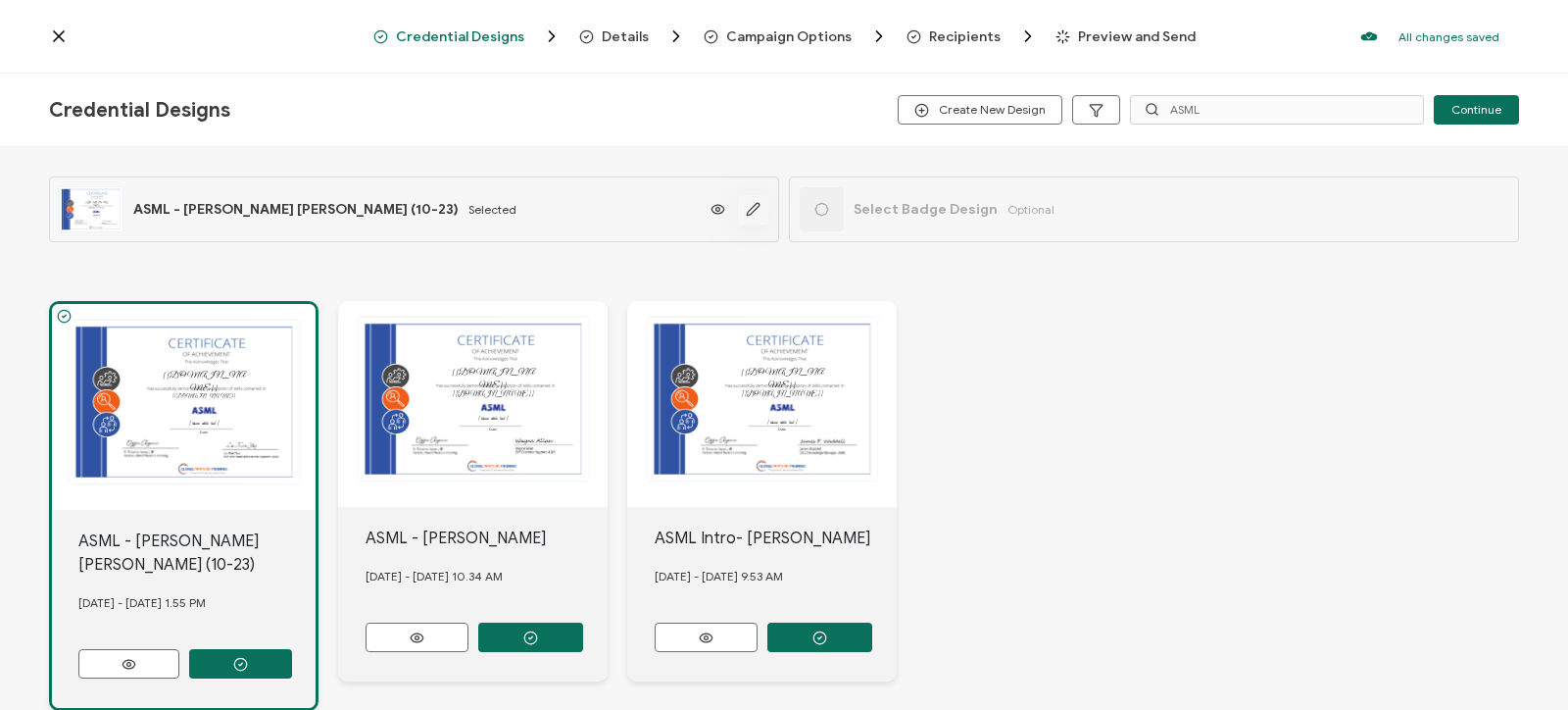 click 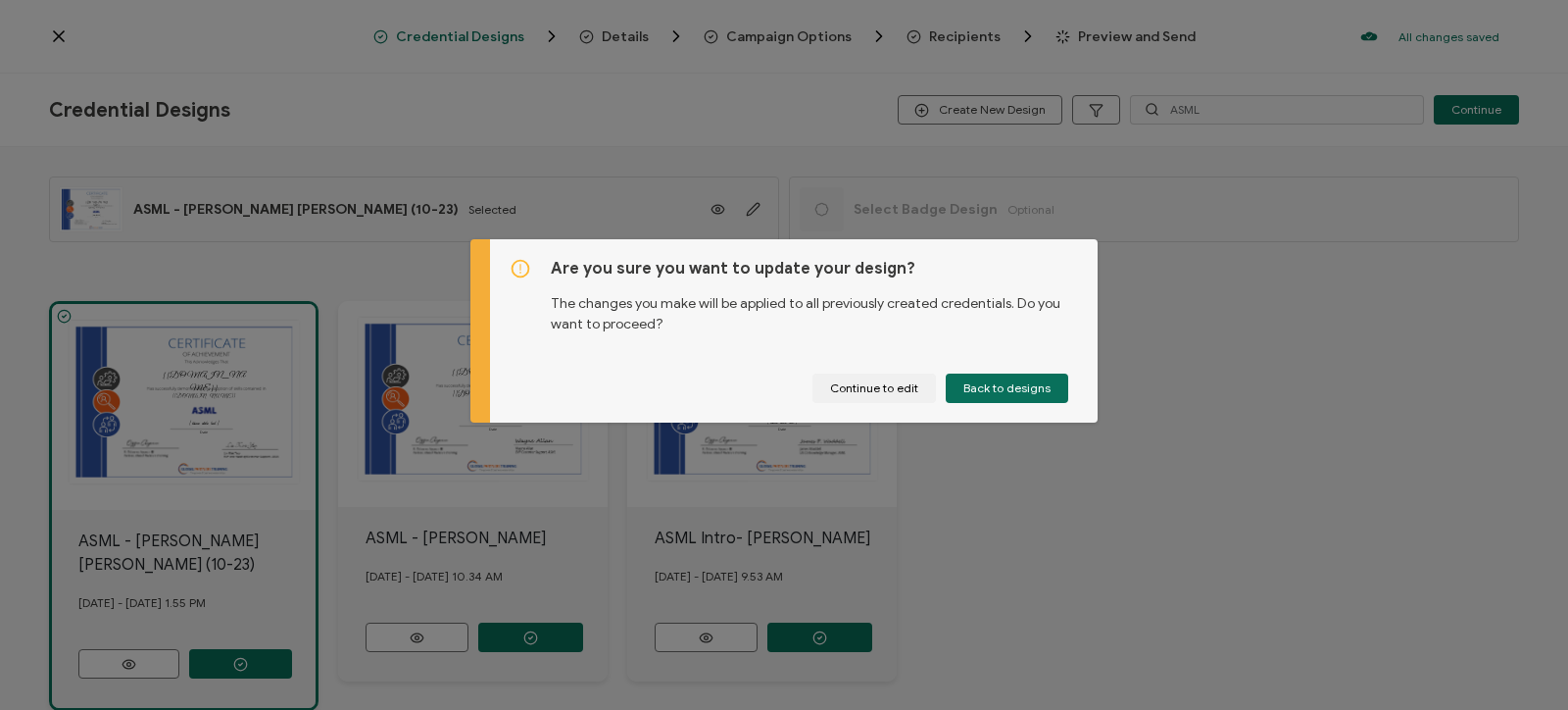 drag, startPoint x: 1018, startPoint y: 386, endPoint x: 842, endPoint y: 373, distance: 176.47946 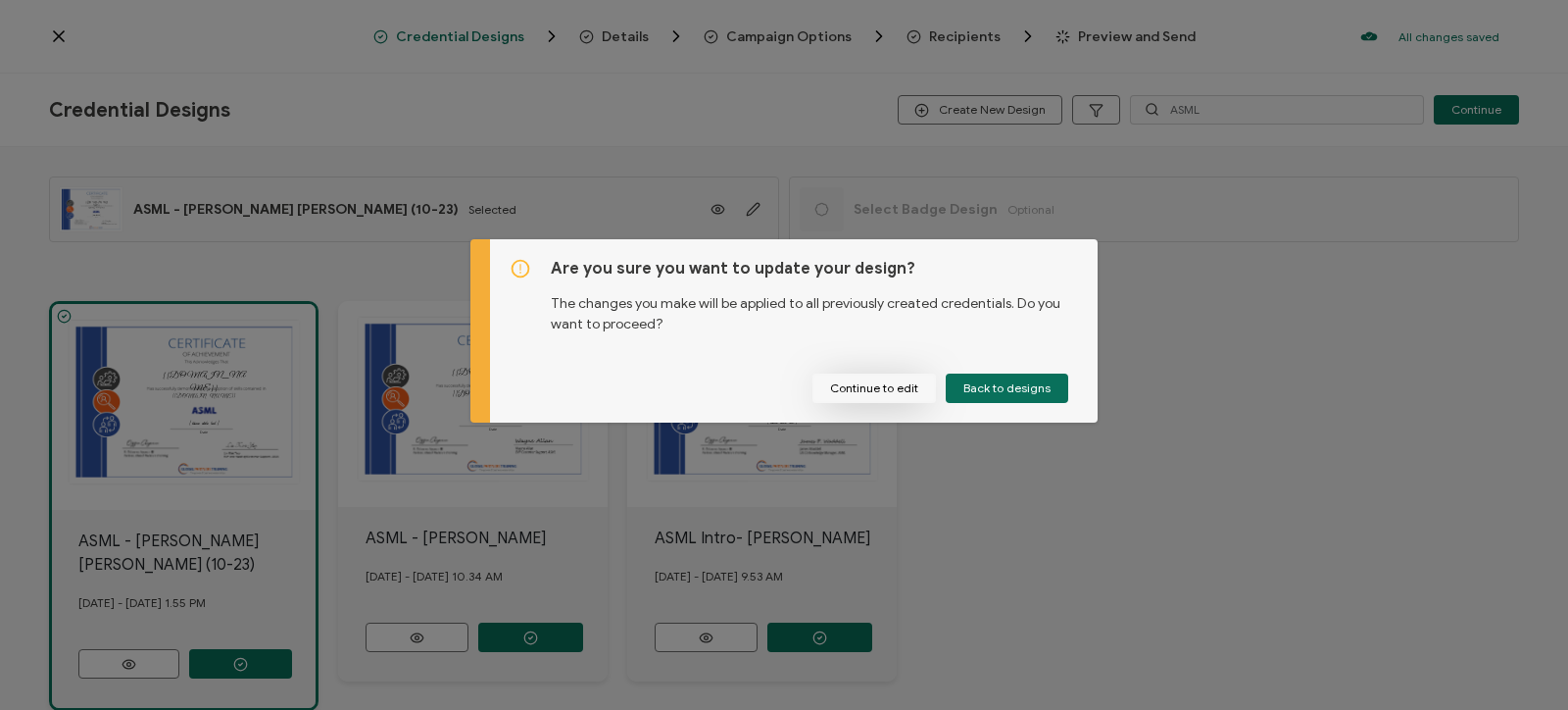 click on "Continue to edit" at bounding box center [874, 388] 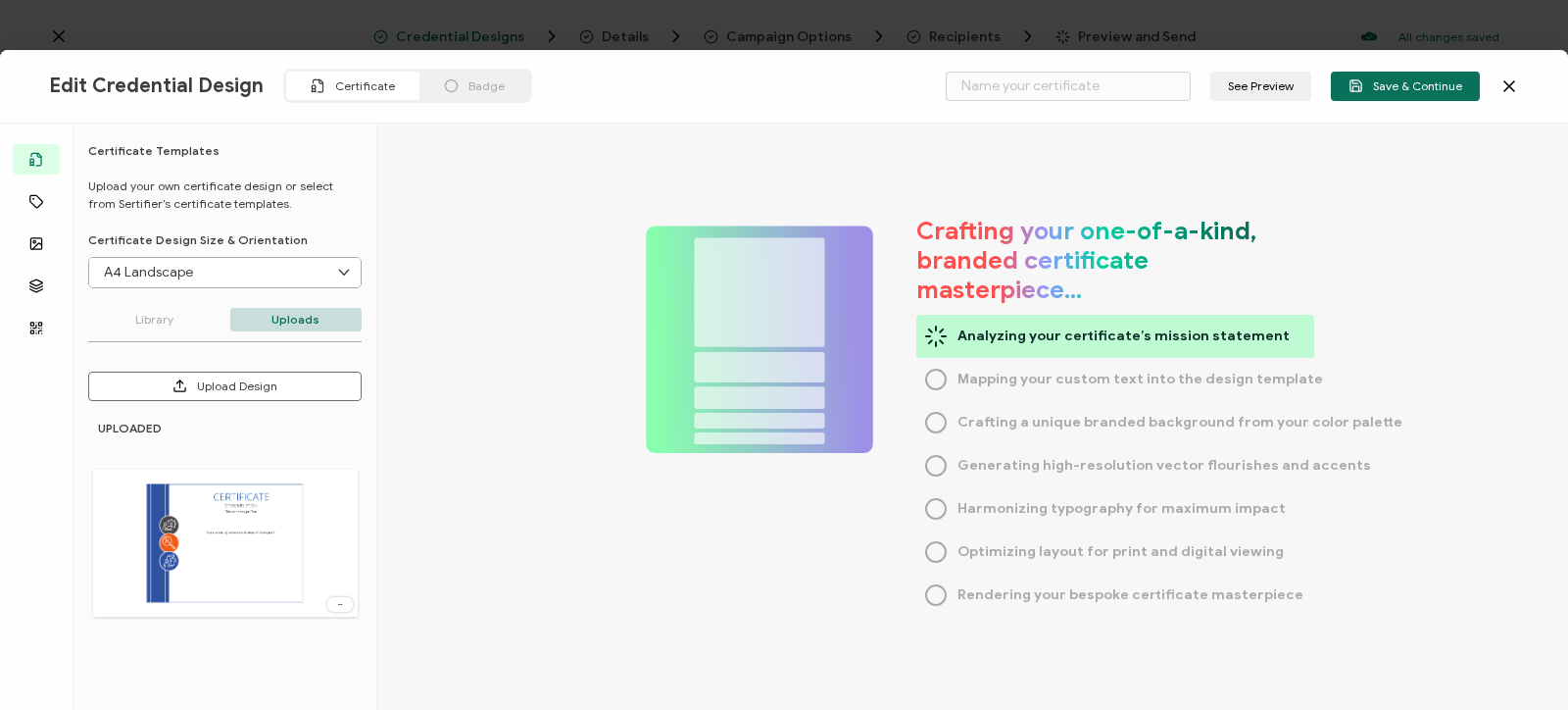 type on "ASML - Lin Kiat Yap (10-23)" 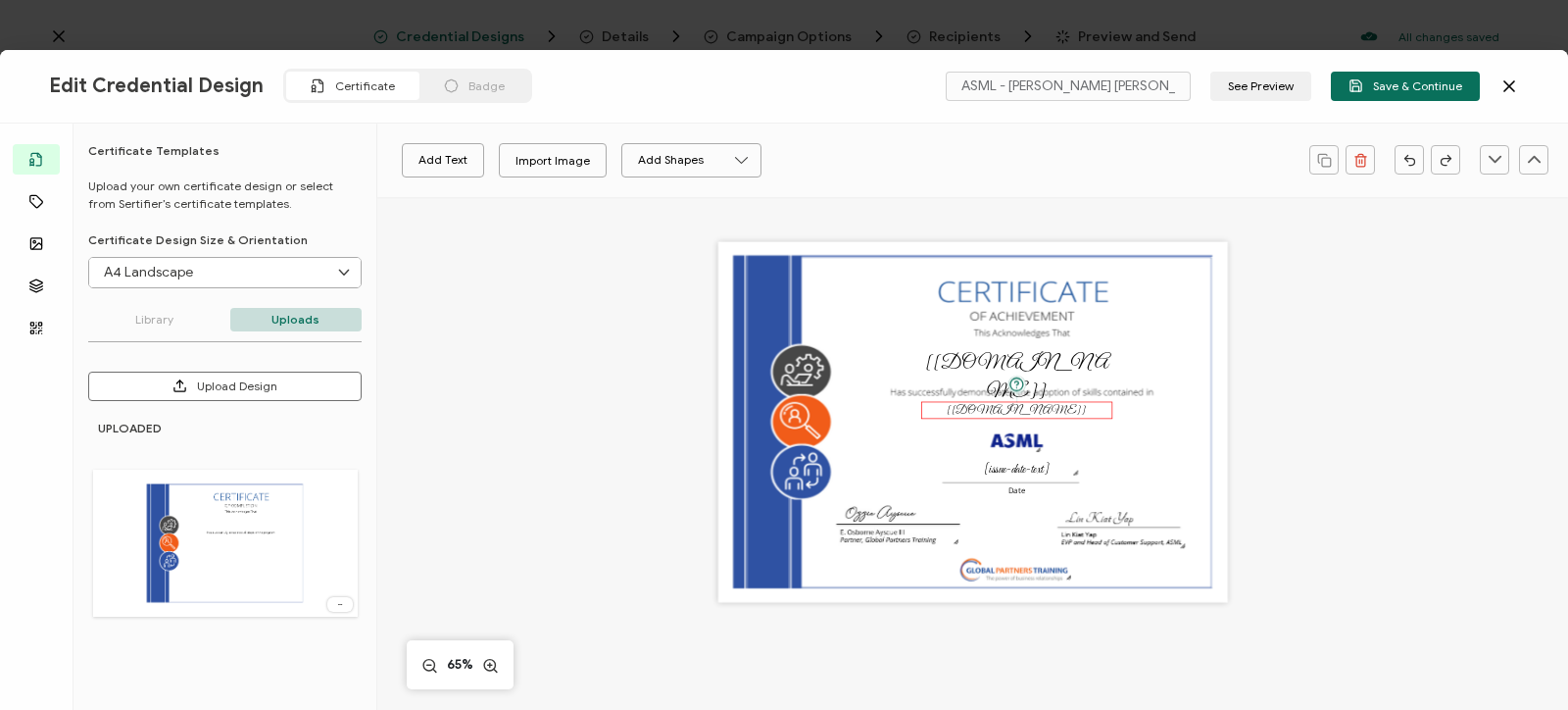 click on "[credential.name]" at bounding box center [1016, 410] 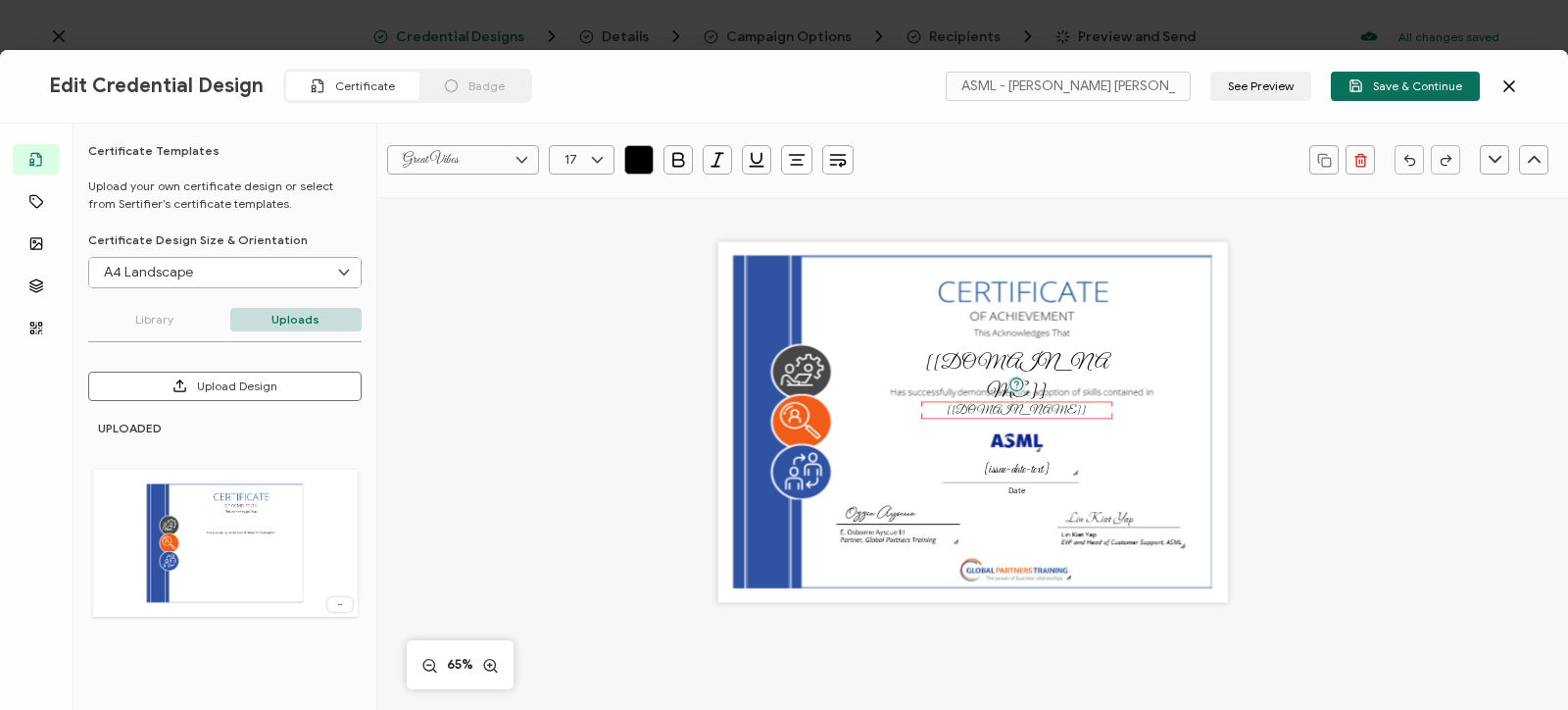 click at bounding box center (597, 160) 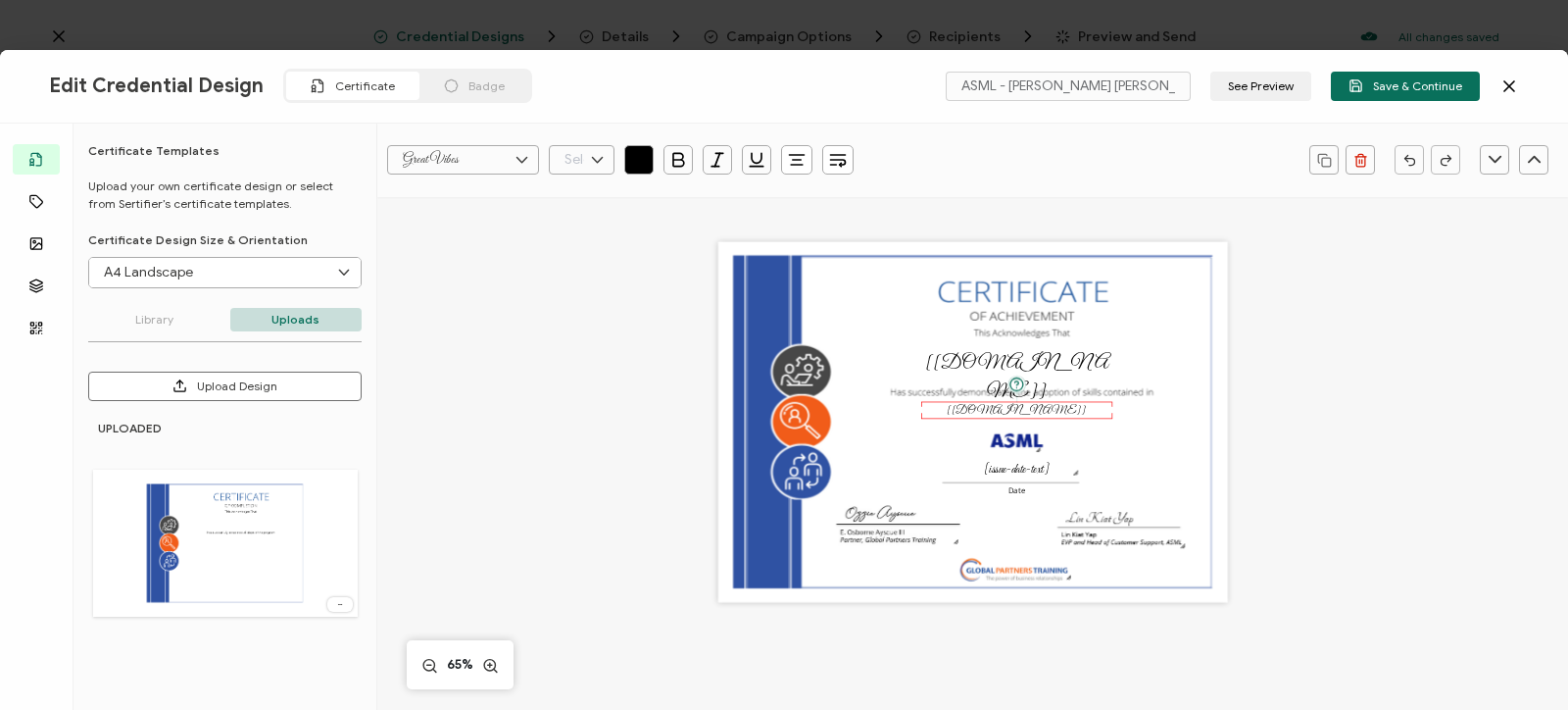scroll, scrollTop: 337, scrollLeft: 0, axis: vertical 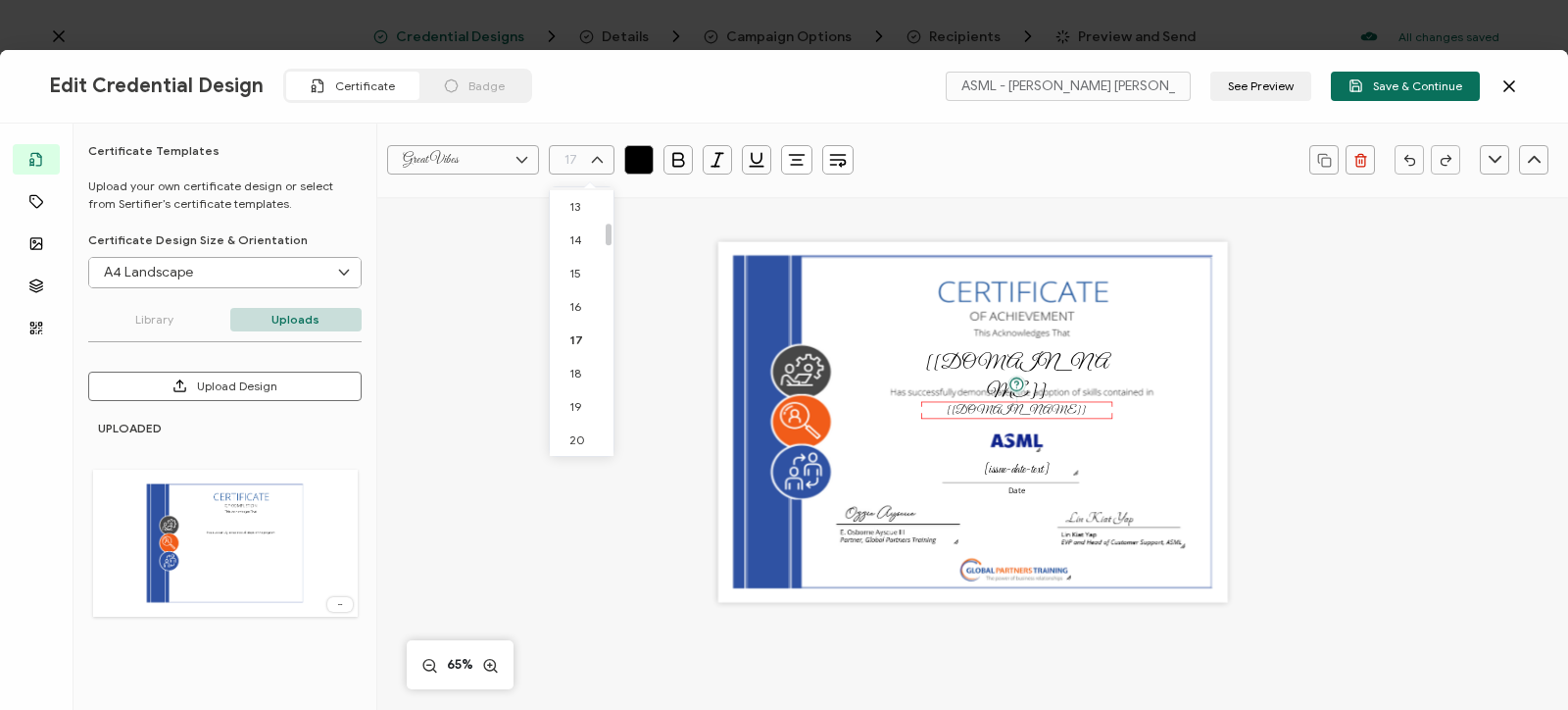 click at bounding box center (609, 234) 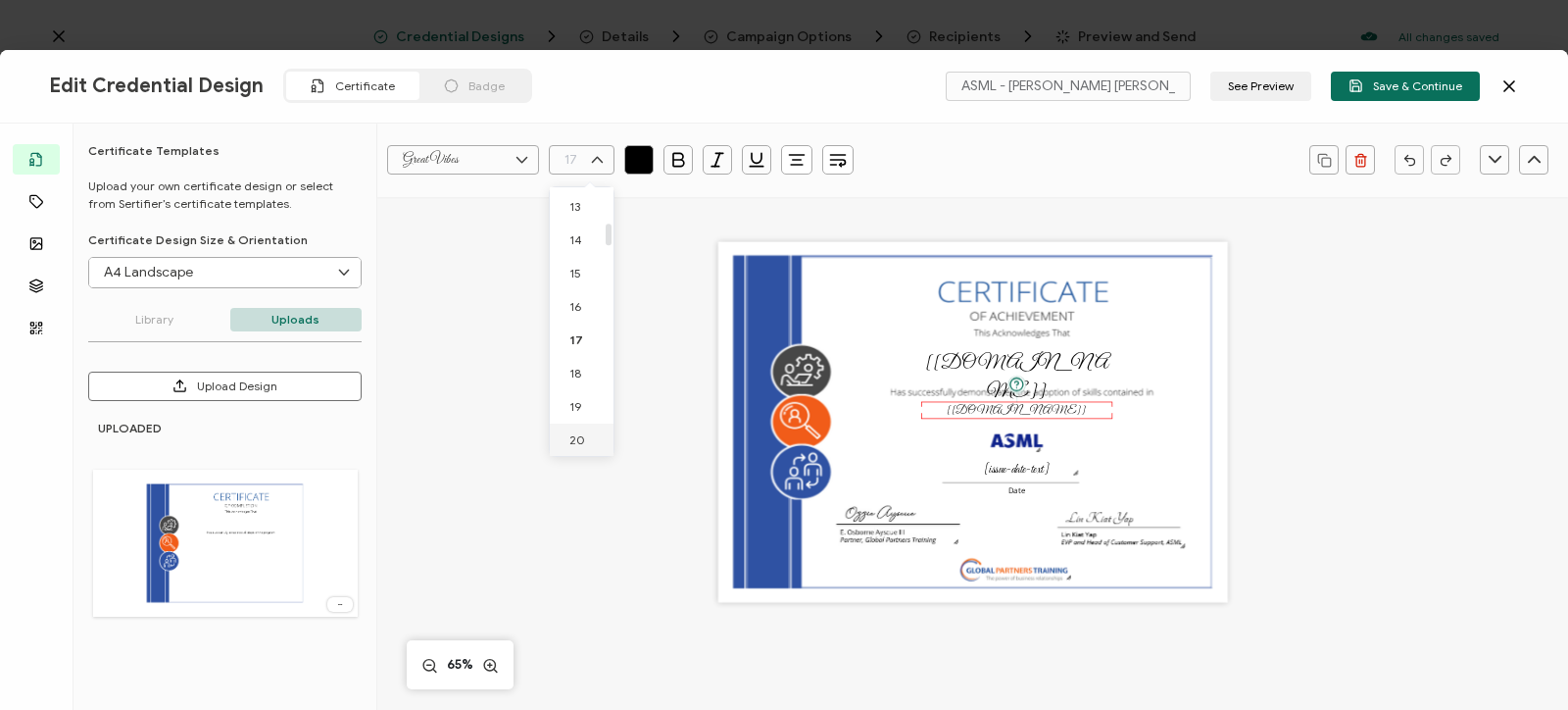 click on "20" at bounding box center (577, 439) 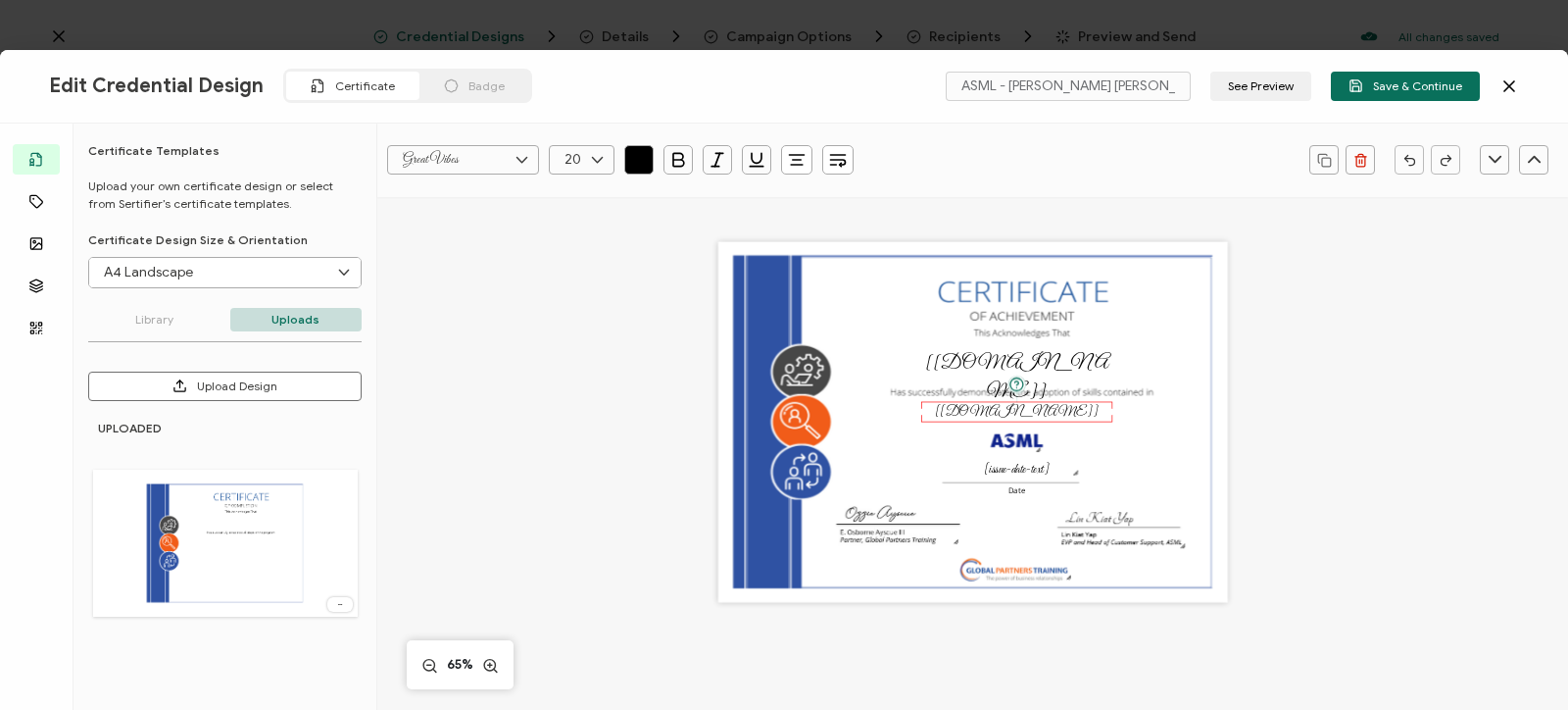 scroll, scrollTop: 437, scrollLeft: 0, axis: vertical 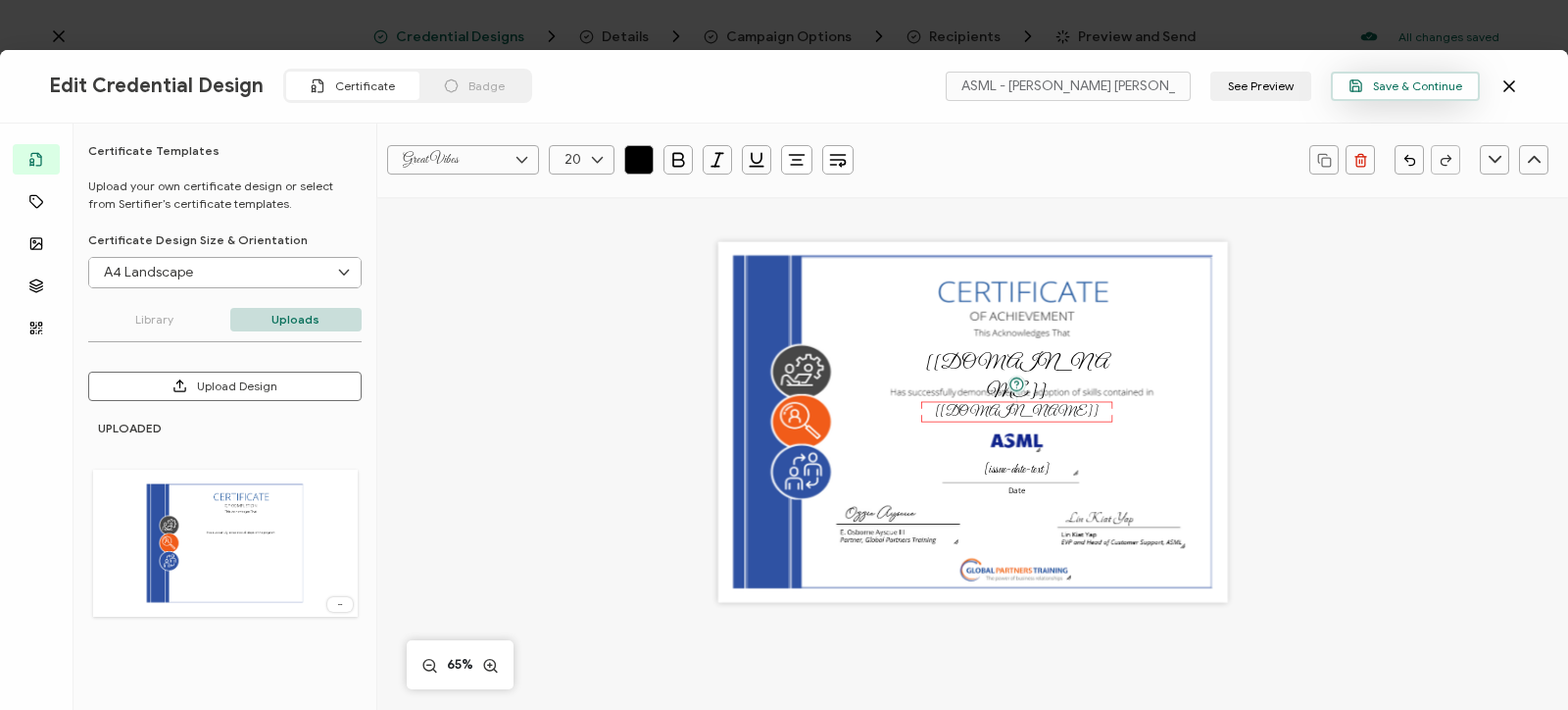 click on "Save & Continue" at bounding box center [1405, 85] 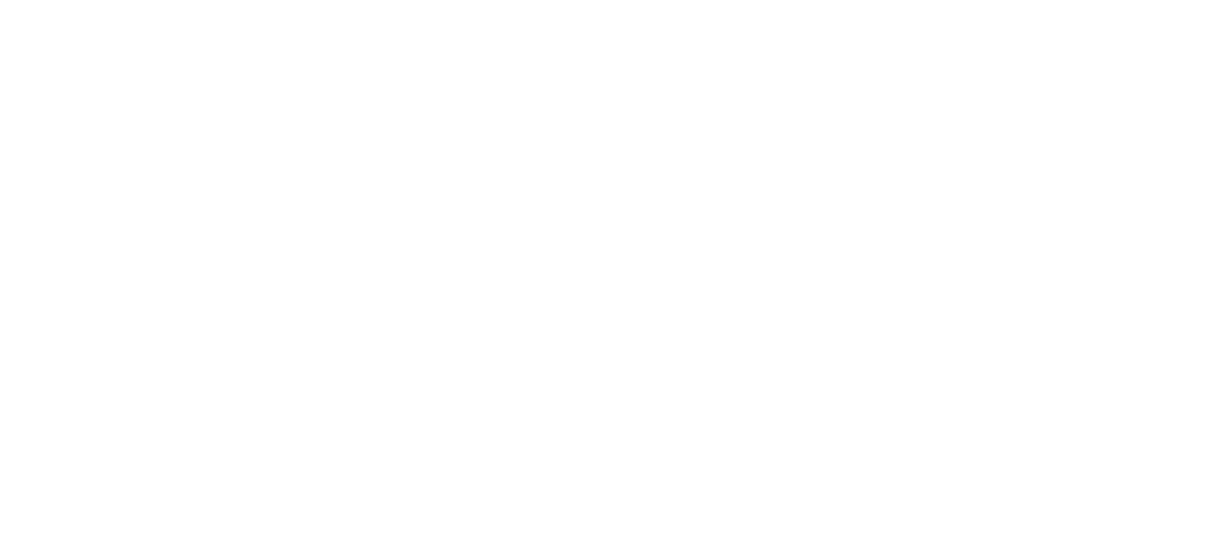 scroll, scrollTop: 0, scrollLeft: 0, axis: both 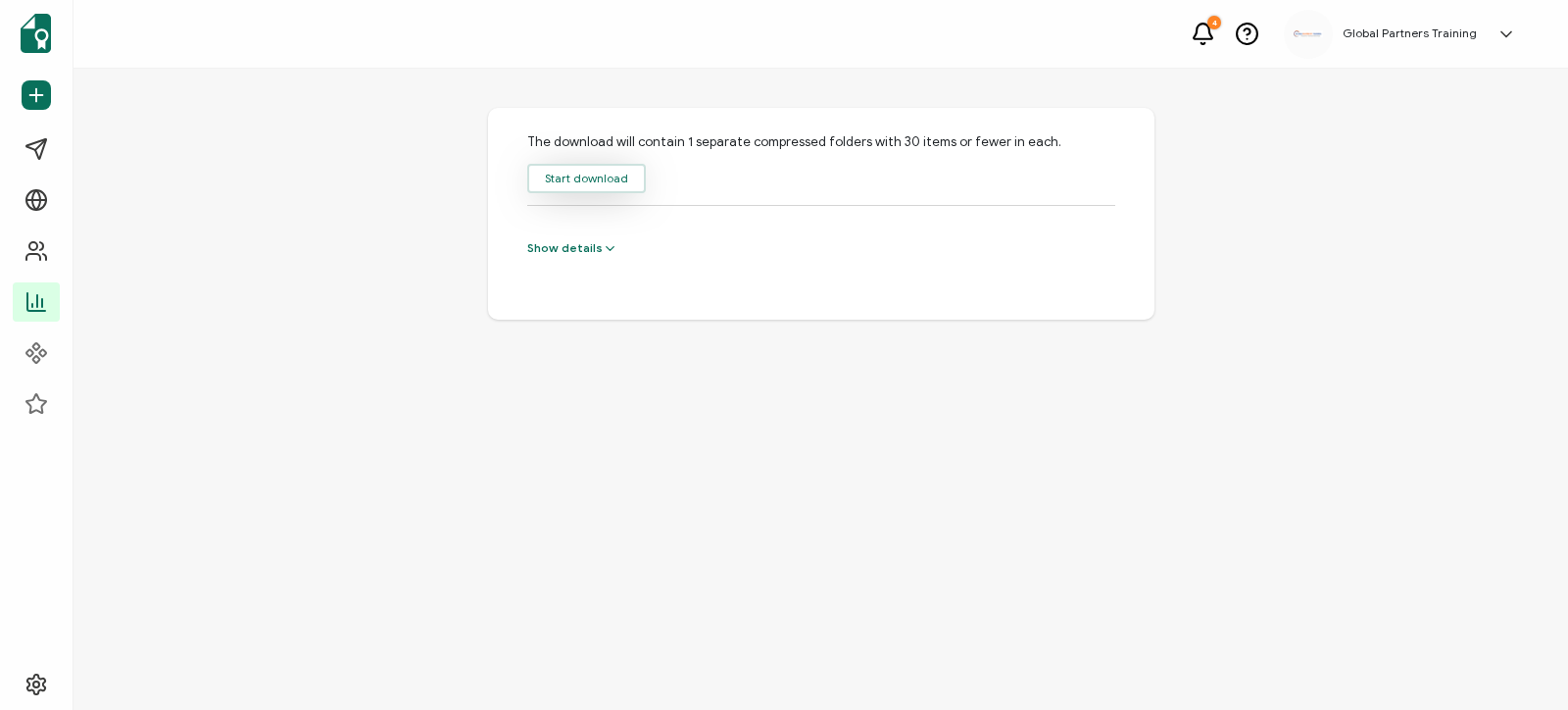 click on "Start download" at bounding box center (586, 178) 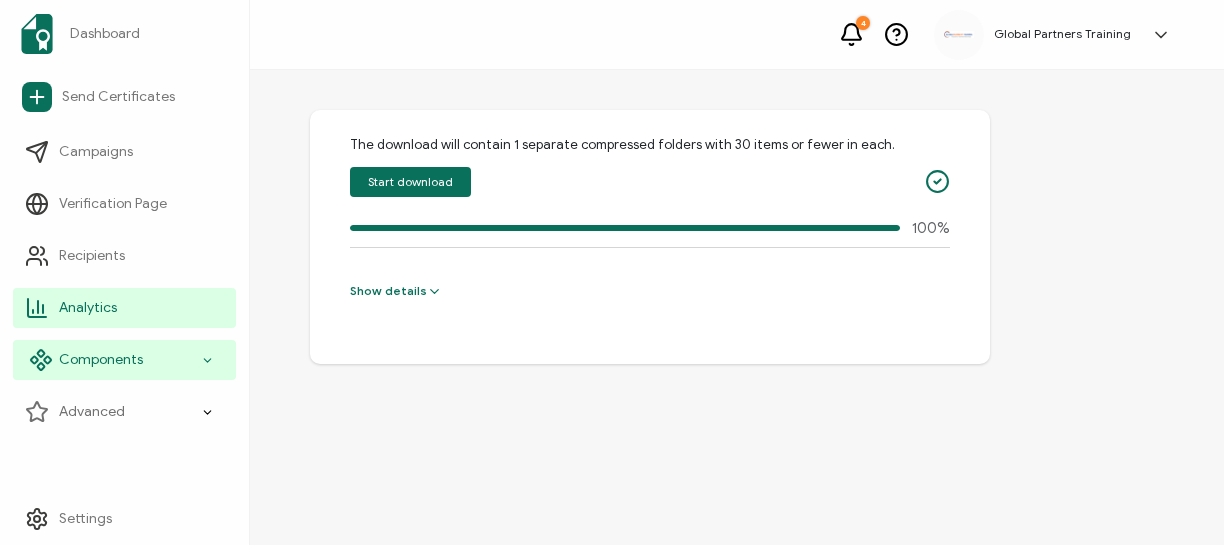 click 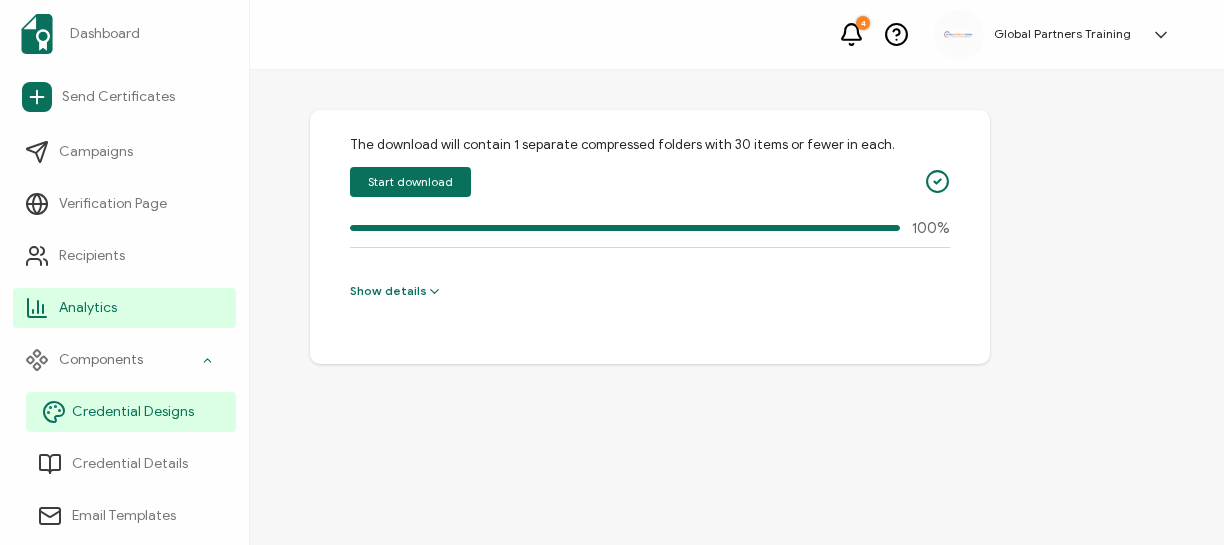 click on "Credential Designs" at bounding box center (131, 412) 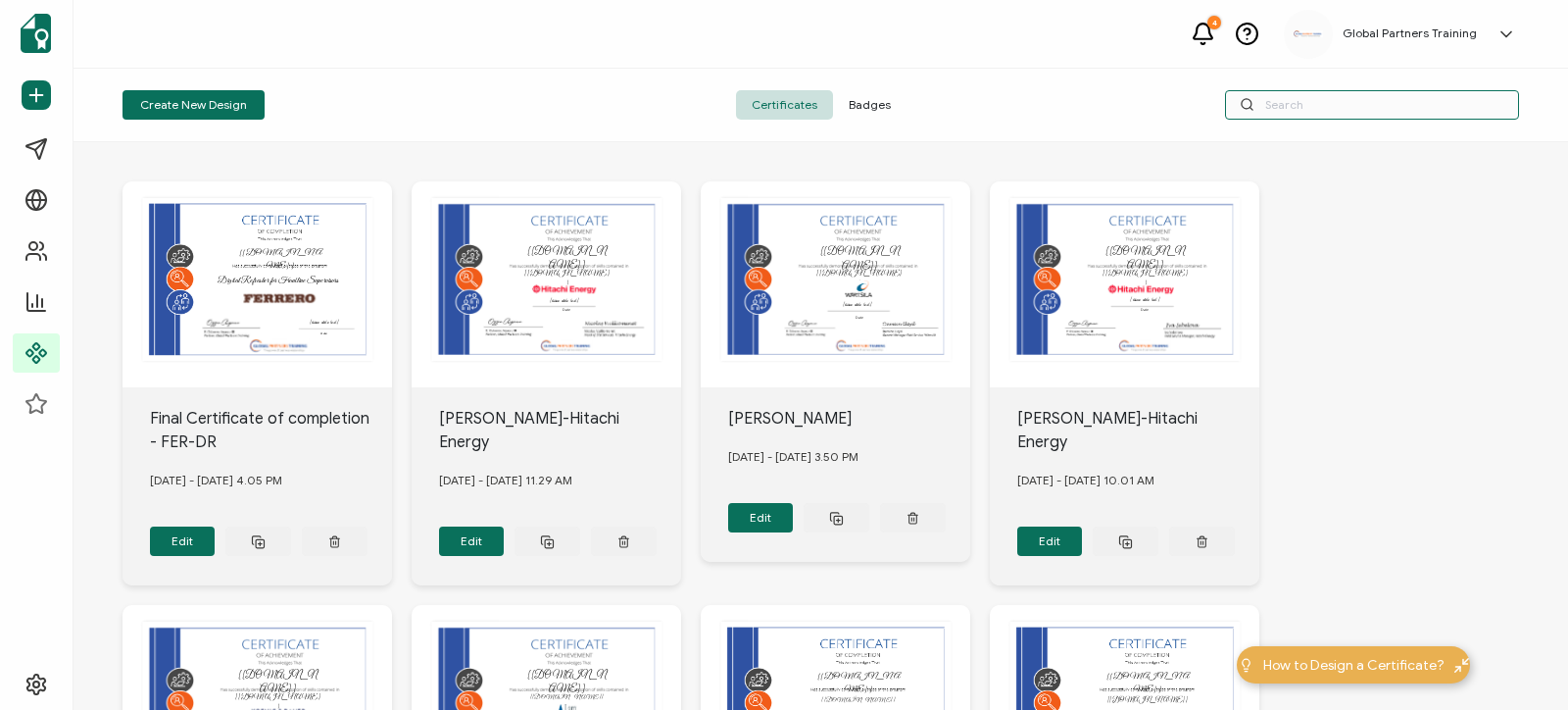 click at bounding box center (1372, 105) 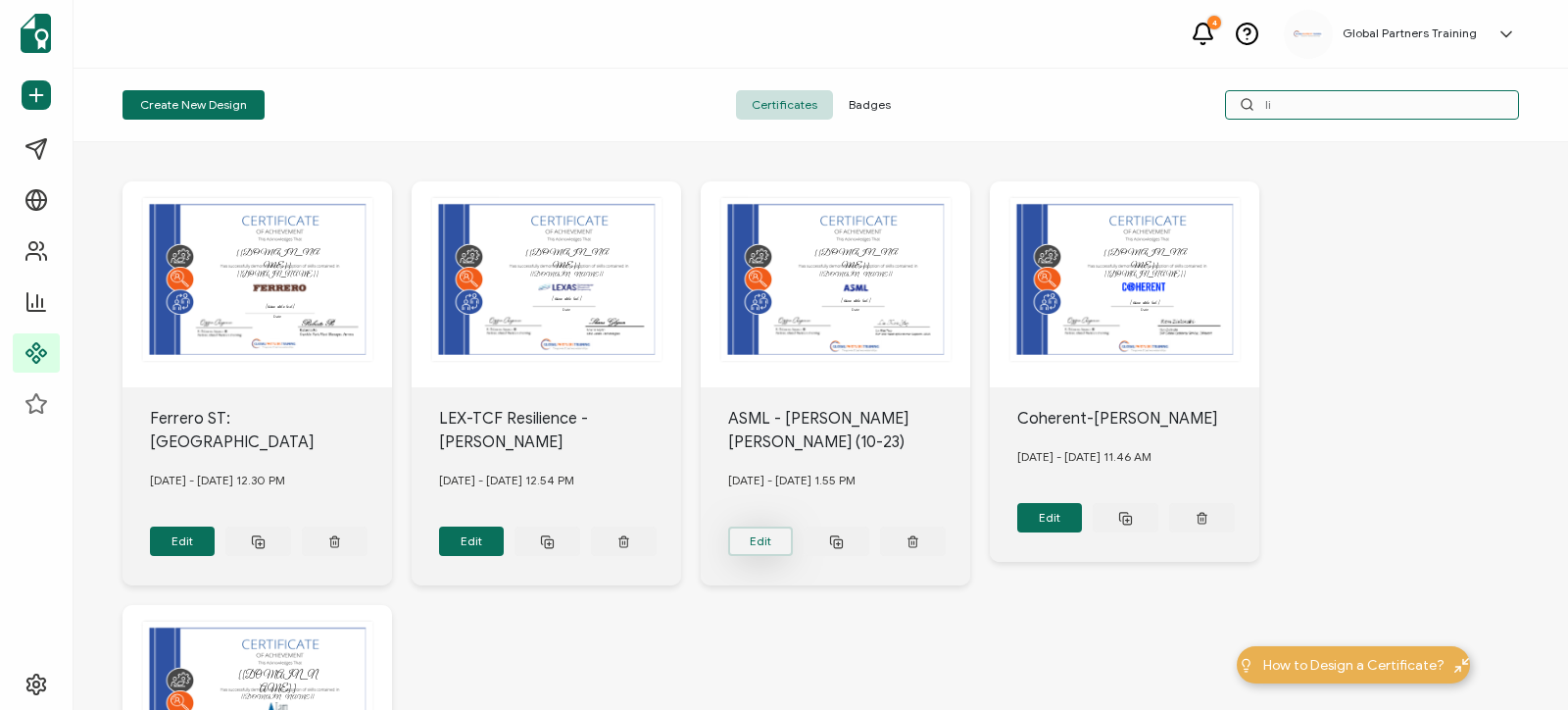 type on "li" 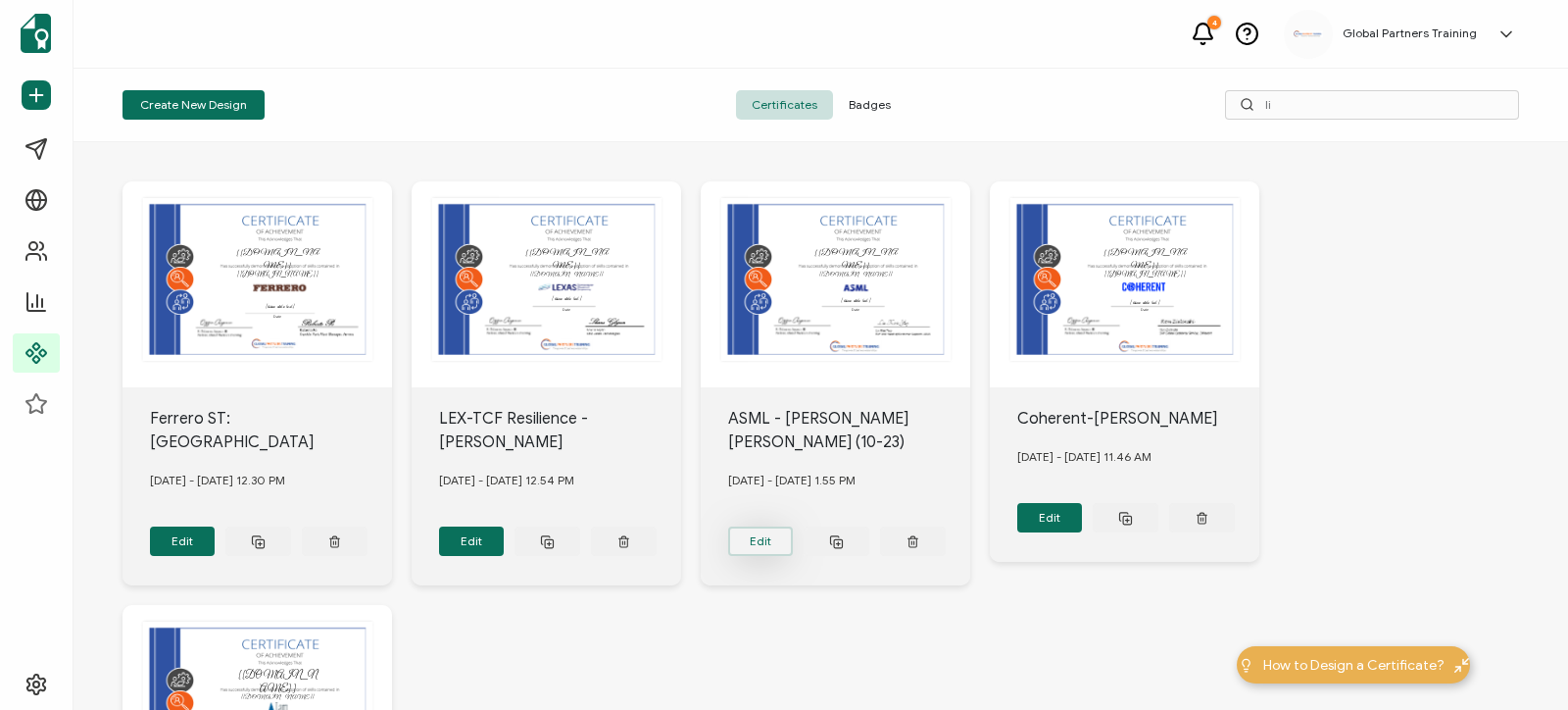 click on "Edit" at bounding box center (182, 541) 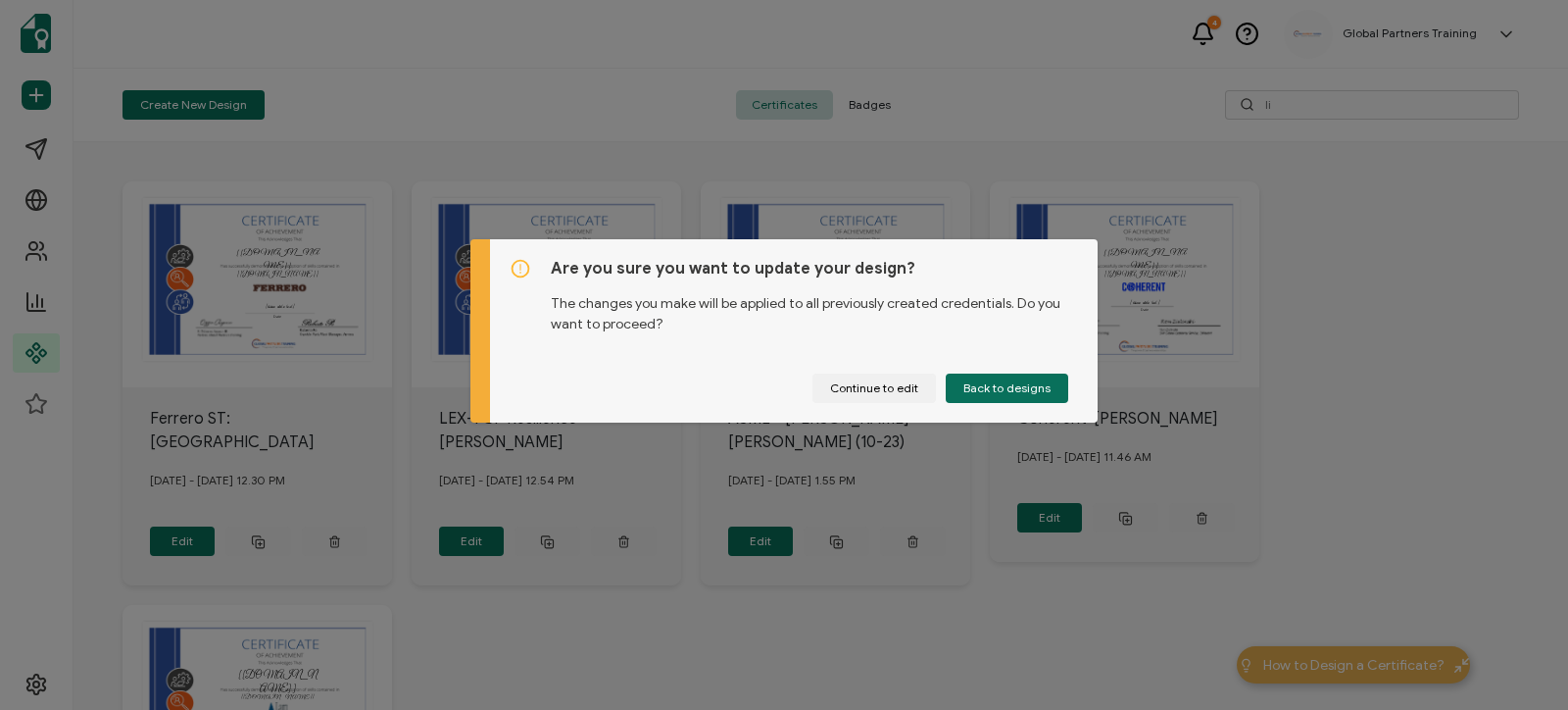 drag, startPoint x: 1006, startPoint y: 388, endPoint x: 976, endPoint y: 458, distance: 76.15773 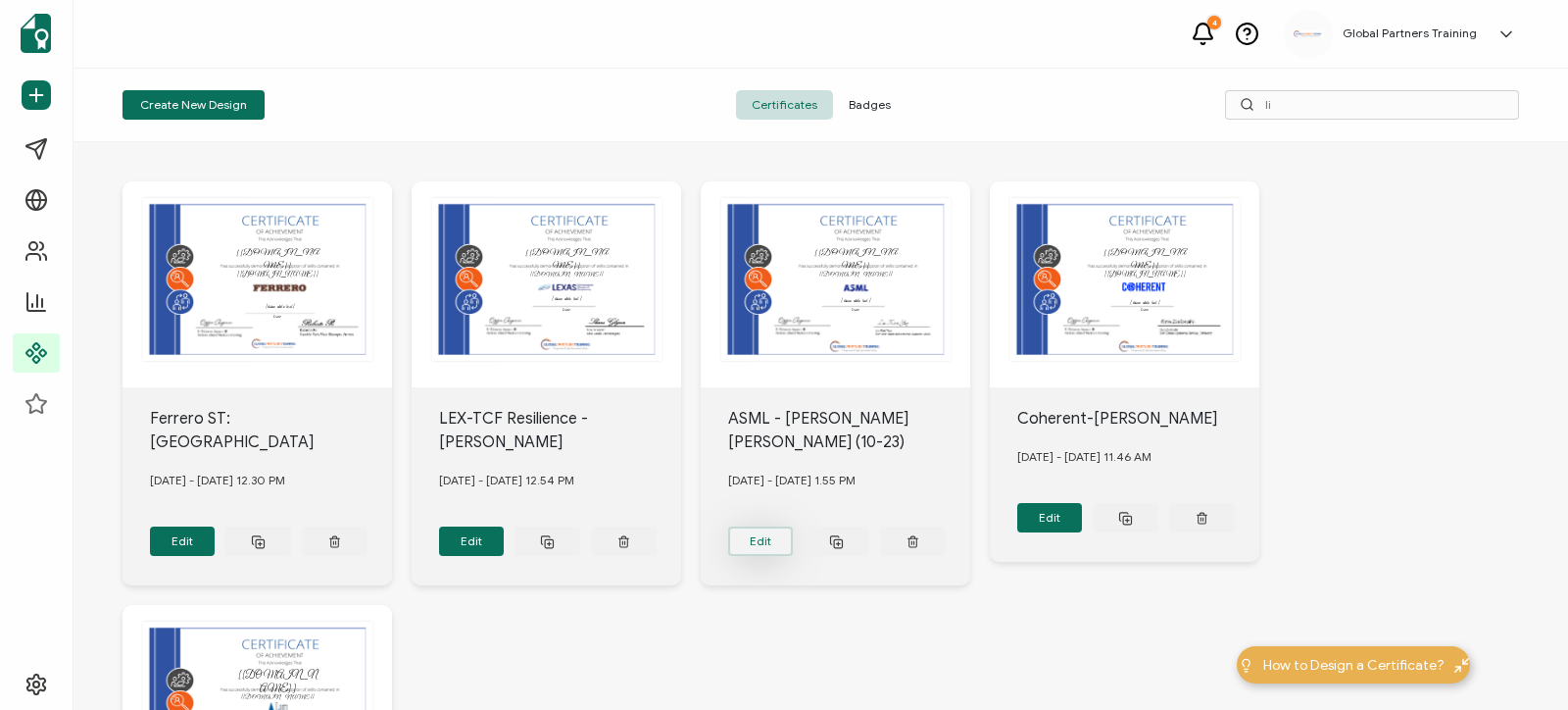 click on "Edit" at bounding box center [182, 541] 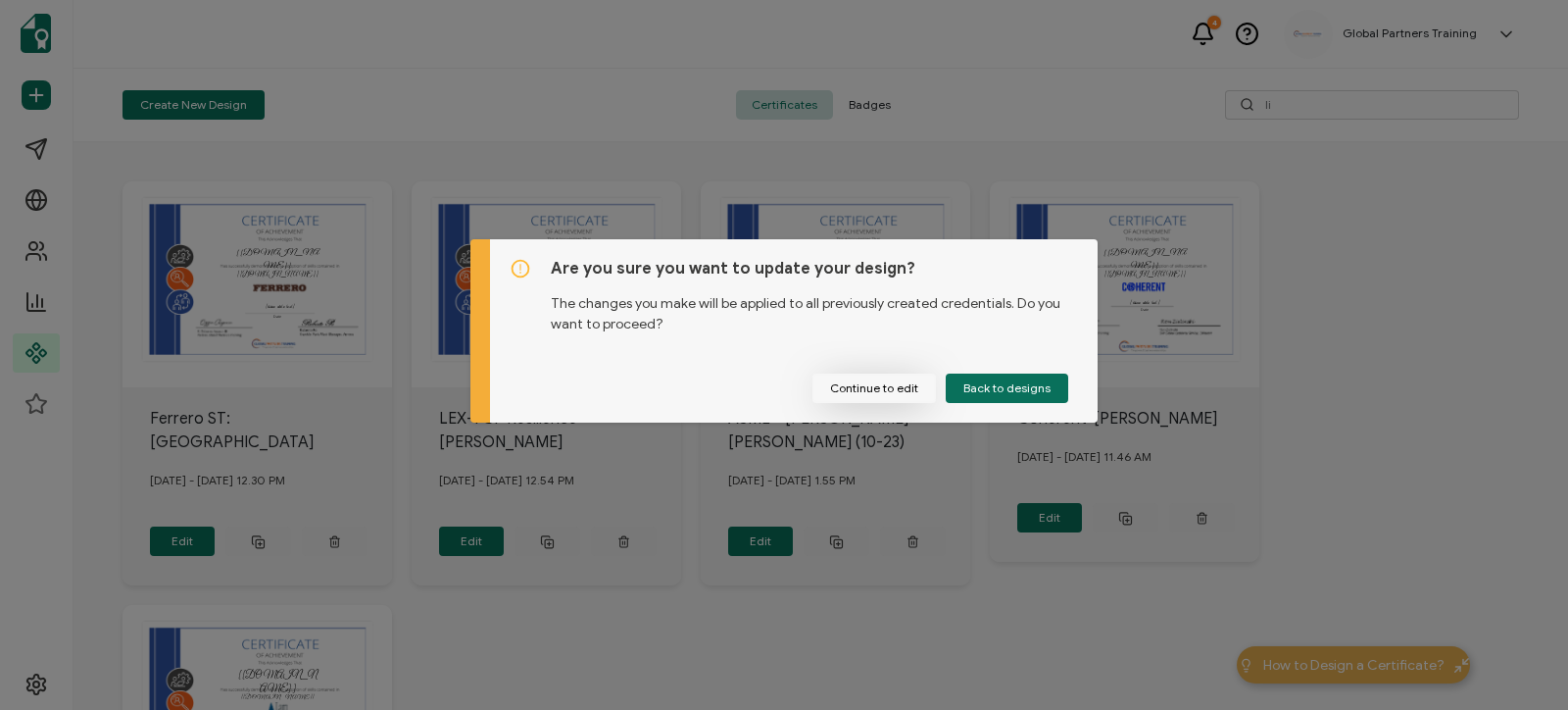click on "Continue to edit" at bounding box center [874, 388] 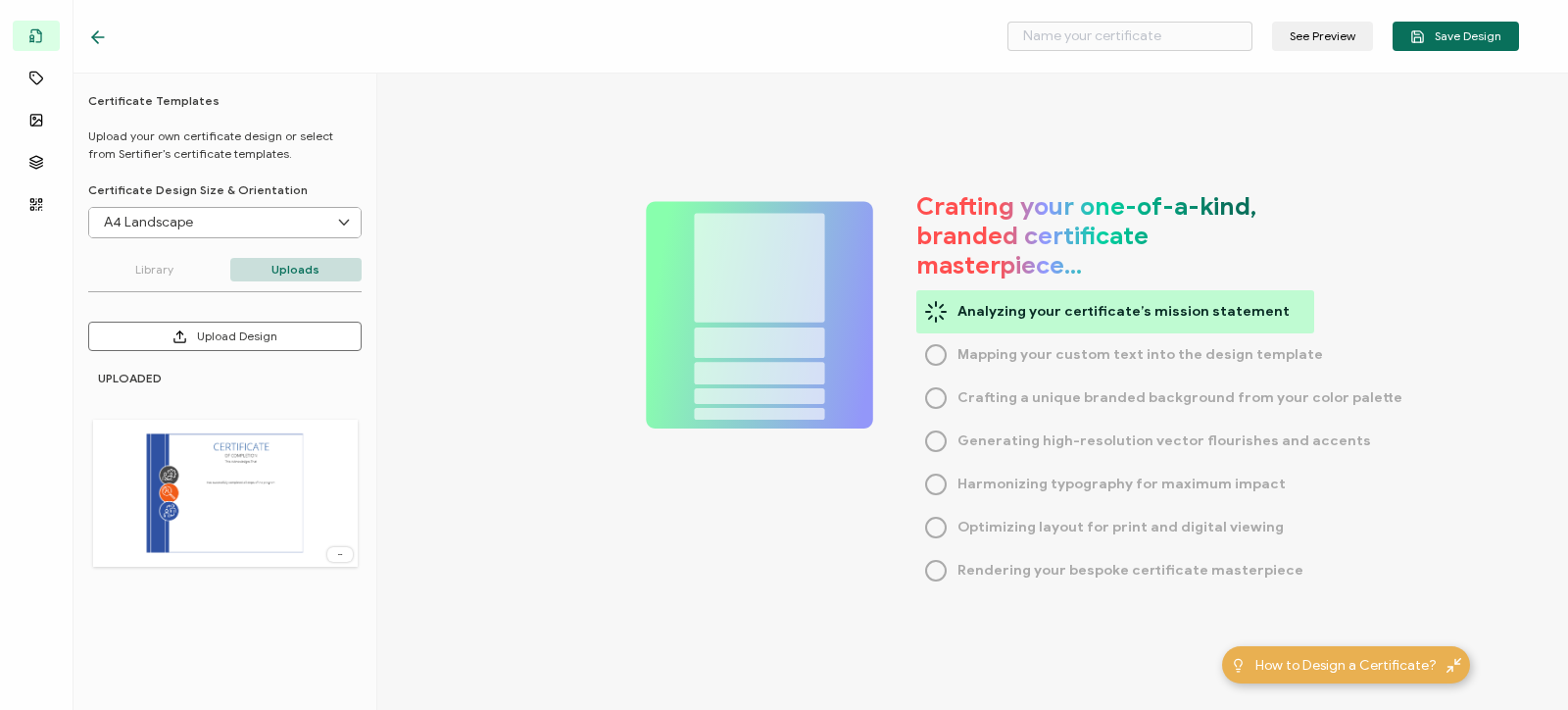 type on "ASML - Lin Kiat Yap (10-23)" 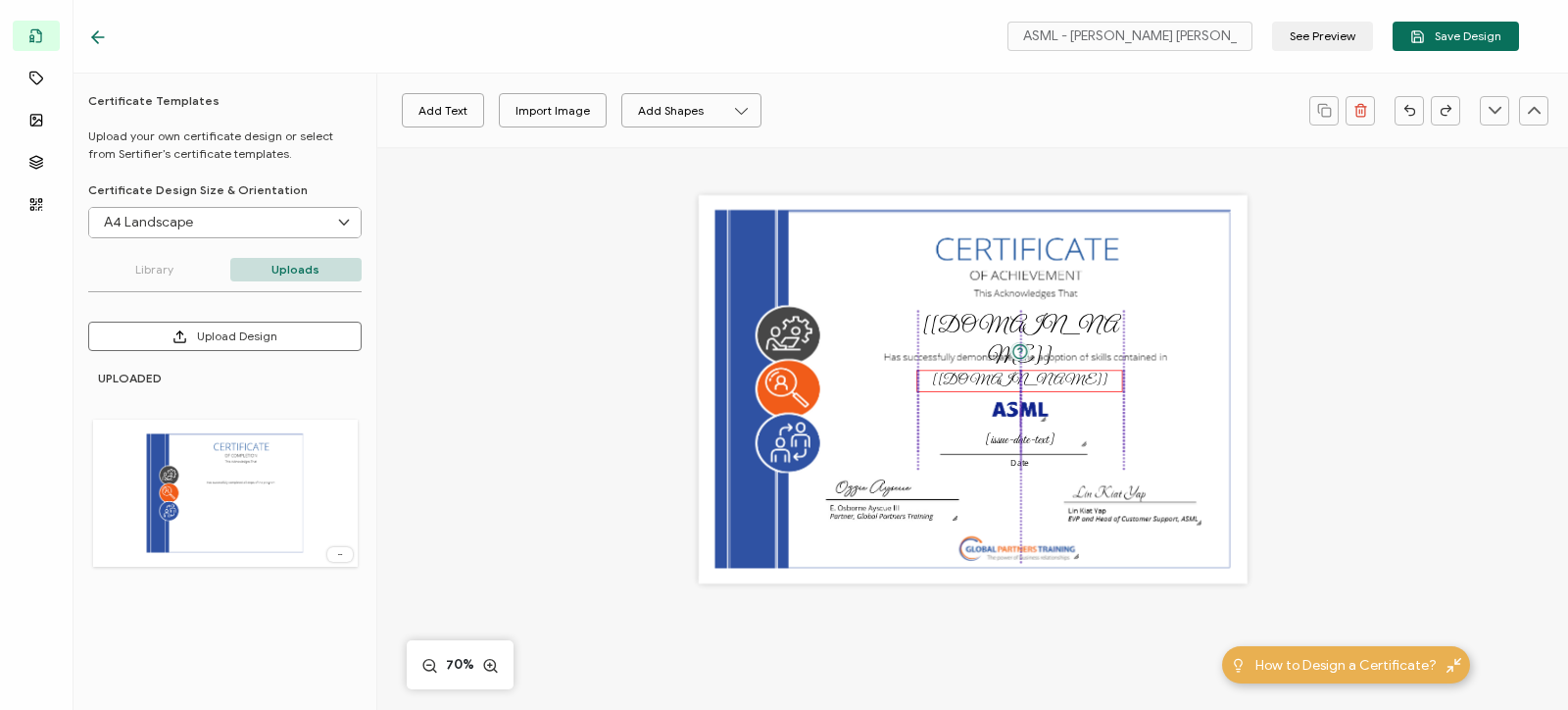 click on "[credential.name]" at bounding box center [1019, 380] 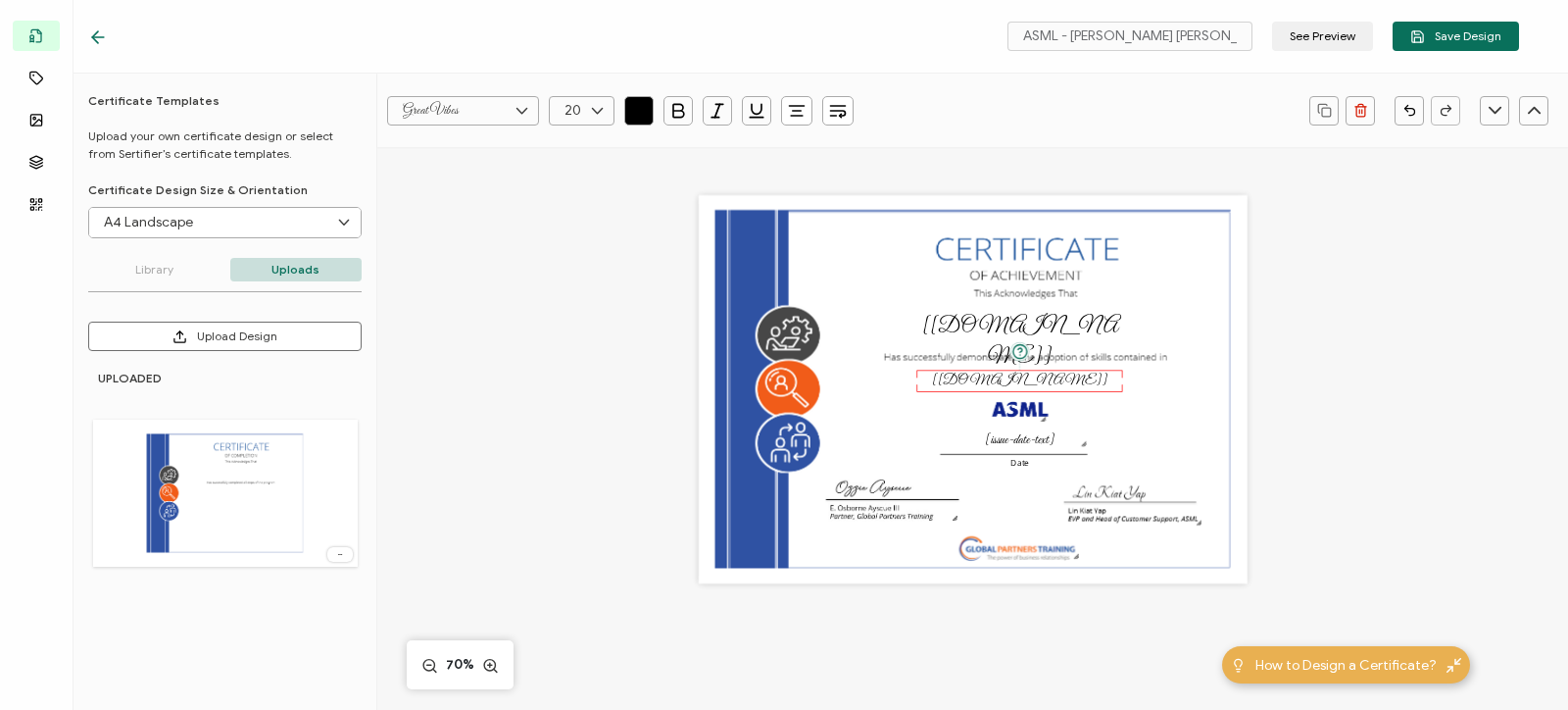 click on "The recipient’s full name, which will be automatically filled based on the information uploaded when adding recipients or lists.   [recipient.name]         [issue-date-text]         Date                   The name of the credential, which can be edited during the creation or editing of the credential campaign details.   [credential.name]" at bounding box center [973, 389] 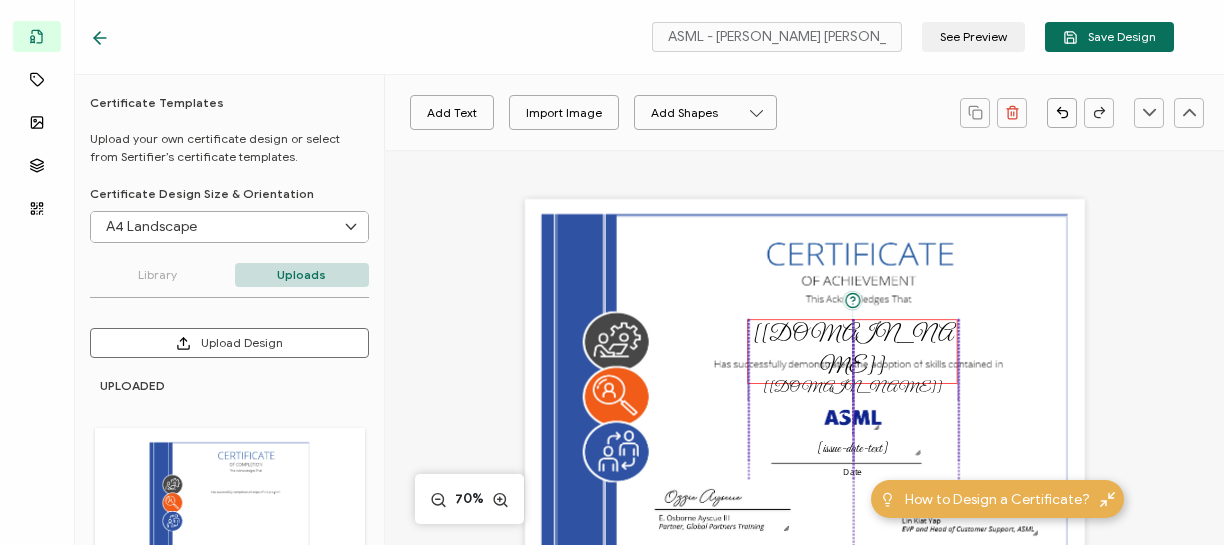 click on "[recipient.name]" at bounding box center [853, 351] 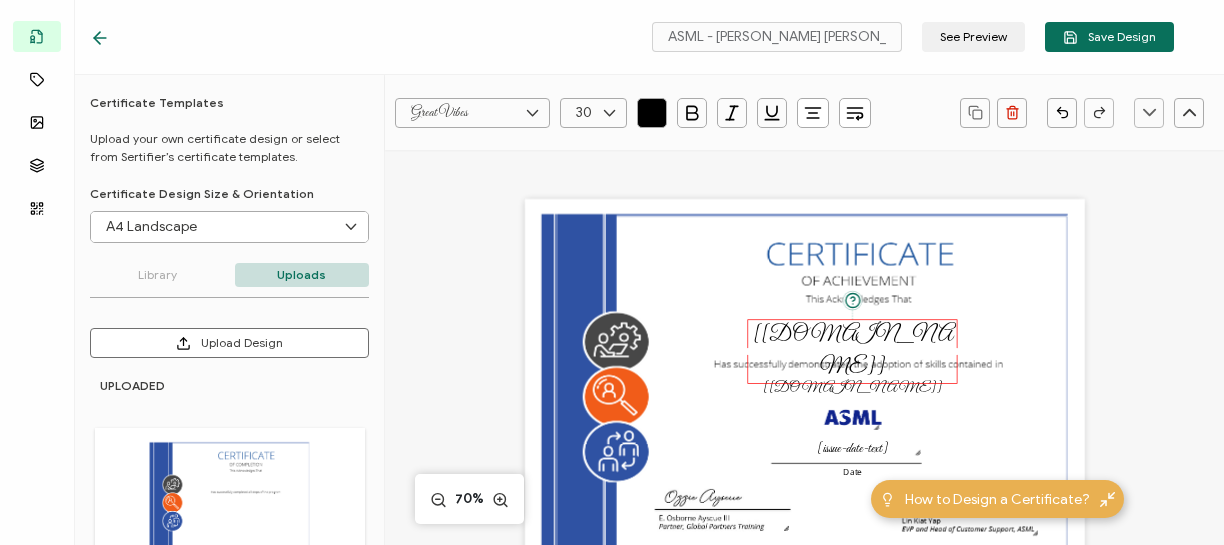 click on "The recipient’s full name, which will be automatically filled based on the information uploaded when adding recipients or lists.   [recipient.name]         [issue-date-text]         Date                   The name of the credential, which can be edited during the creation or editing of the credential campaign details.   [credential.name]" at bounding box center [805, 397] 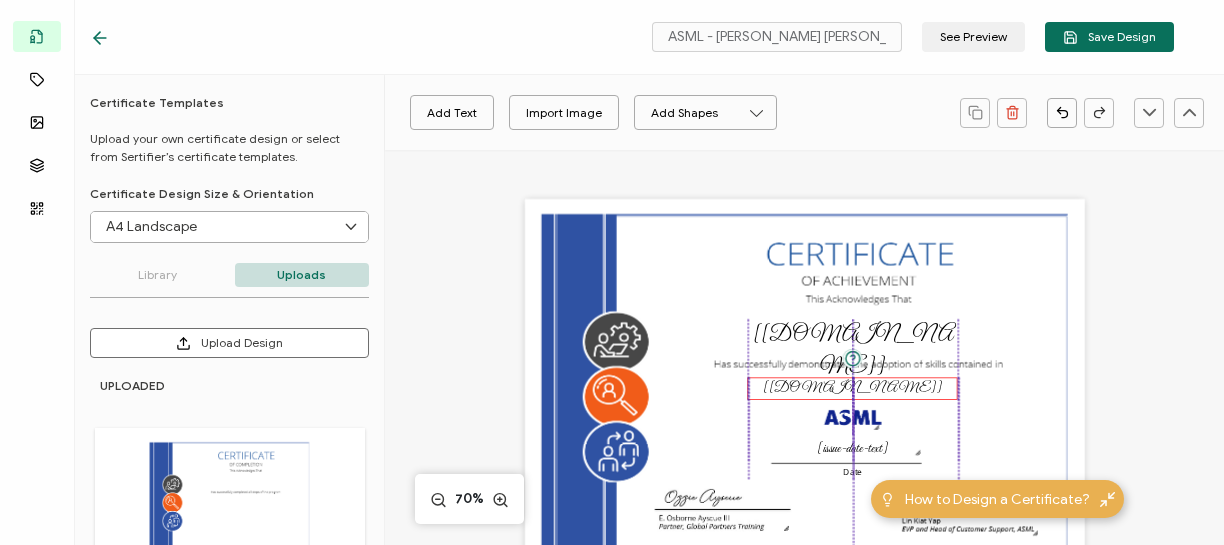 click on "[credential.name]" at bounding box center [852, 388] 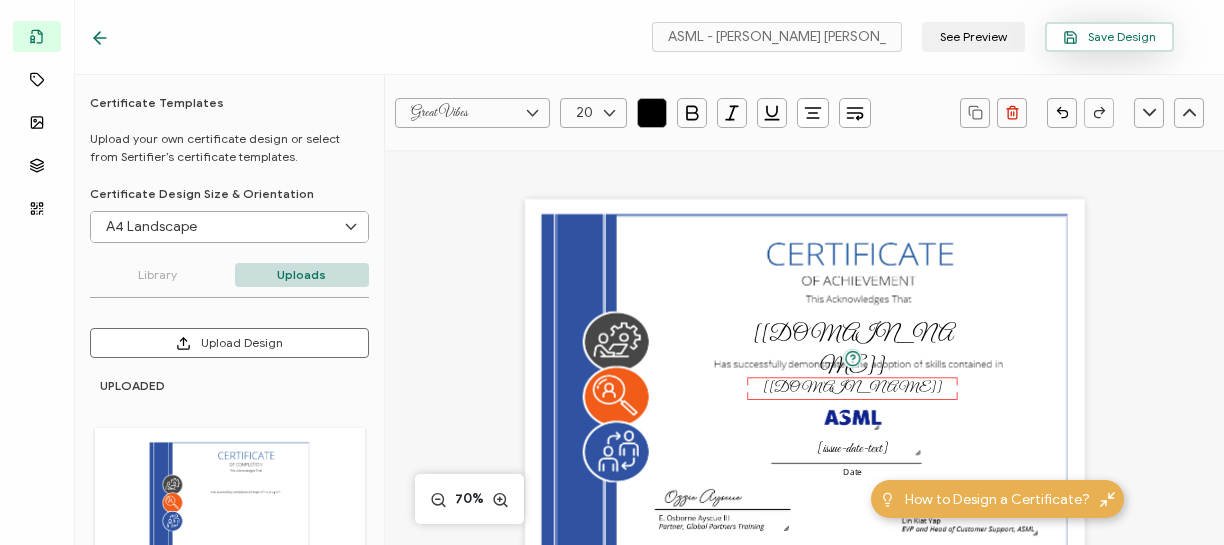 click on "Save Design" at bounding box center (1109, 37) 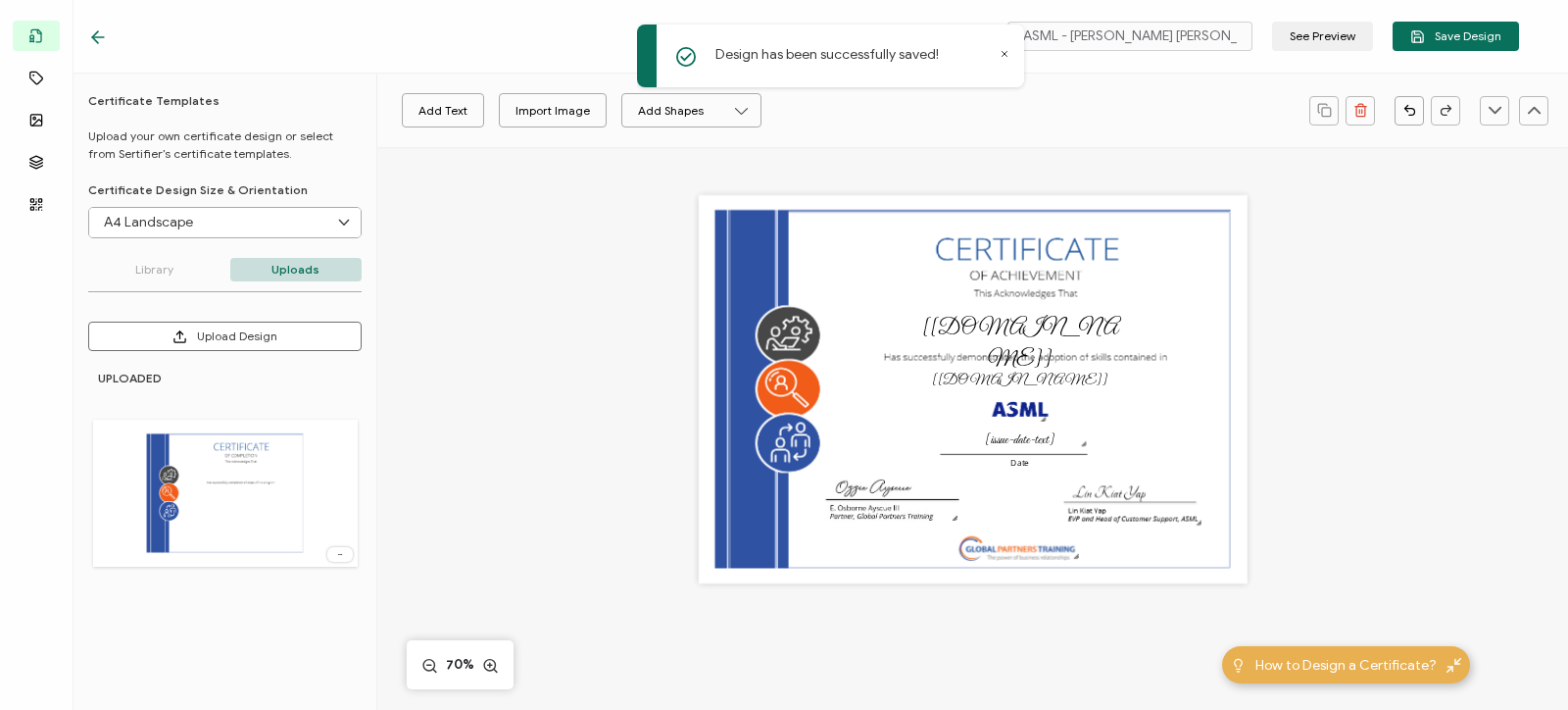 click 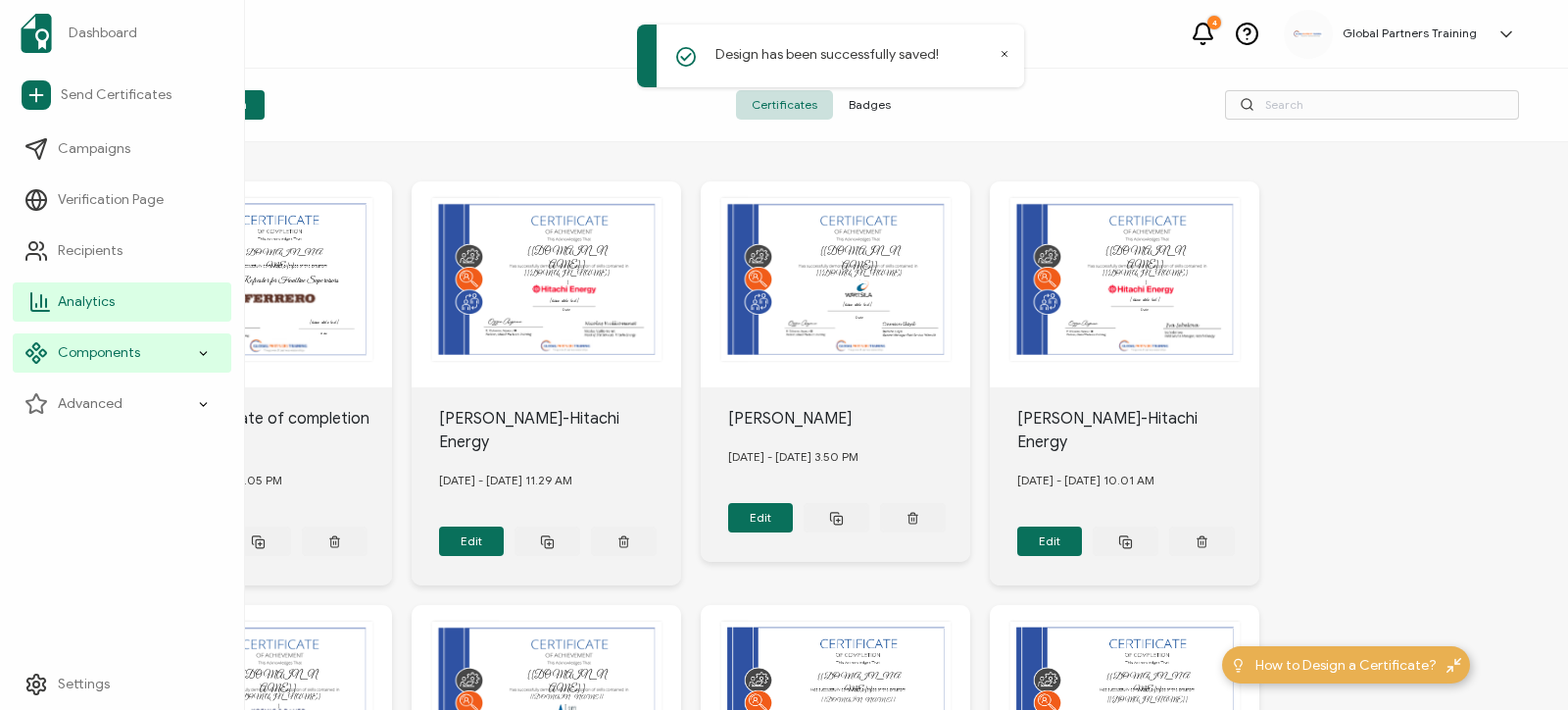click on "Analytics" at bounding box center (122, 302) 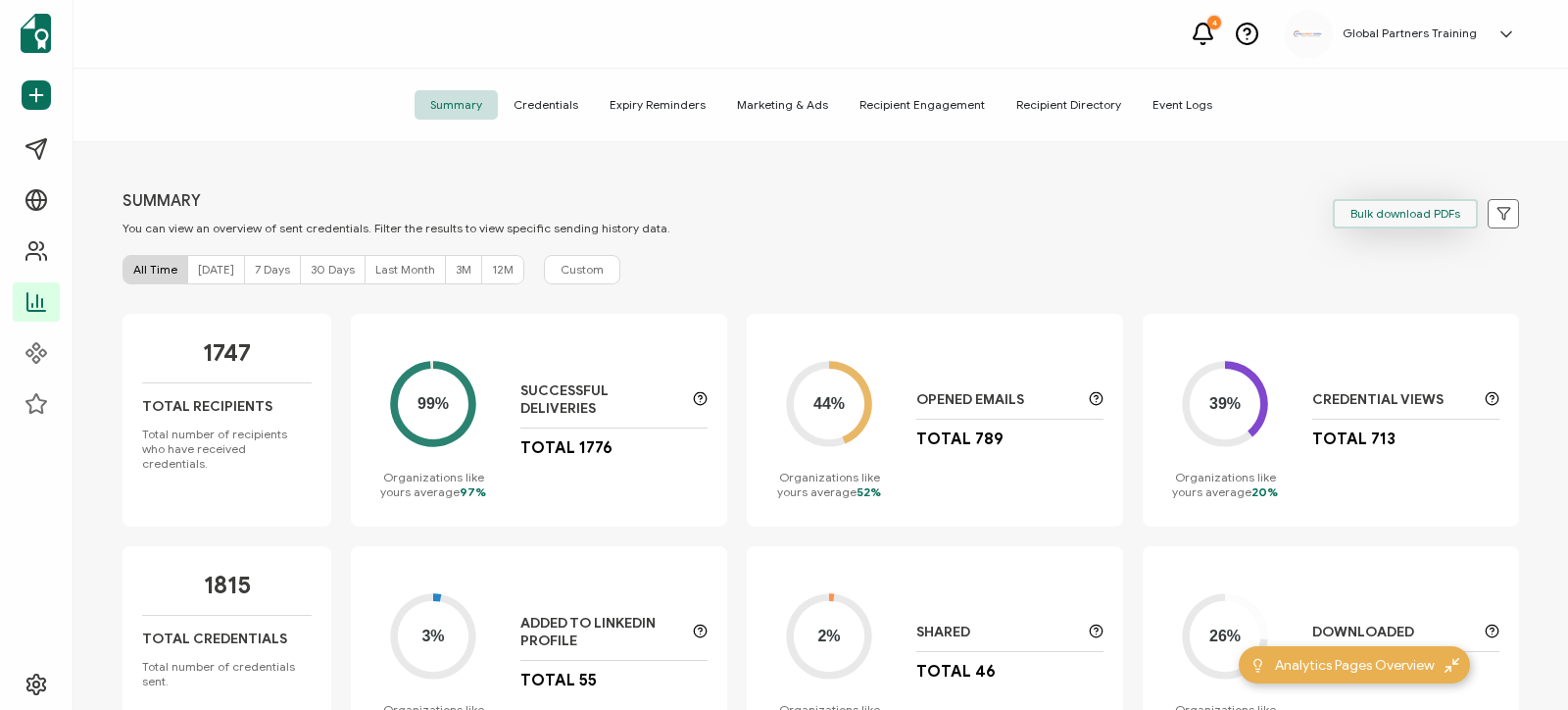 click on "Bulk download PDFs" at bounding box center (1405, 214) 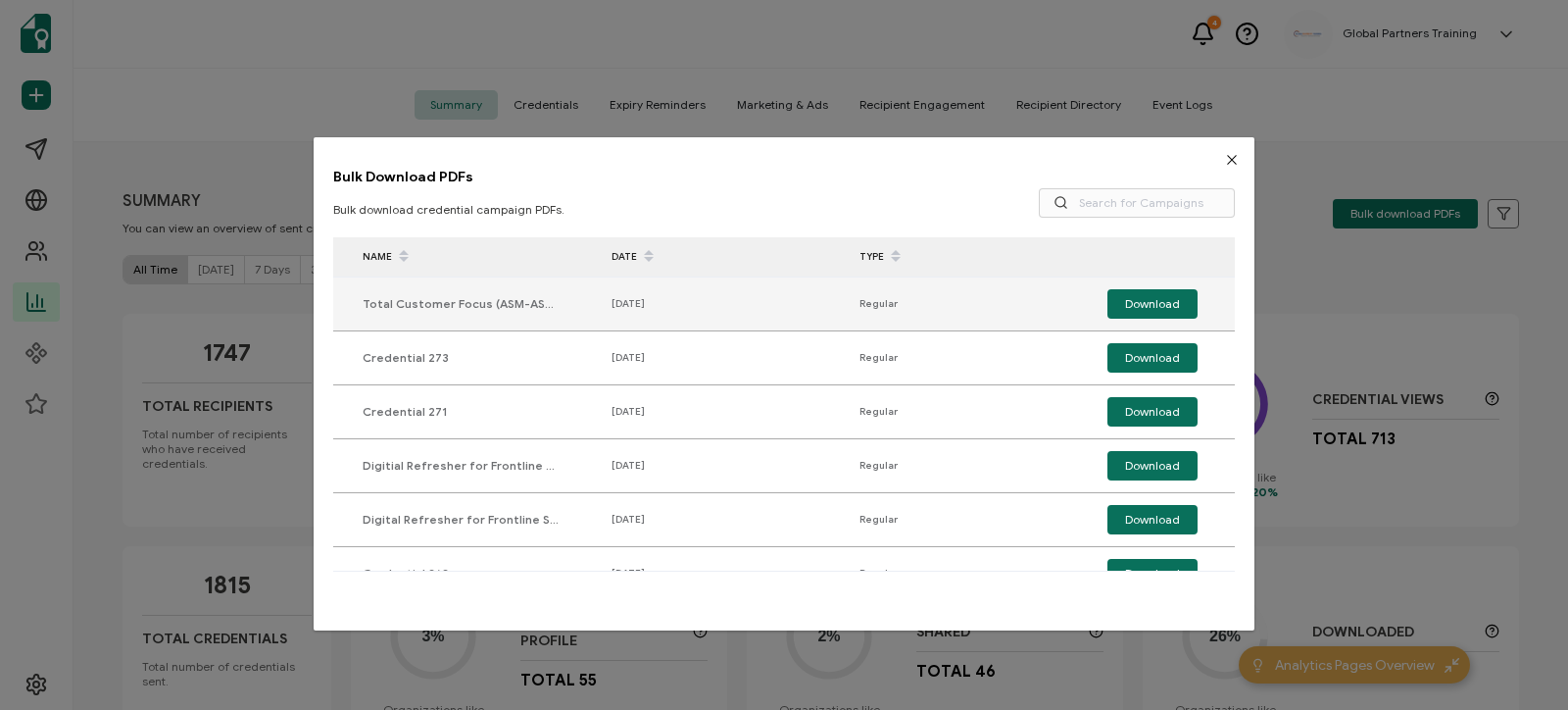 click on "Download" at bounding box center [1156, 304] 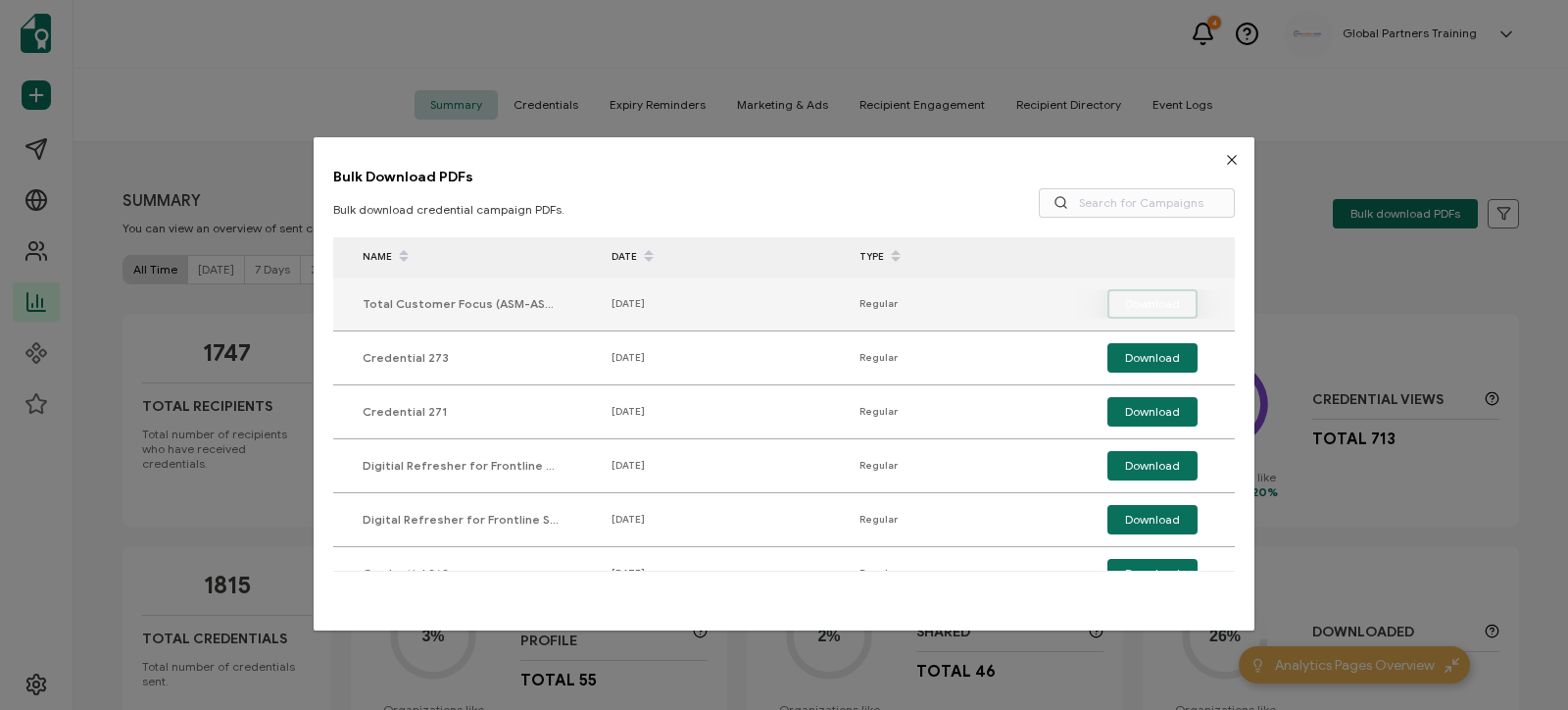 click on "Download" at bounding box center [1152, 304] 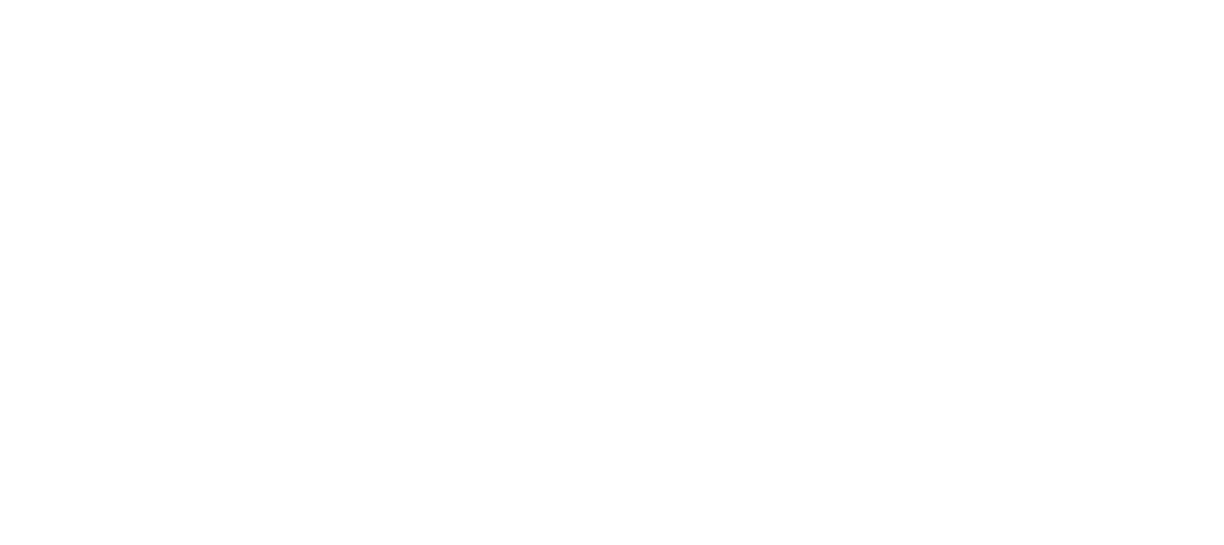 scroll, scrollTop: 0, scrollLeft: 0, axis: both 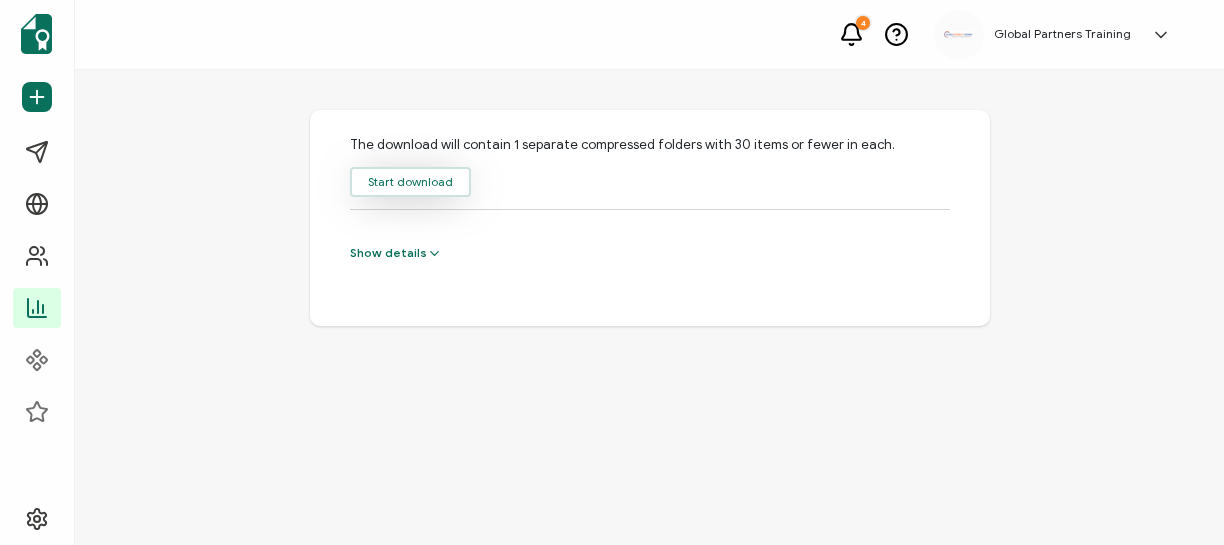 click on "Start download" at bounding box center [410, 182] 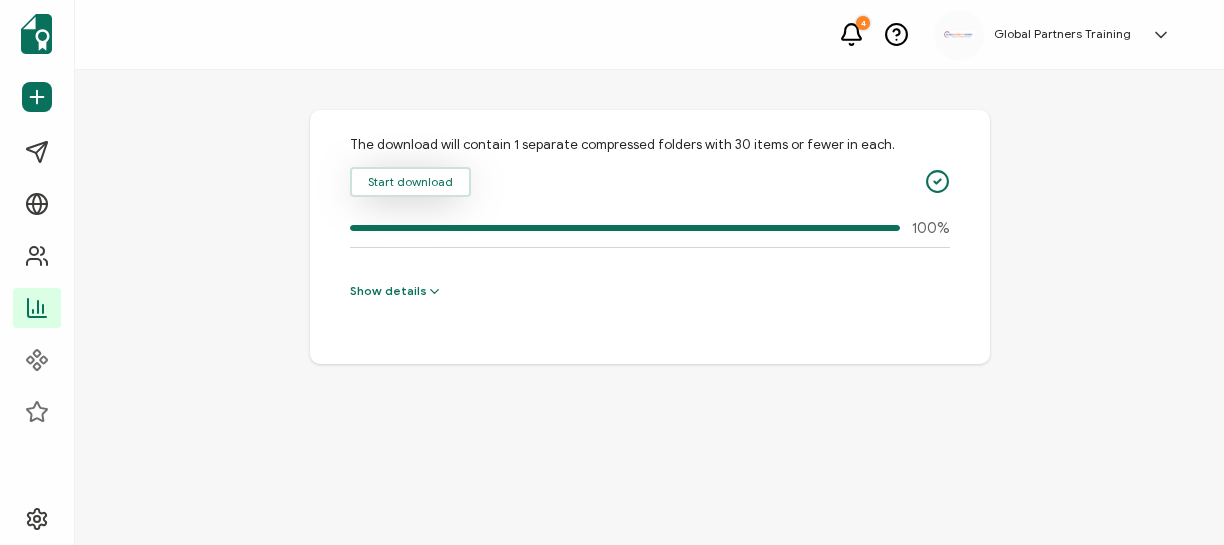click on "Start download" at bounding box center (410, 182) 